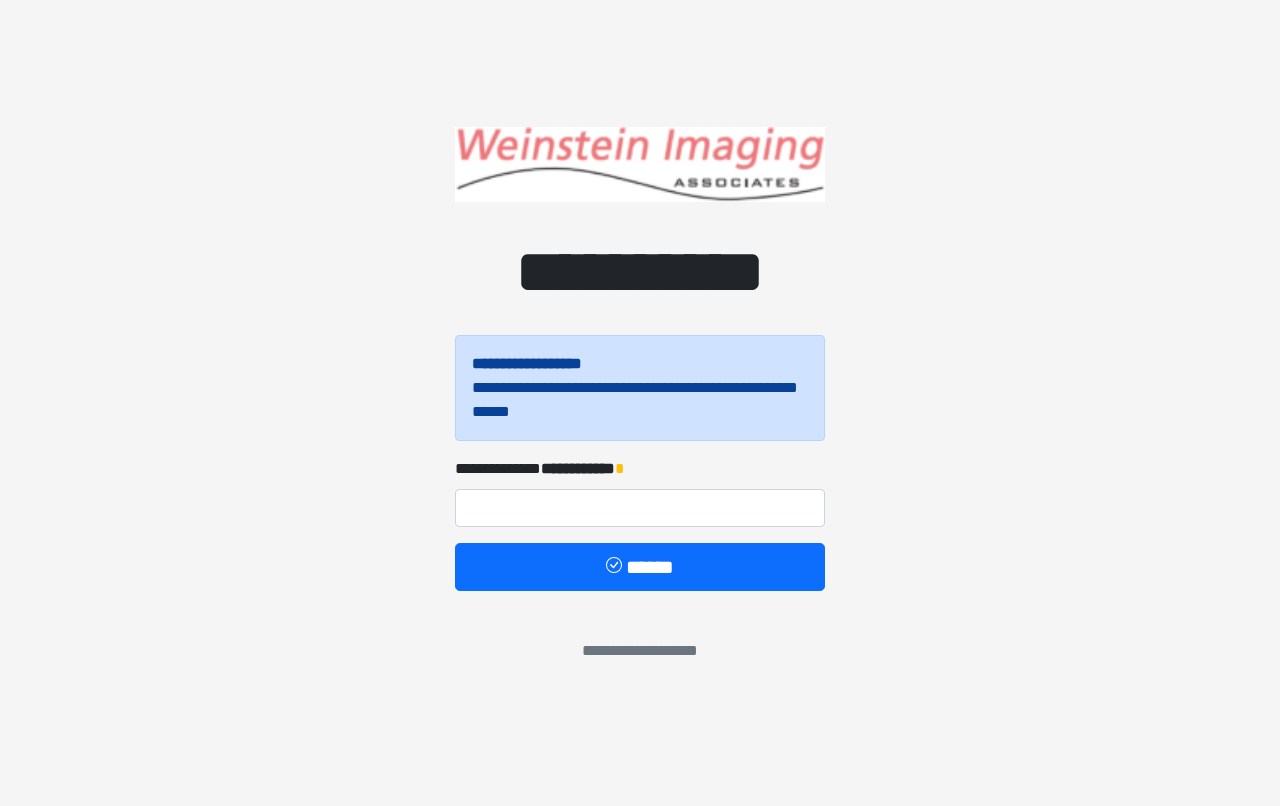 scroll, scrollTop: 0, scrollLeft: 0, axis: both 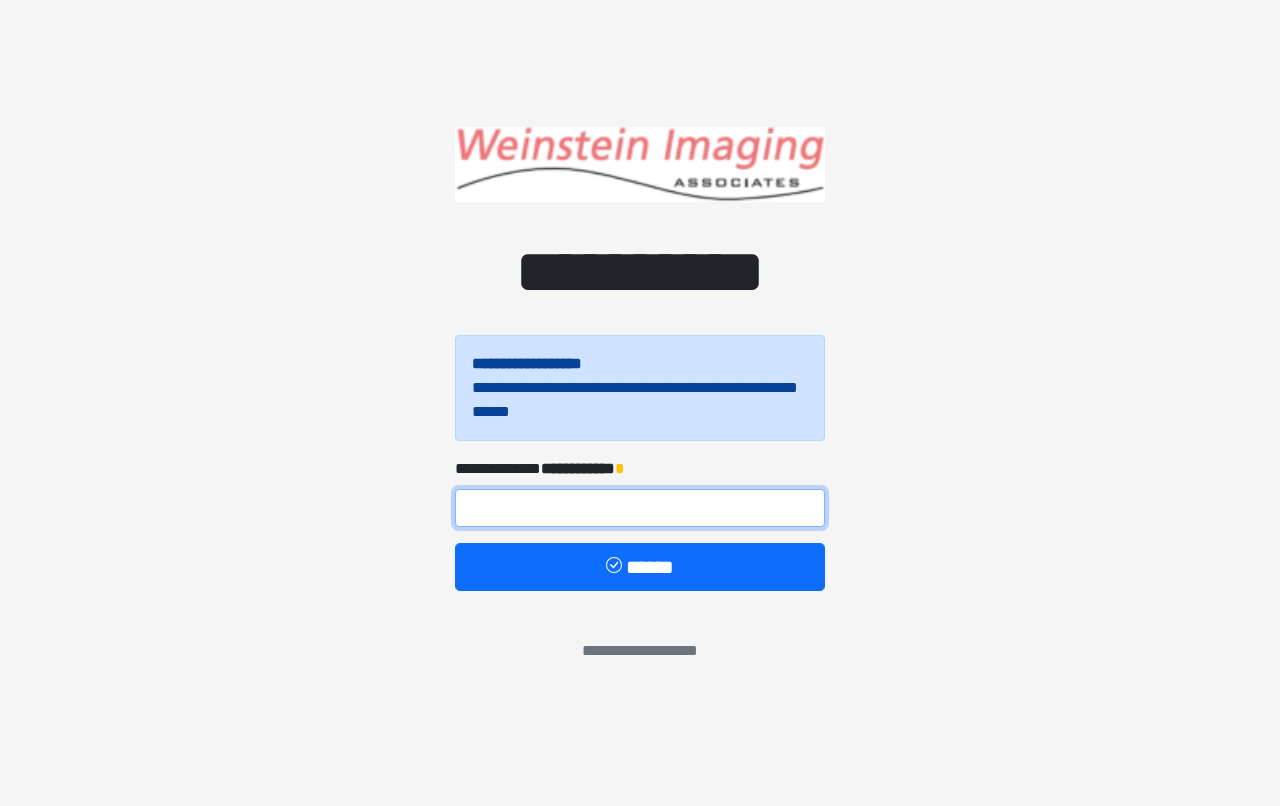 click at bounding box center (640, 508) 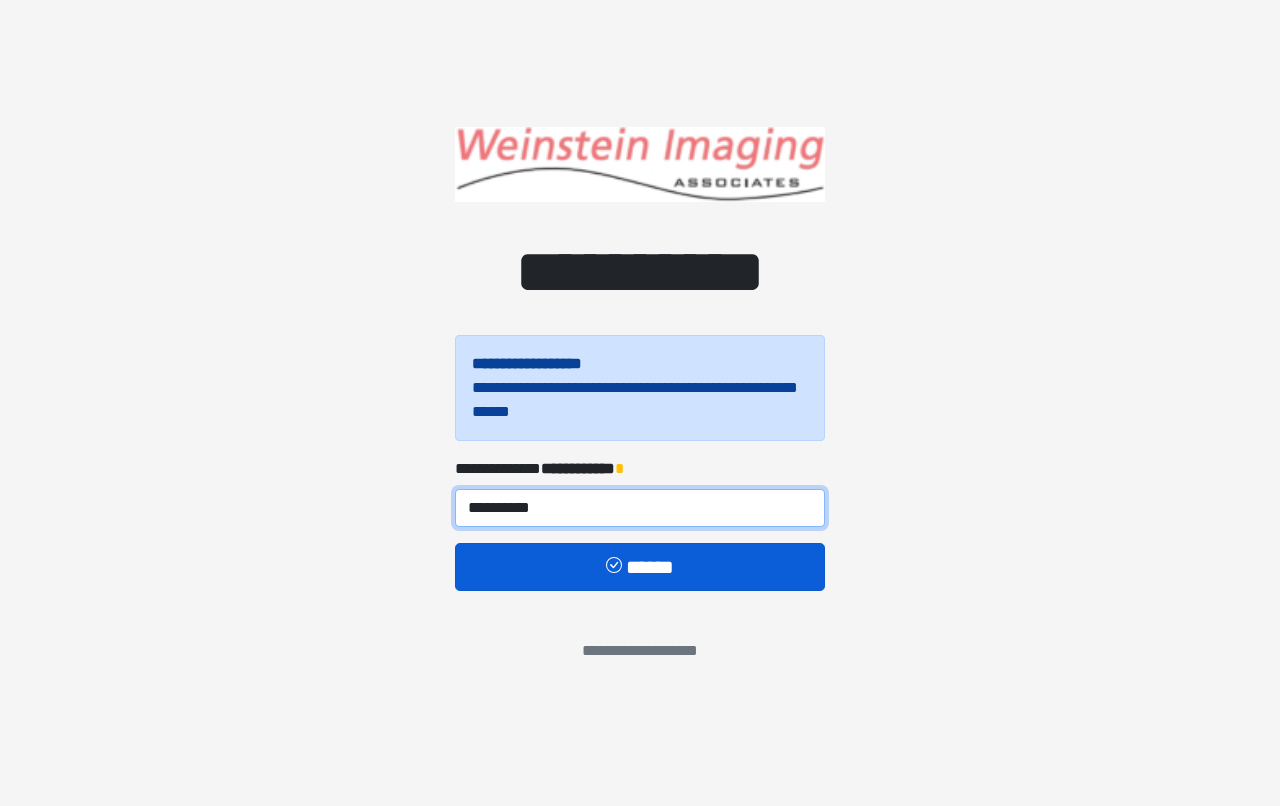 type on "**********" 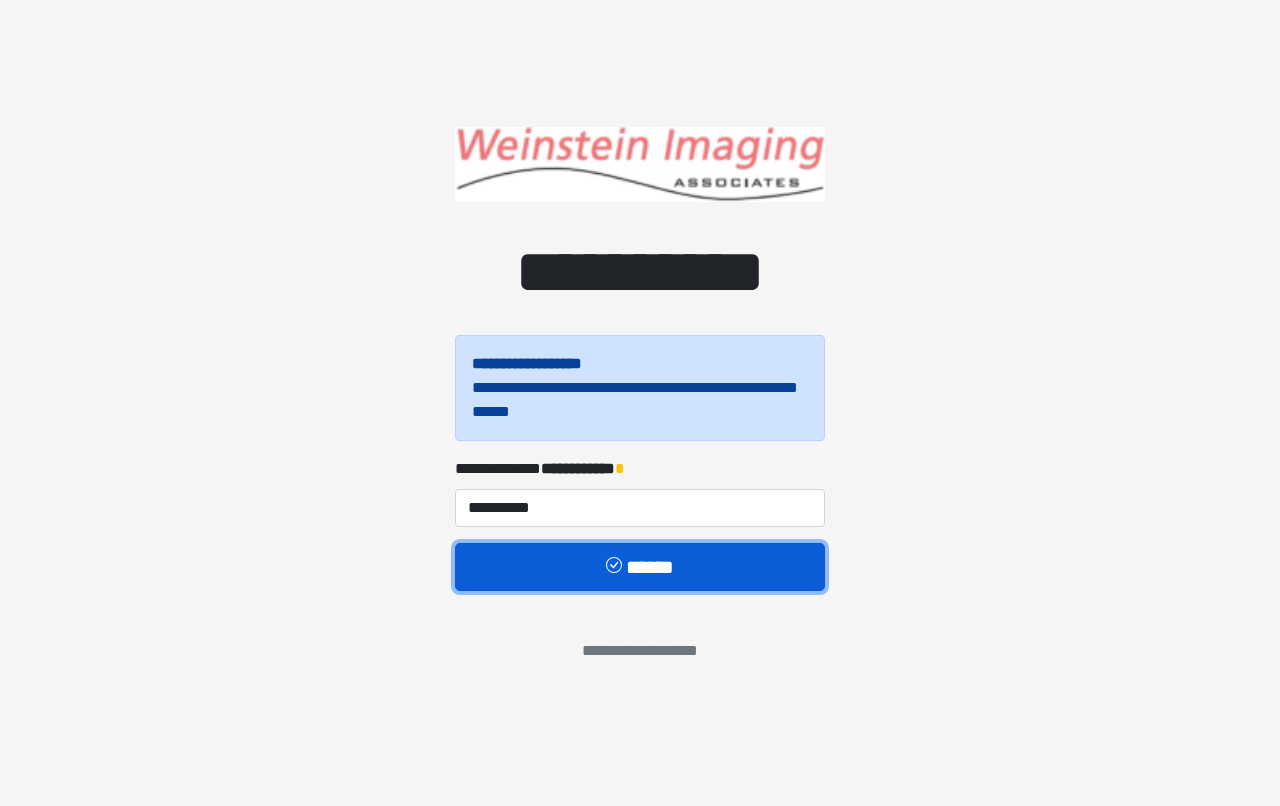 click on "******" at bounding box center (640, 567) 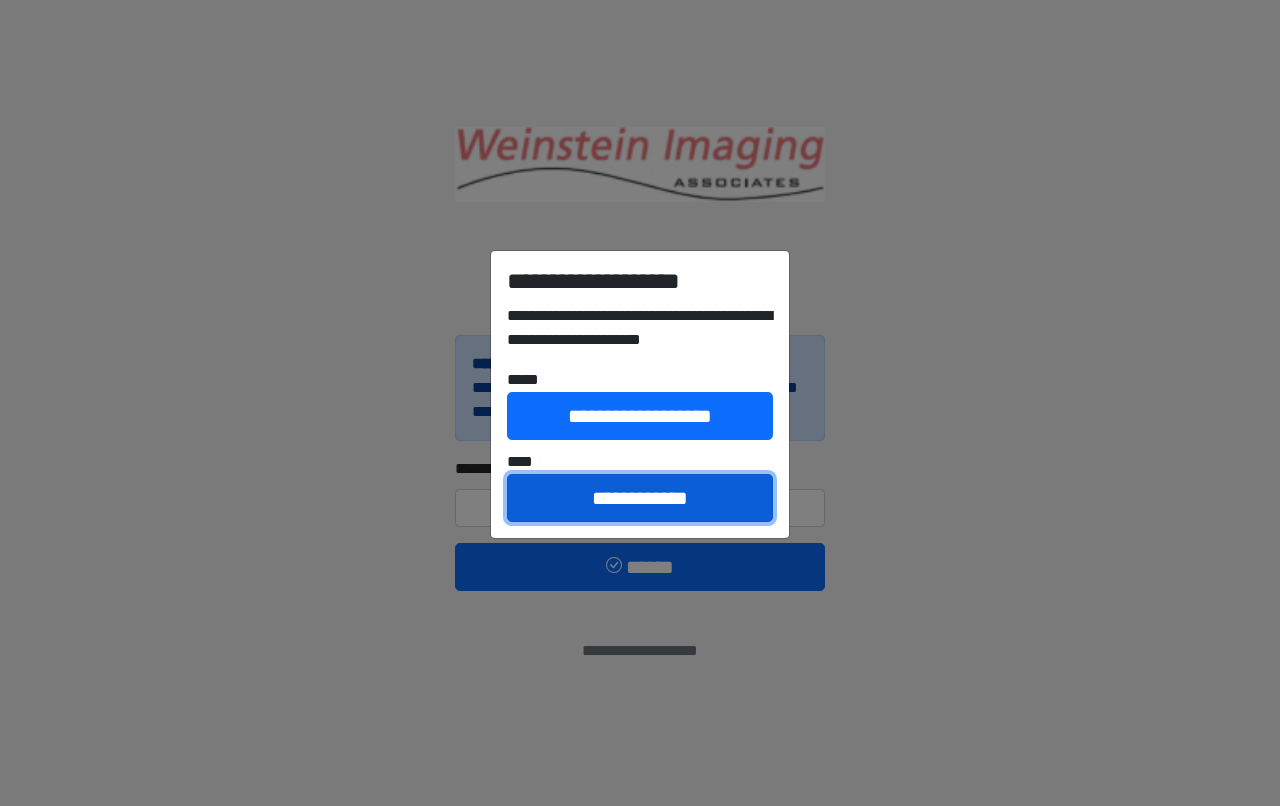 click on "**********" at bounding box center (640, 498) 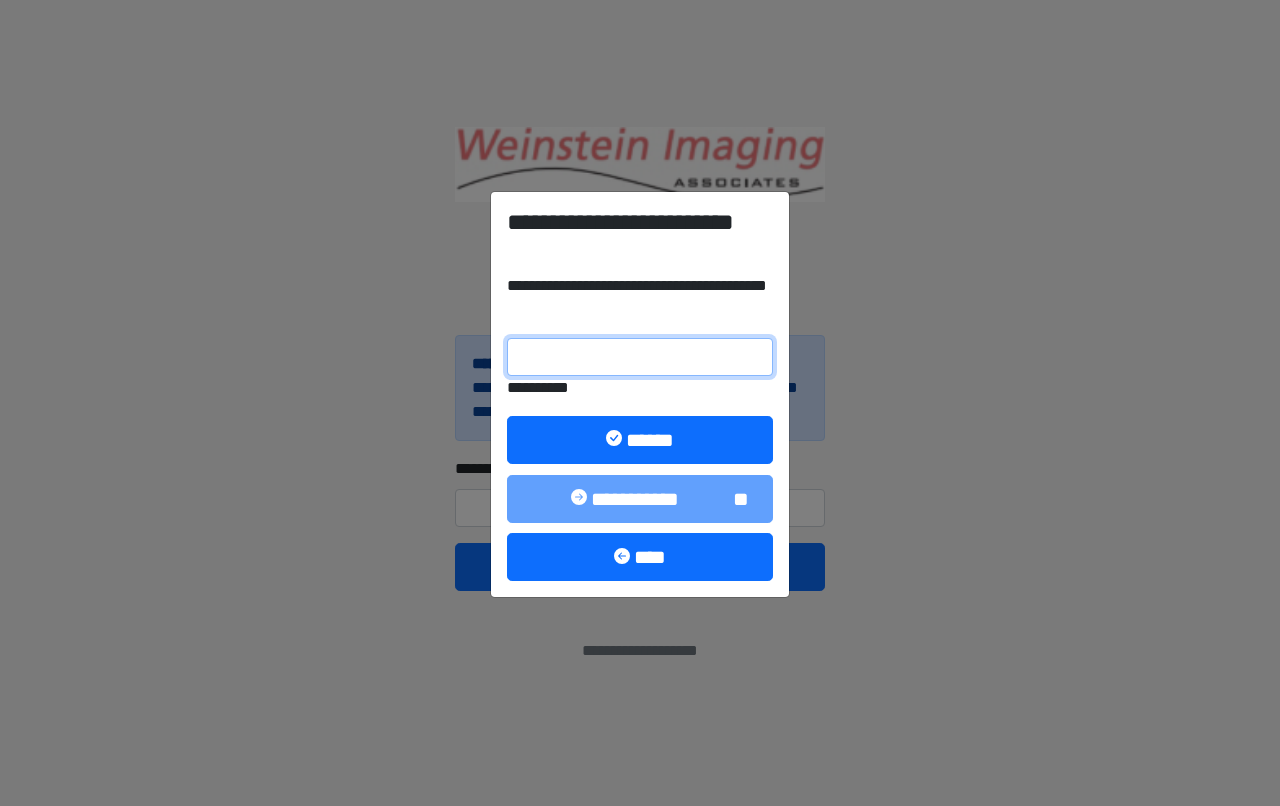 click on "**********" at bounding box center [640, 357] 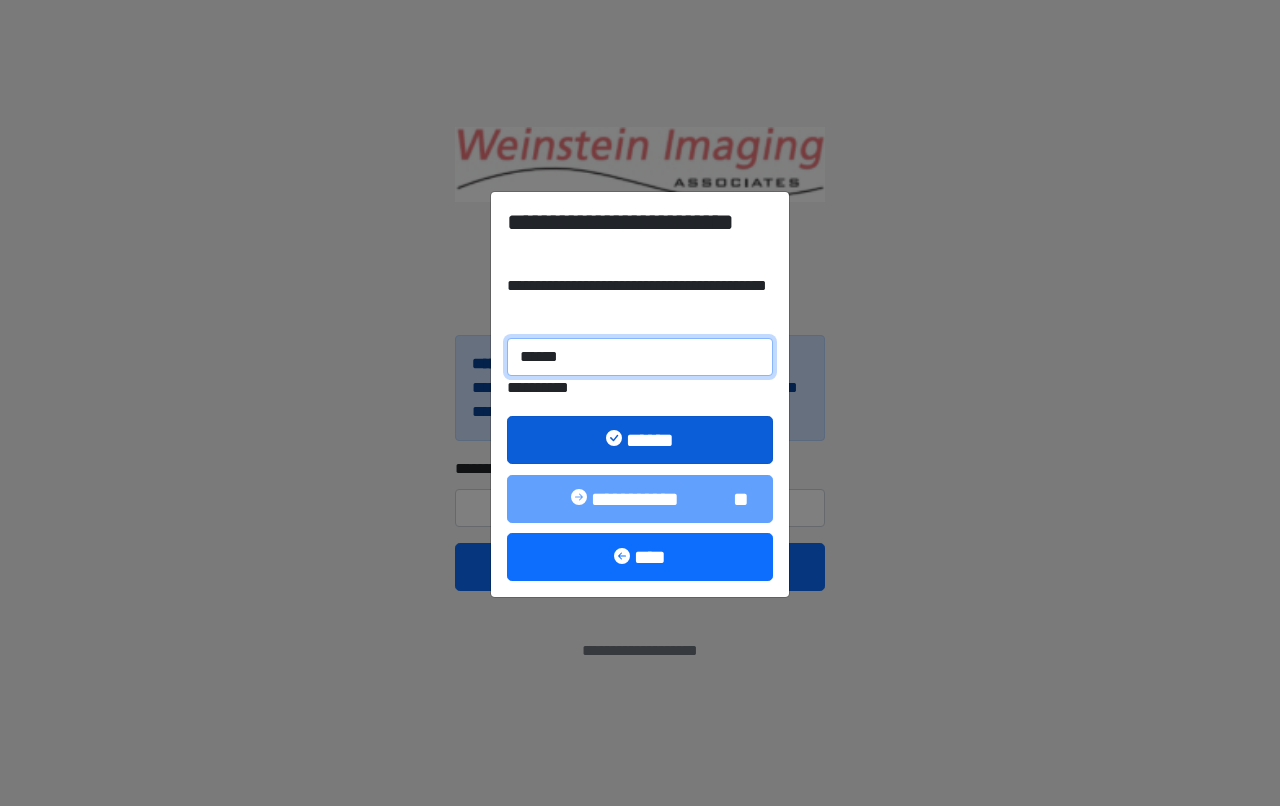 type on "******" 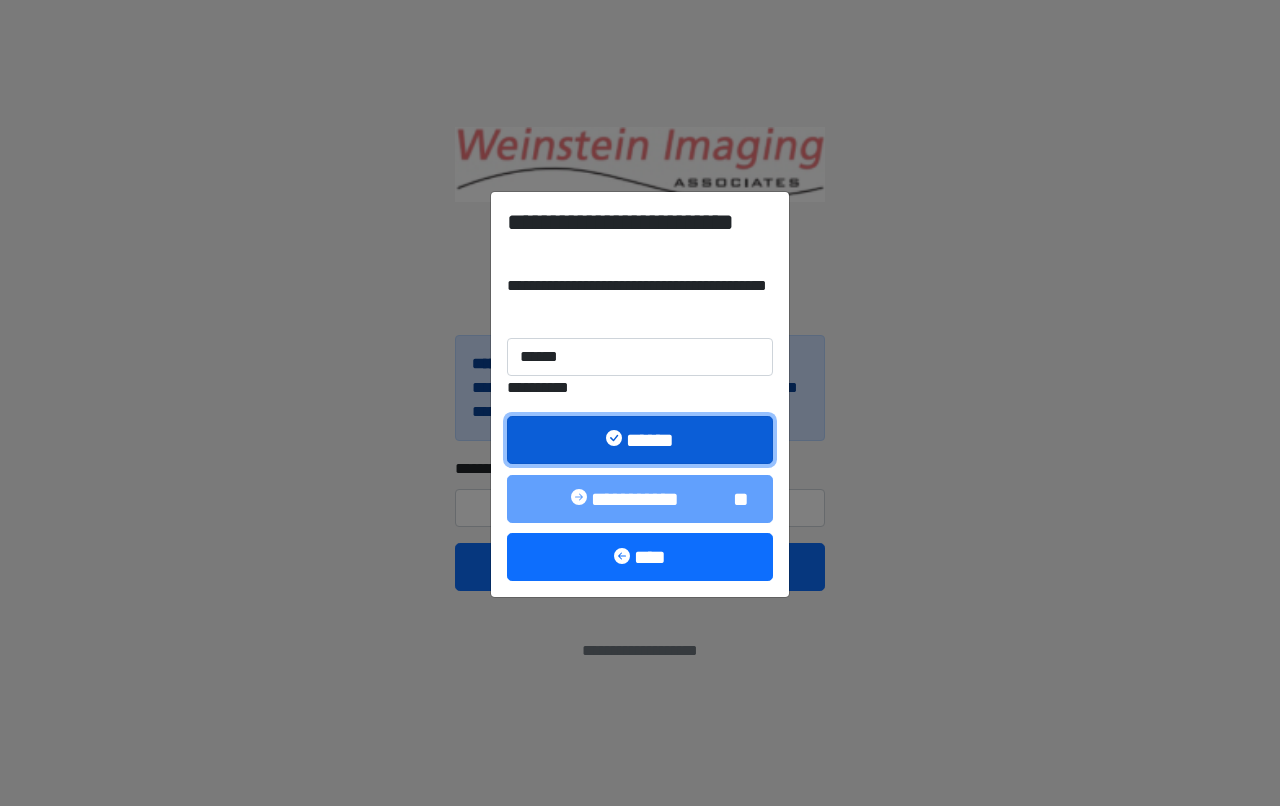 click on "******" at bounding box center [640, 440] 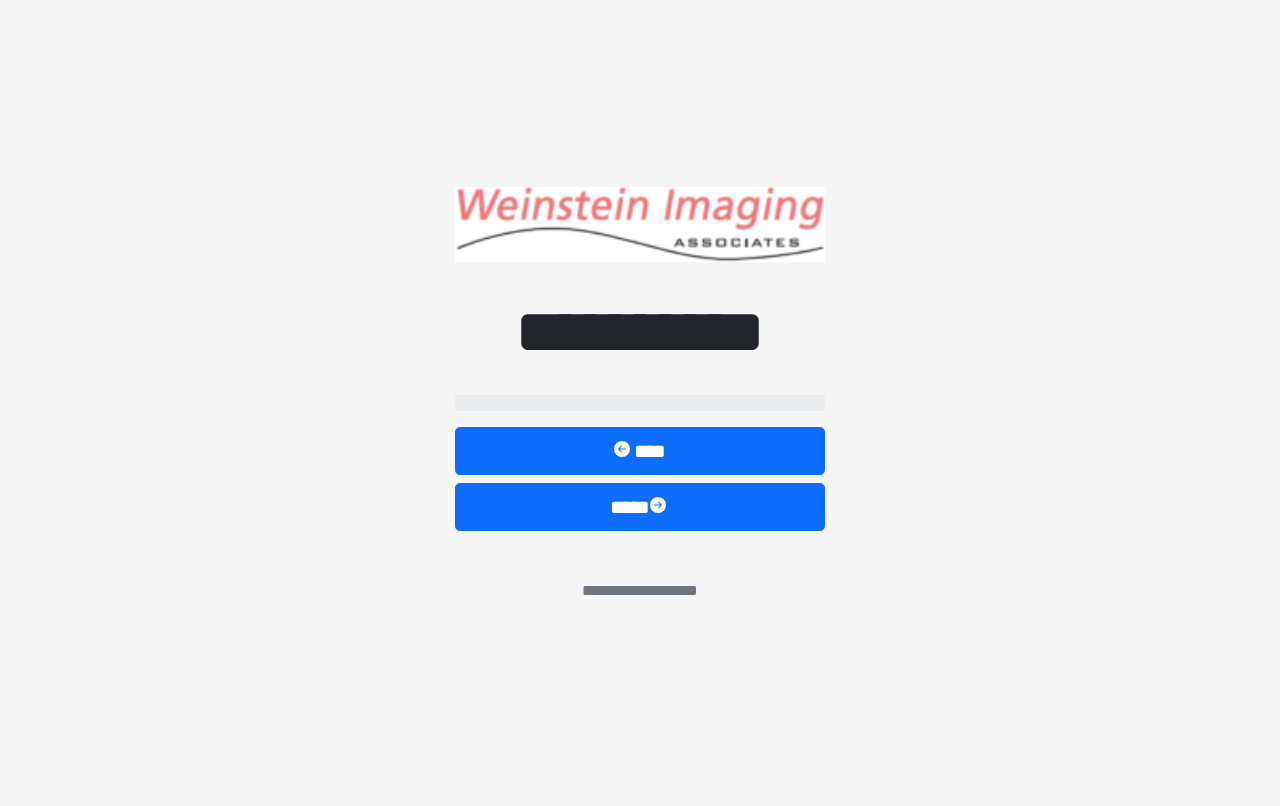 select on "*****" 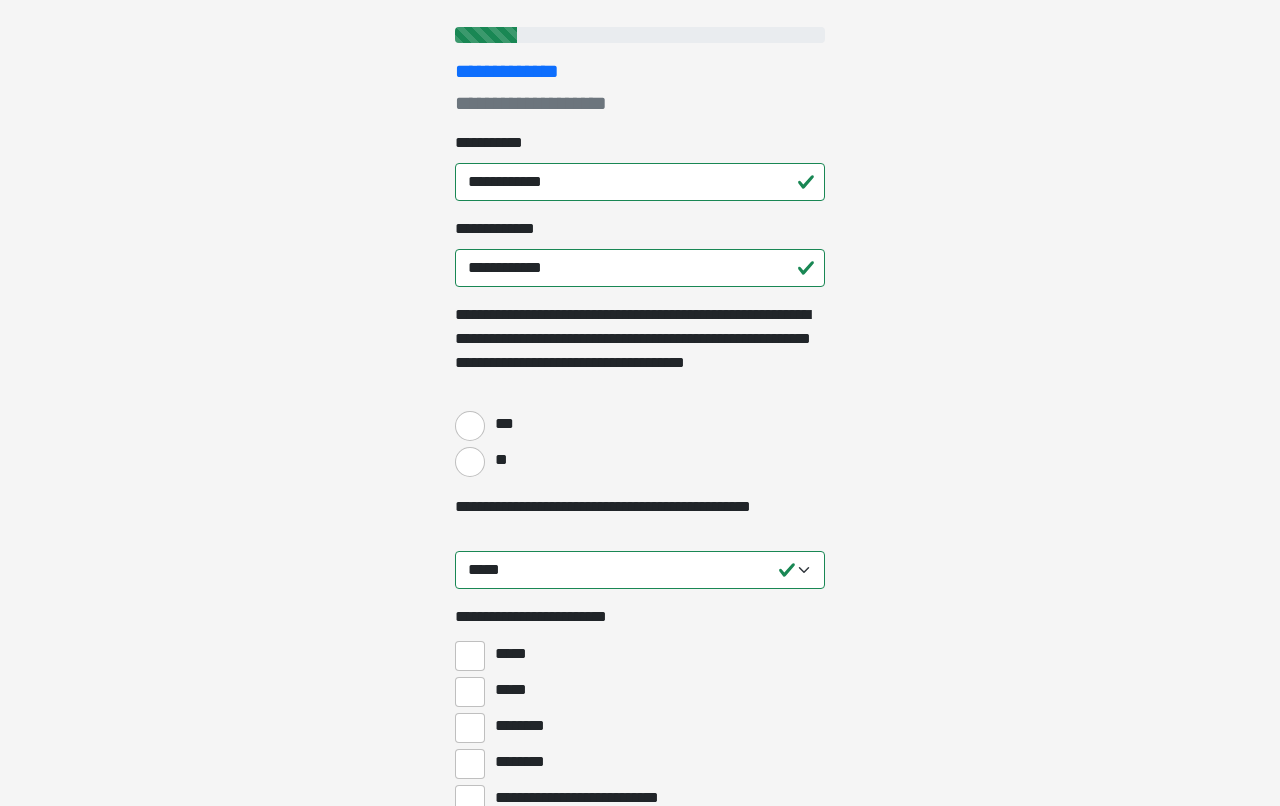 scroll, scrollTop: 242, scrollLeft: 0, axis: vertical 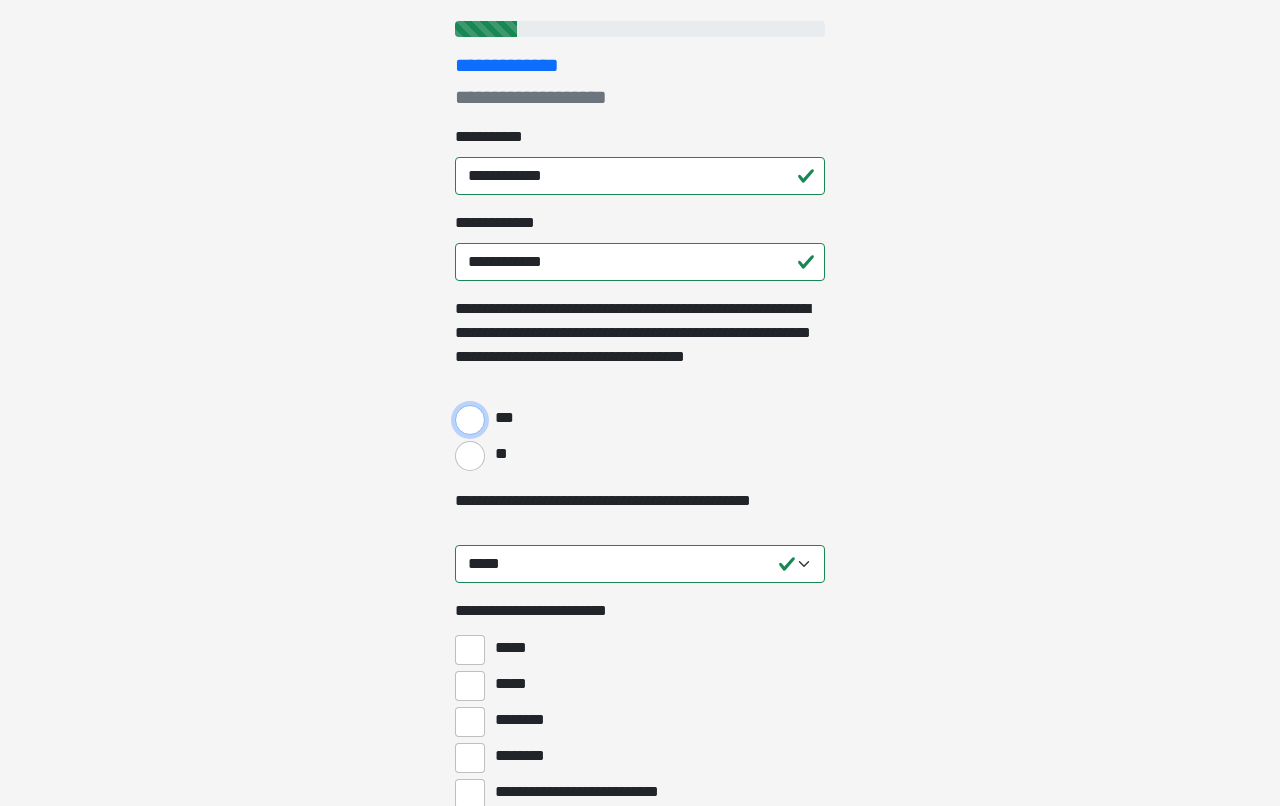 click on "***" at bounding box center [470, 420] 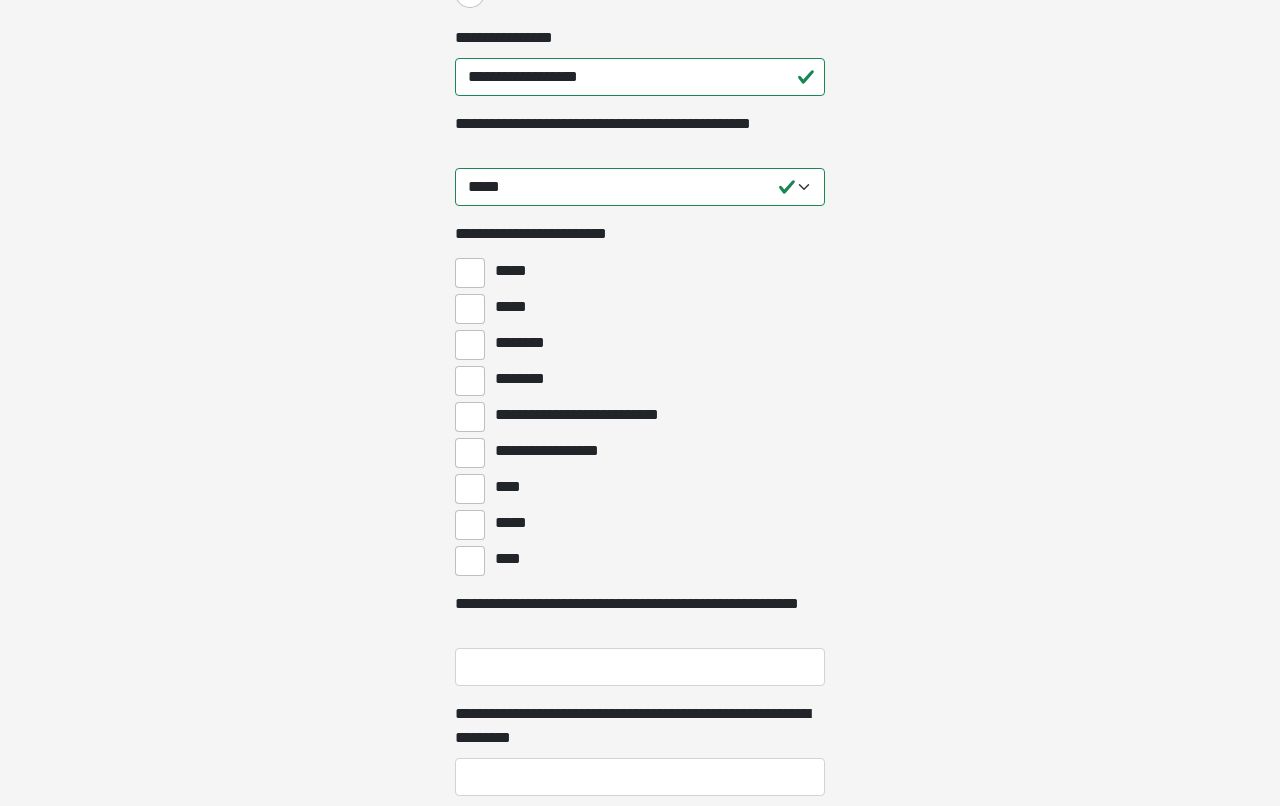 scroll, scrollTop: 712, scrollLeft: 0, axis: vertical 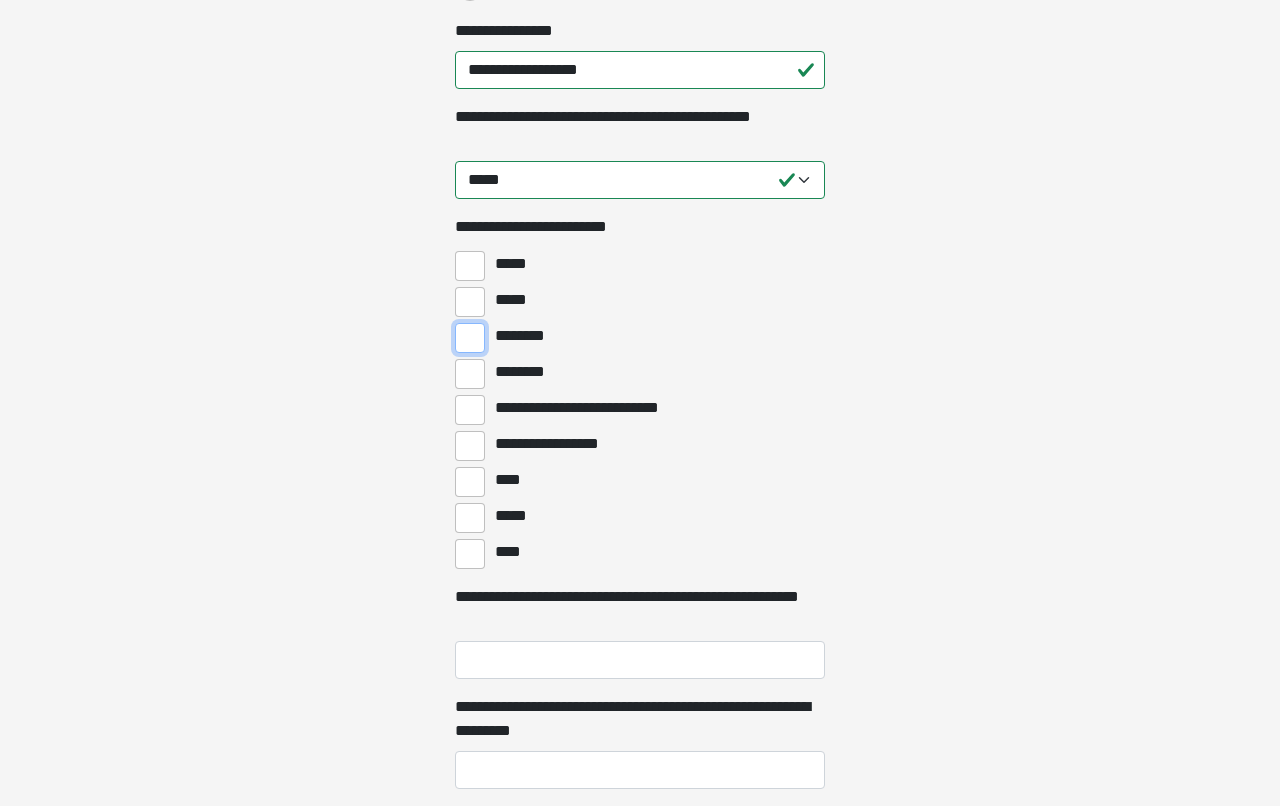 click on "********" at bounding box center (470, 338) 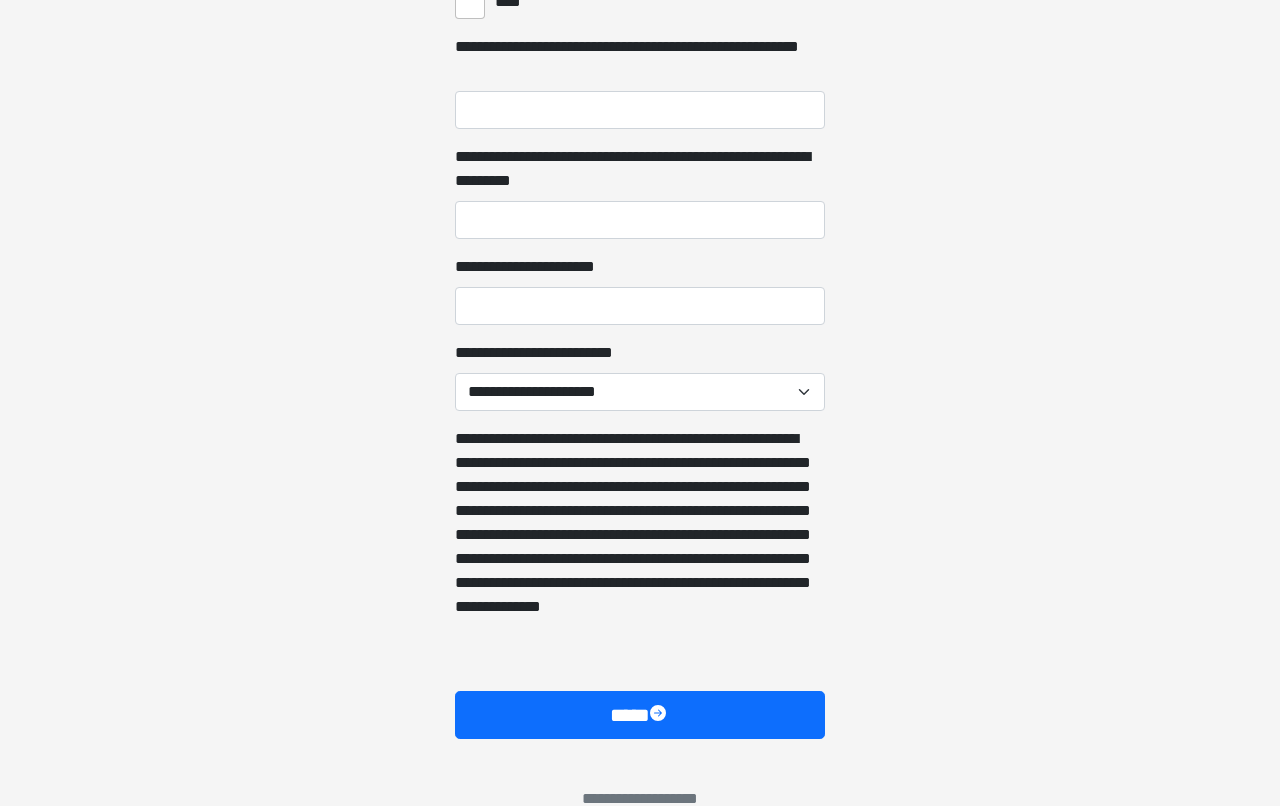 scroll, scrollTop: 1298, scrollLeft: 0, axis: vertical 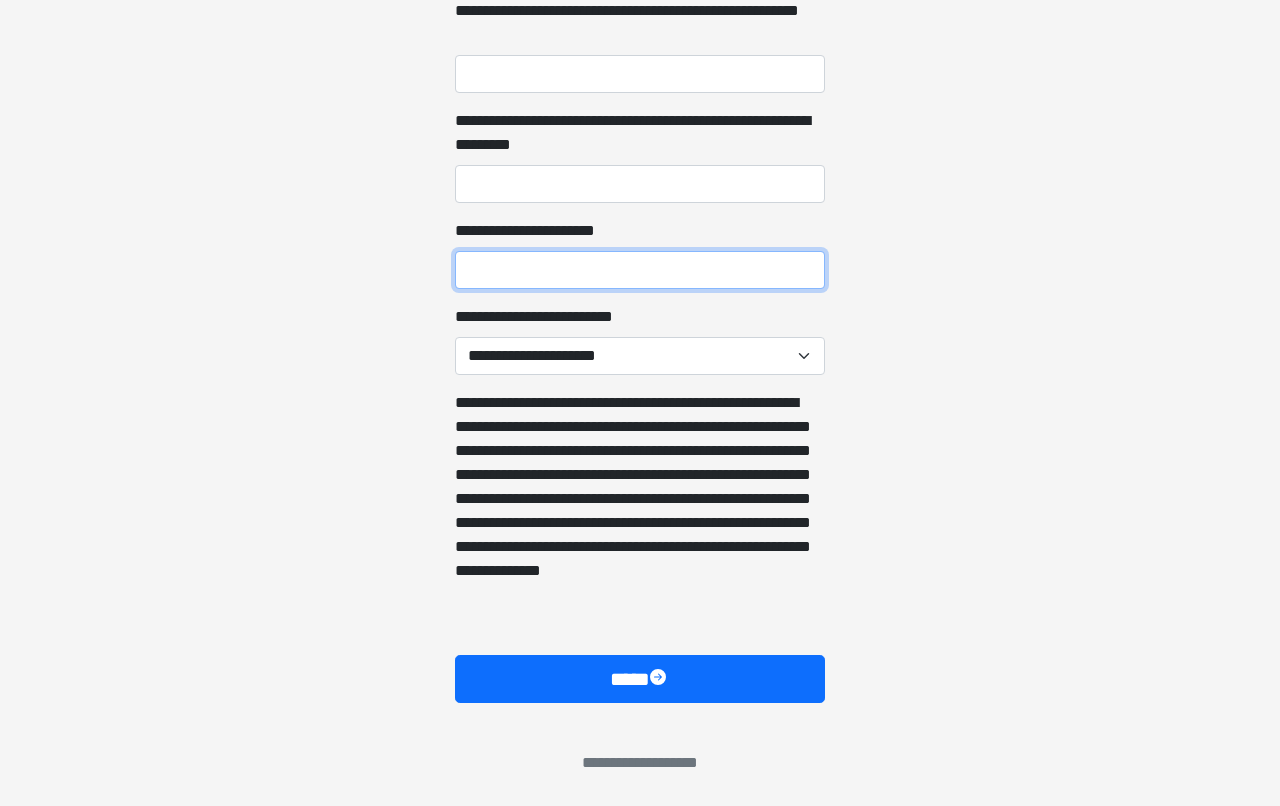 click on "**********" at bounding box center [640, 270] 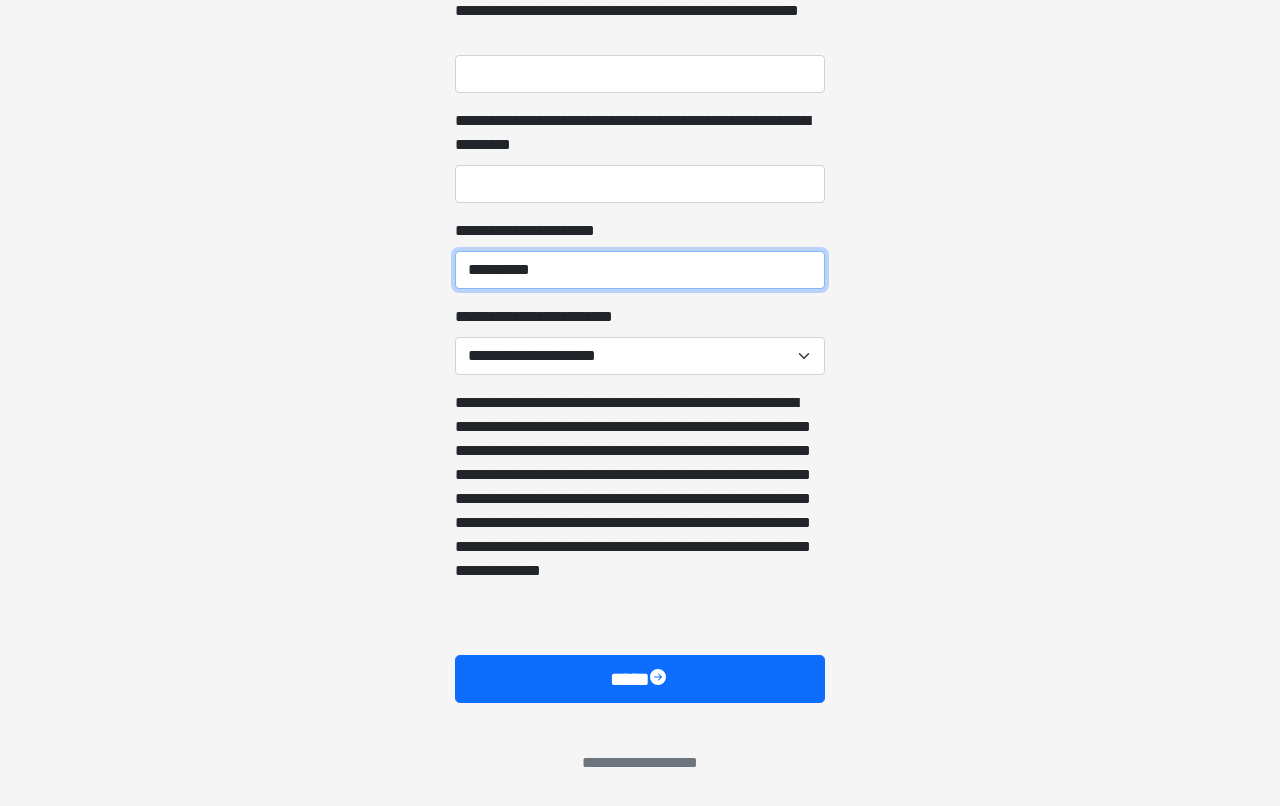 type on "**********" 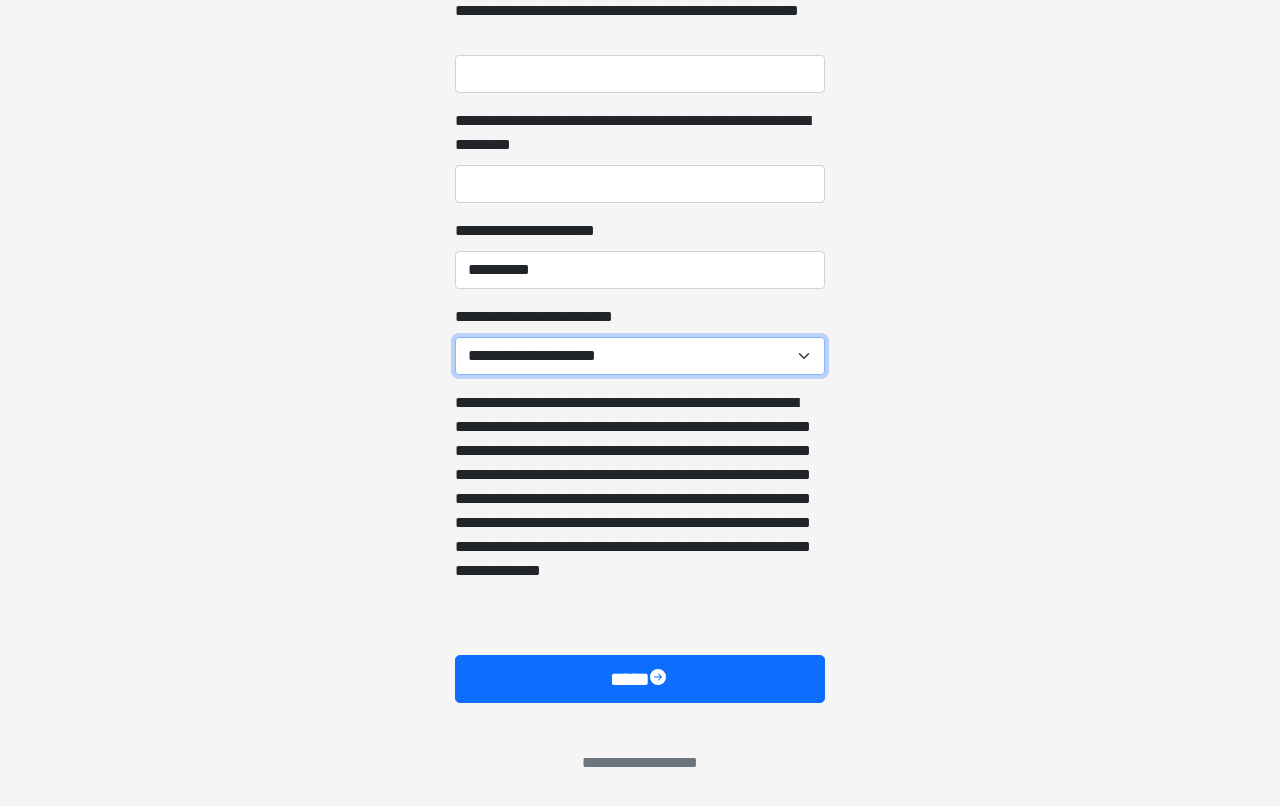 select on "******" 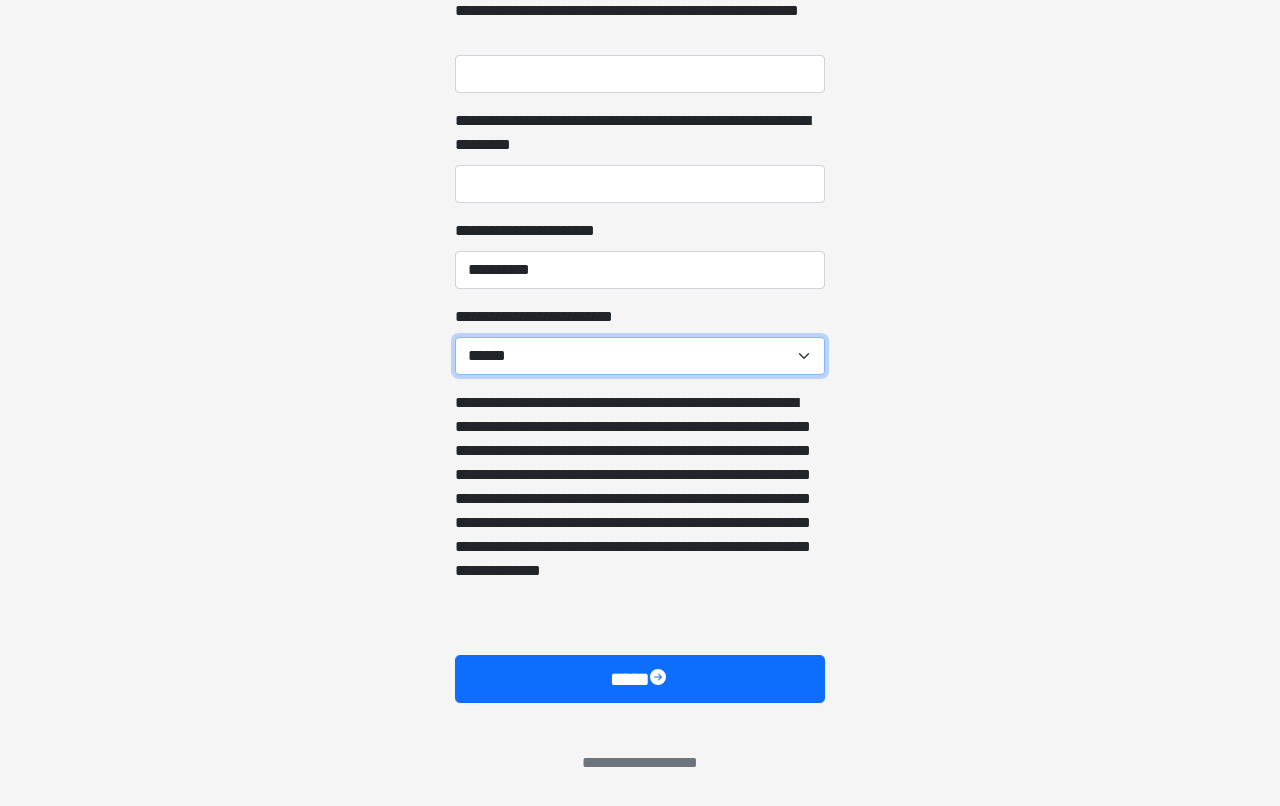 click on "******" at bounding box center [0, 0] 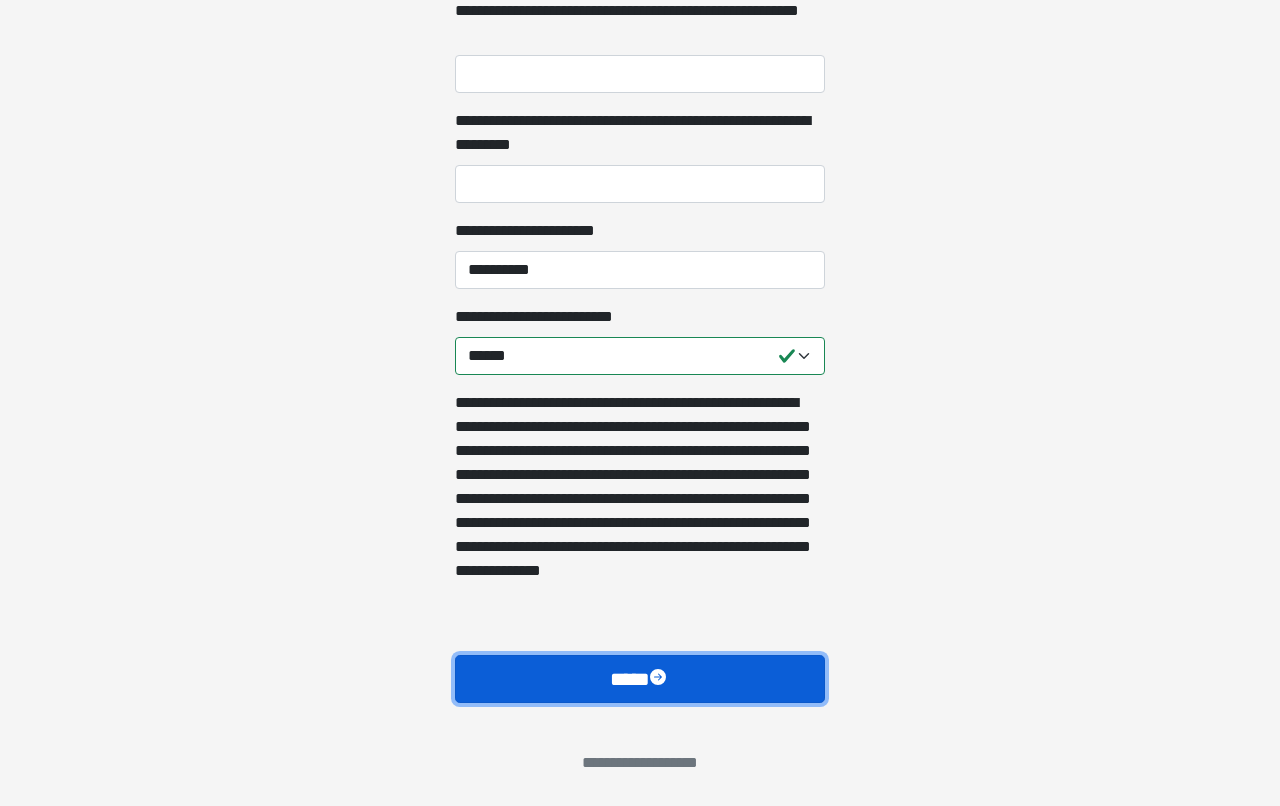 click on "****" at bounding box center (640, 679) 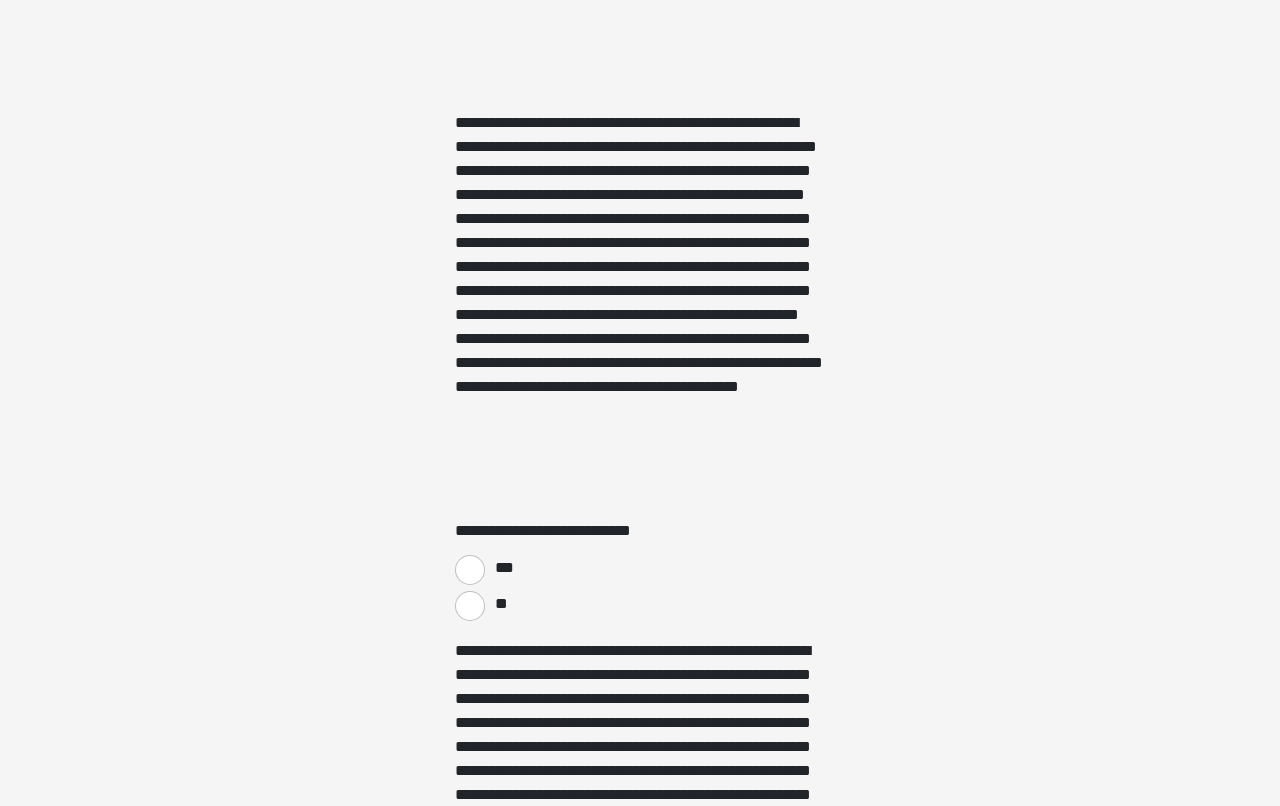 scroll, scrollTop: 3177, scrollLeft: 0, axis: vertical 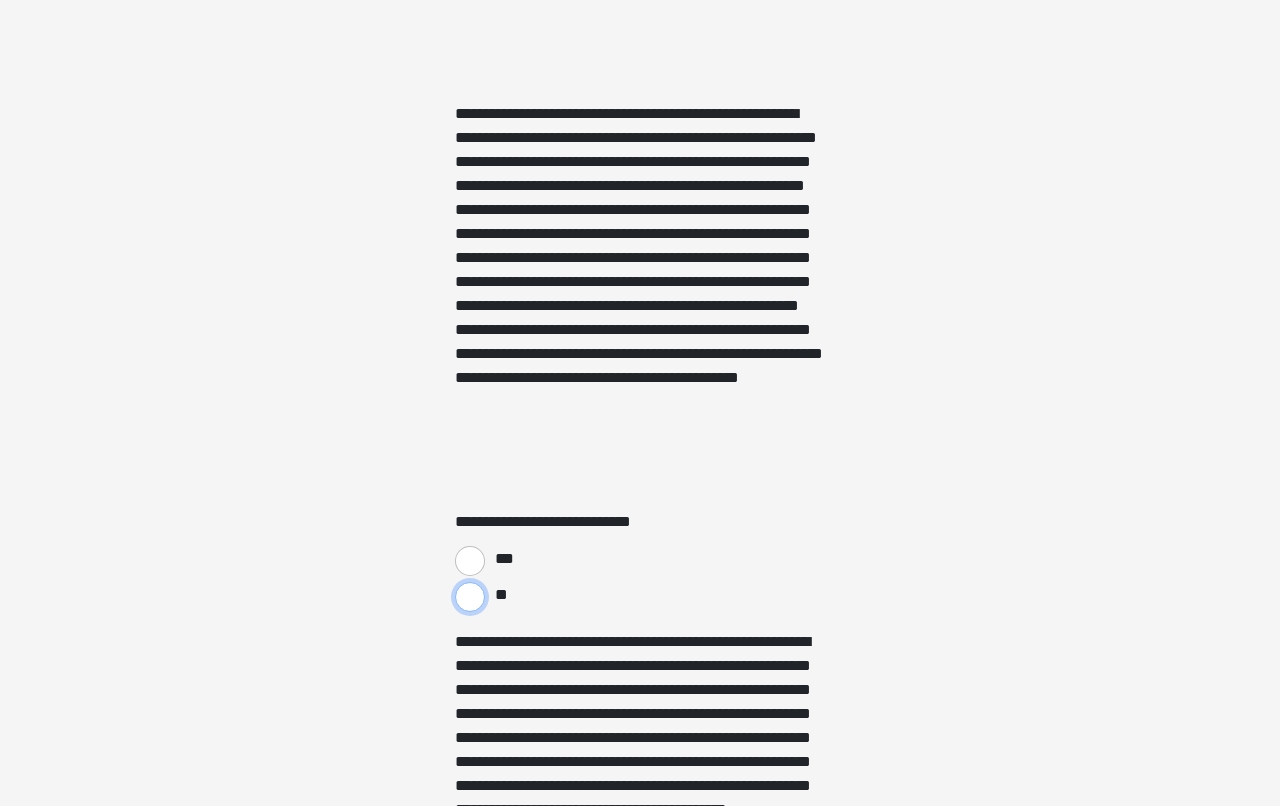 click on "**" at bounding box center (470, 597) 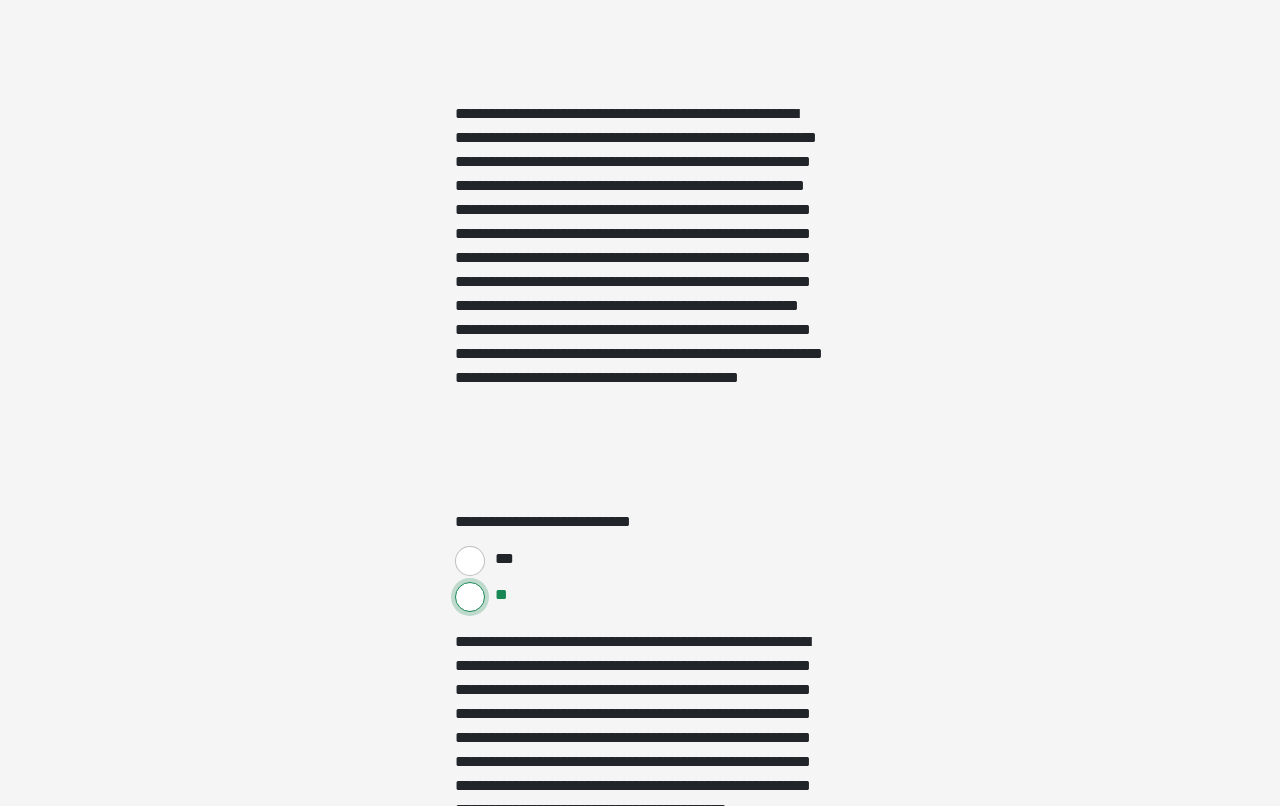 scroll, scrollTop: 3496, scrollLeft: 0, axis: vertical 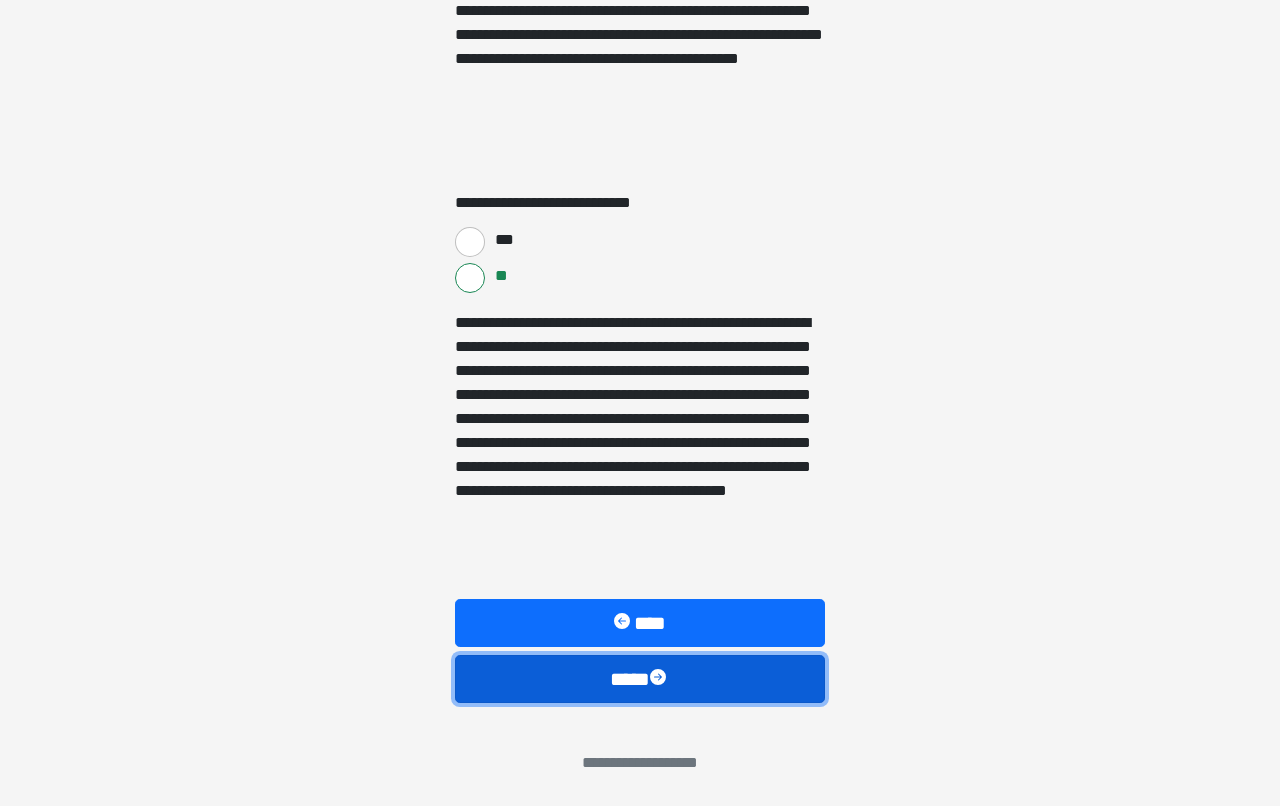 click on "****" at bounding box center (640, 679) 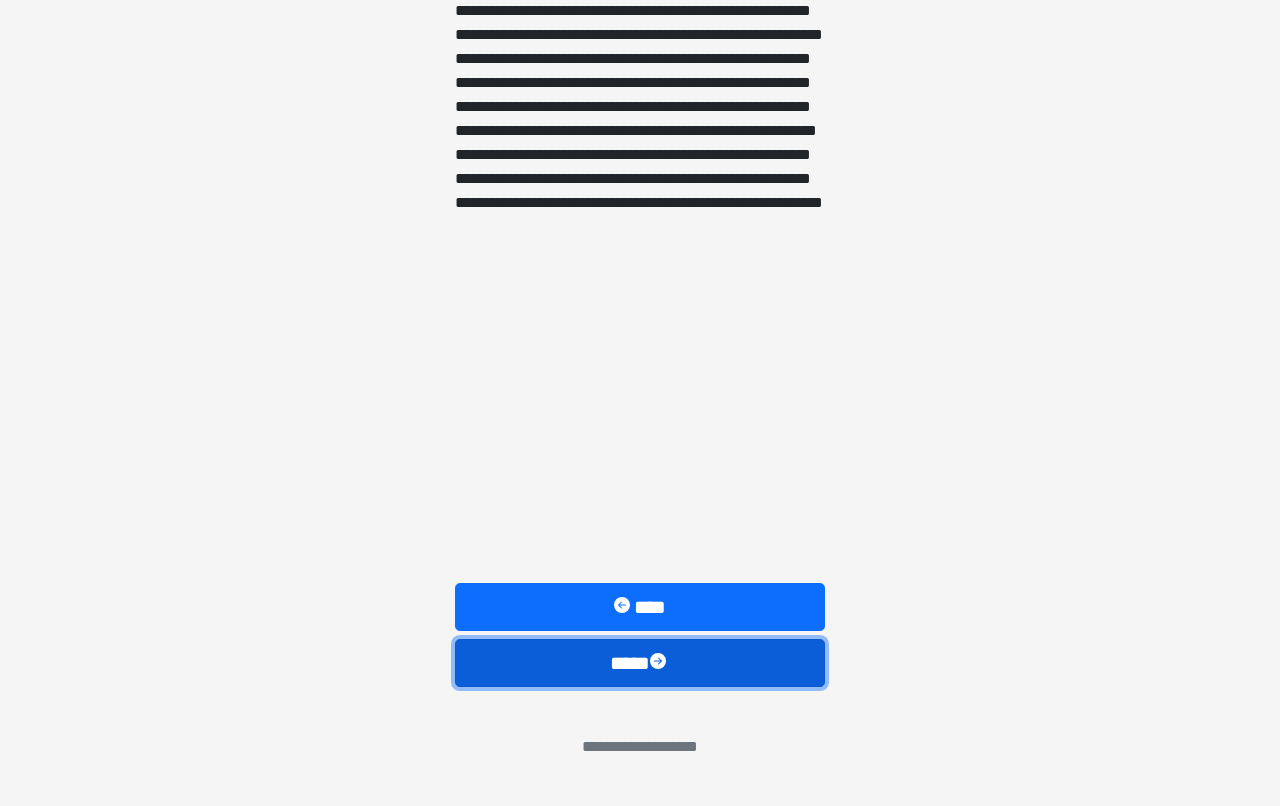 scroll, scrollTop: 1704, scrollLeft: 0, axis: vertical 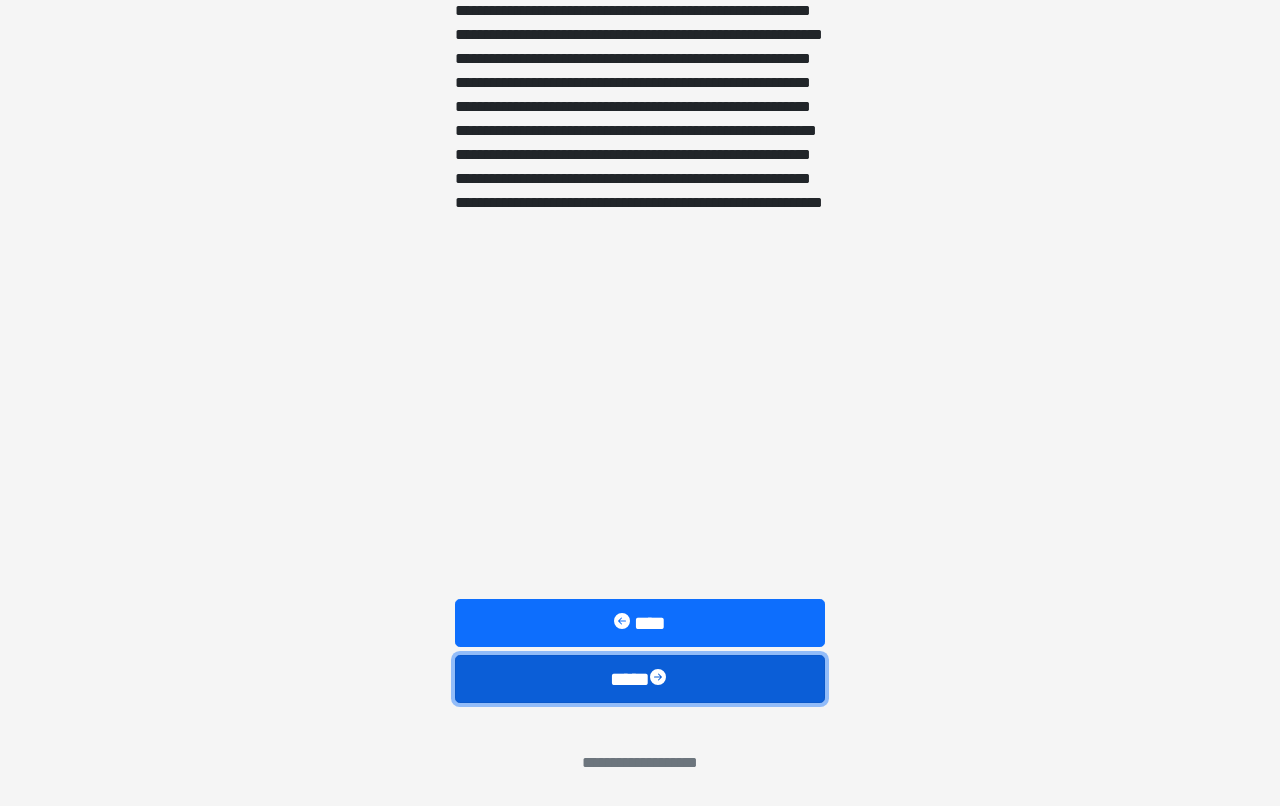 click on "****" at bounding box center [640, 679] 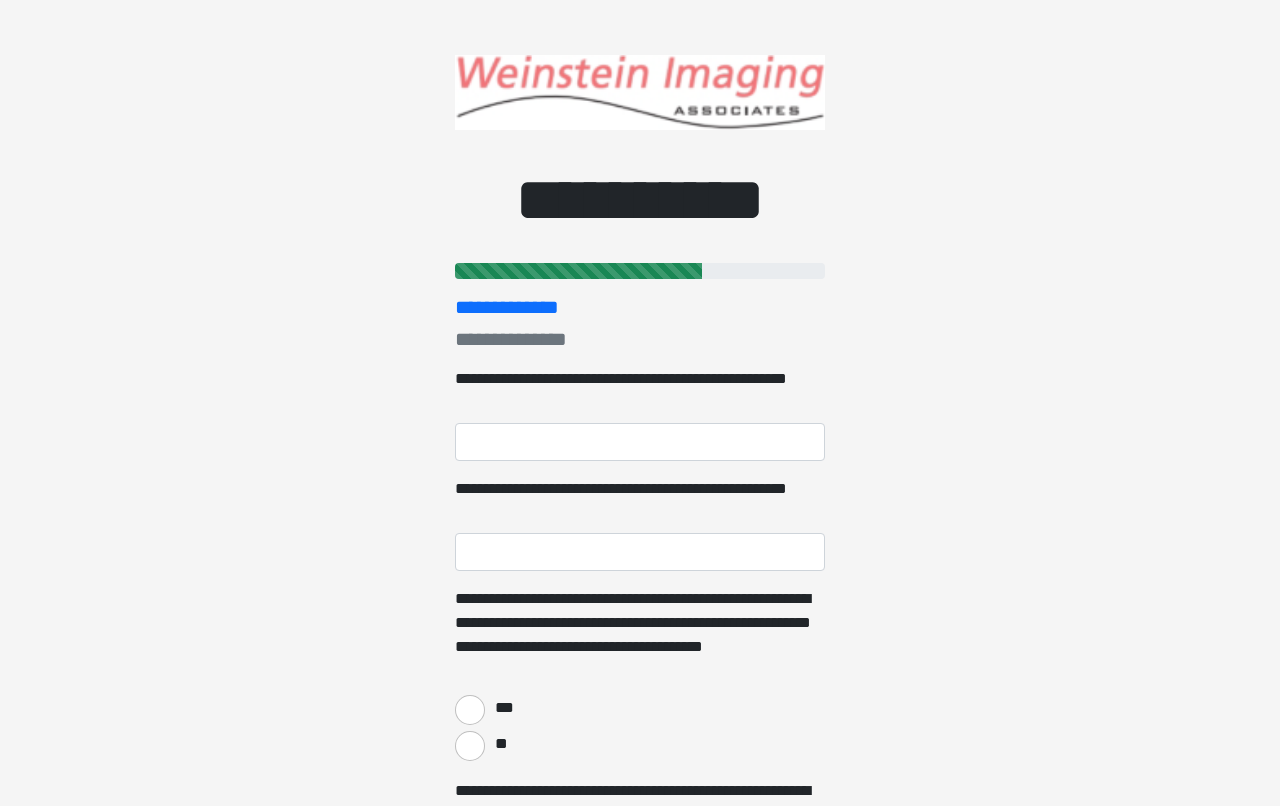 scroll, scrollTop: 0, scrollLeft: 0, axis: both 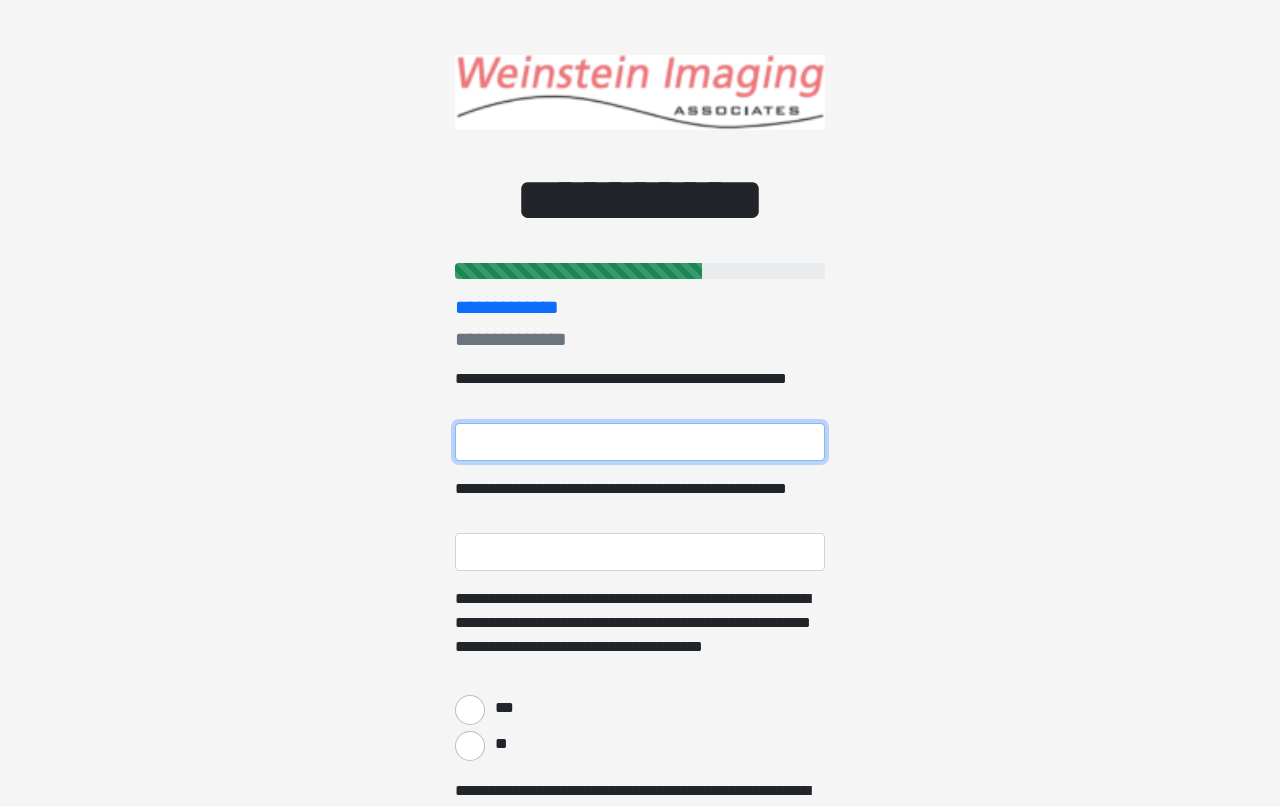 click on "**********" at bounding box center [640, 442] 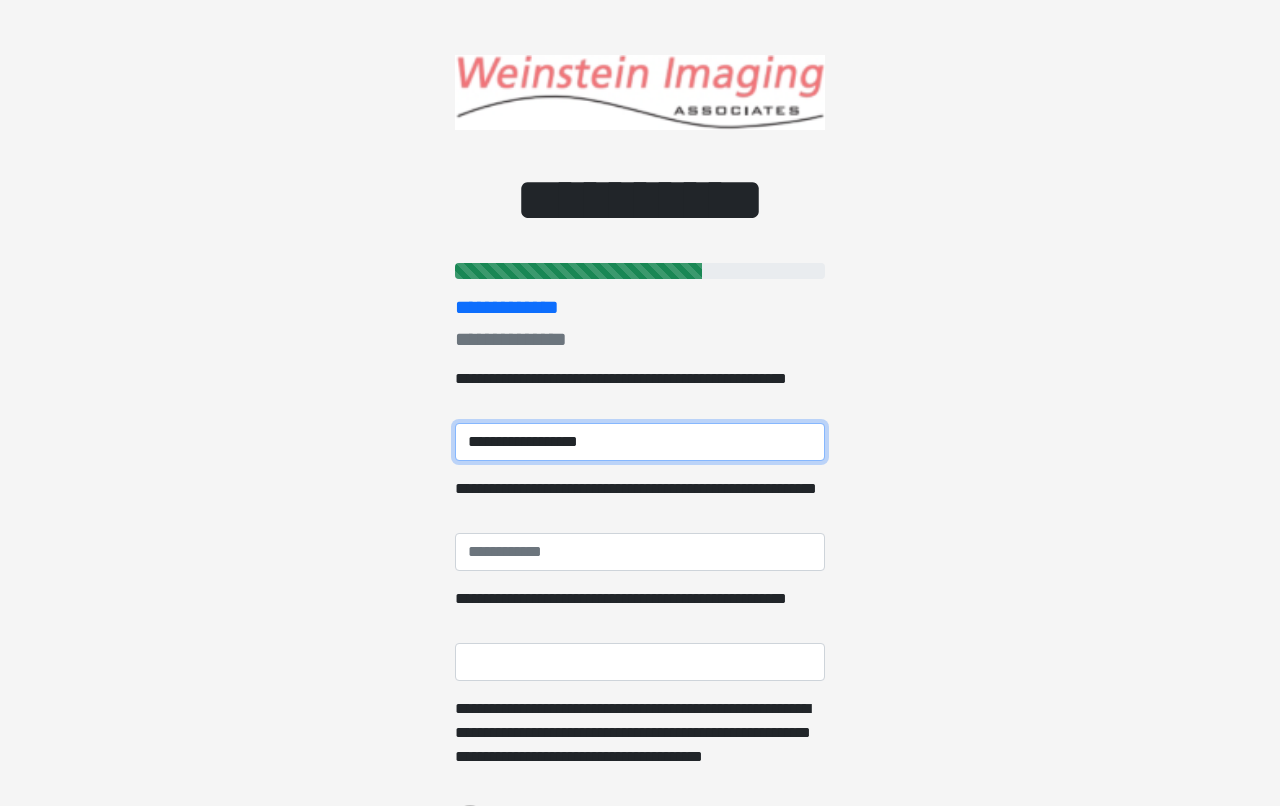 type on "**********" 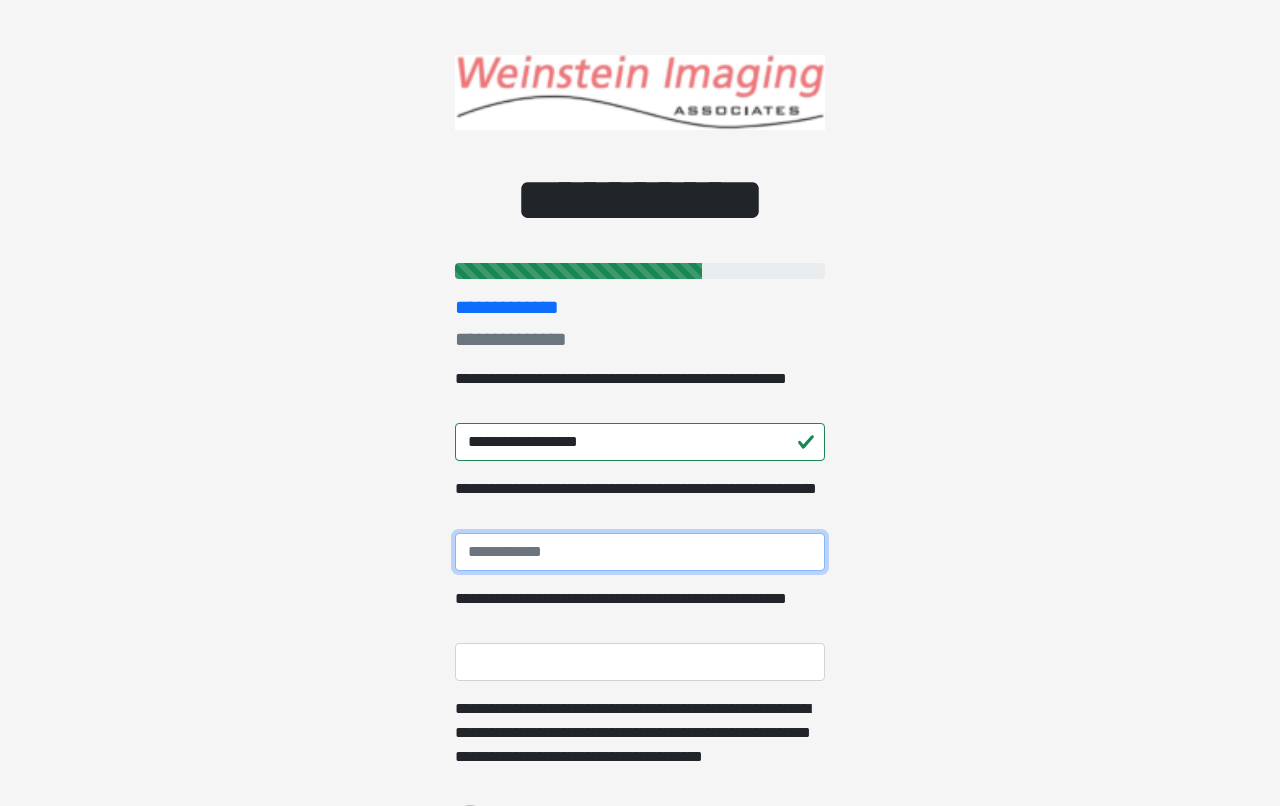 click on "**********" at bounding box center [640, 552] 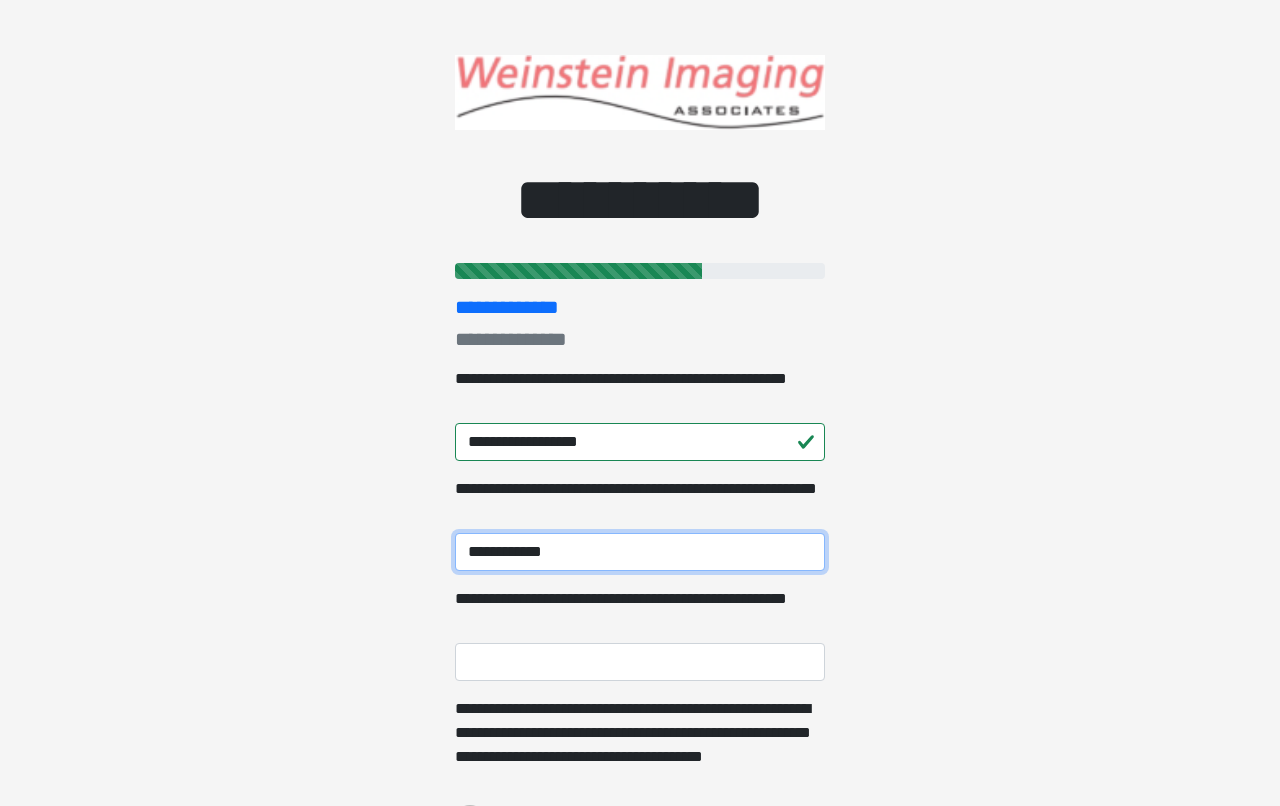 type on "**********" 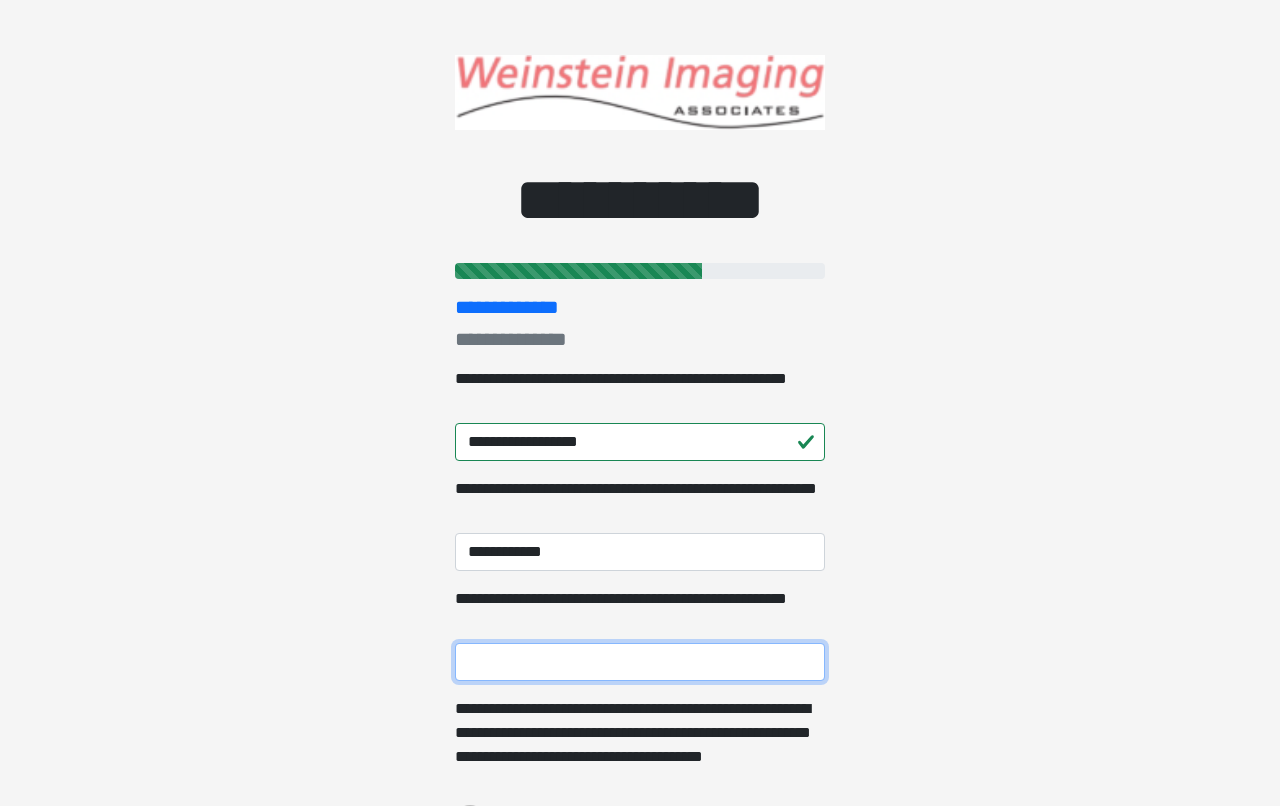 click on "**********" at bounding box center (640, 662) 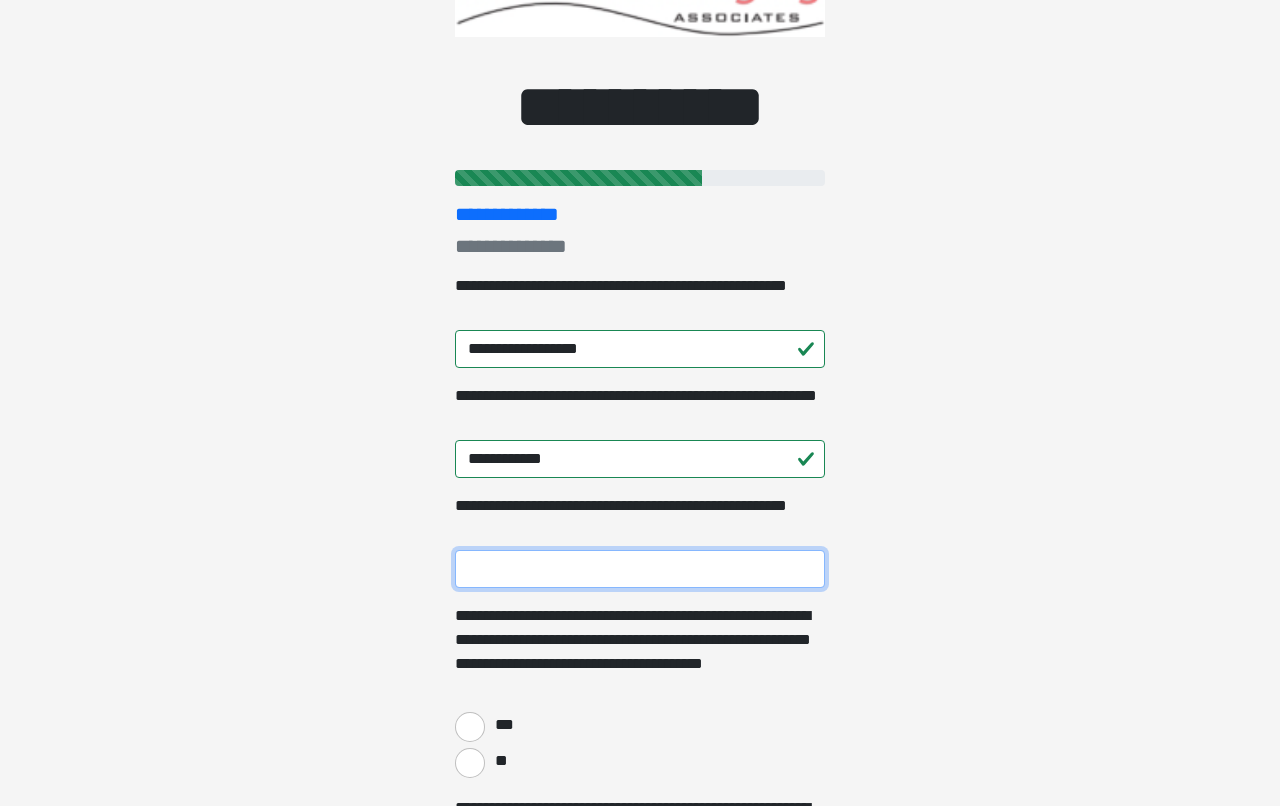 scroll, scrollTop: 104, scrollLeft: 0, axis: vertical 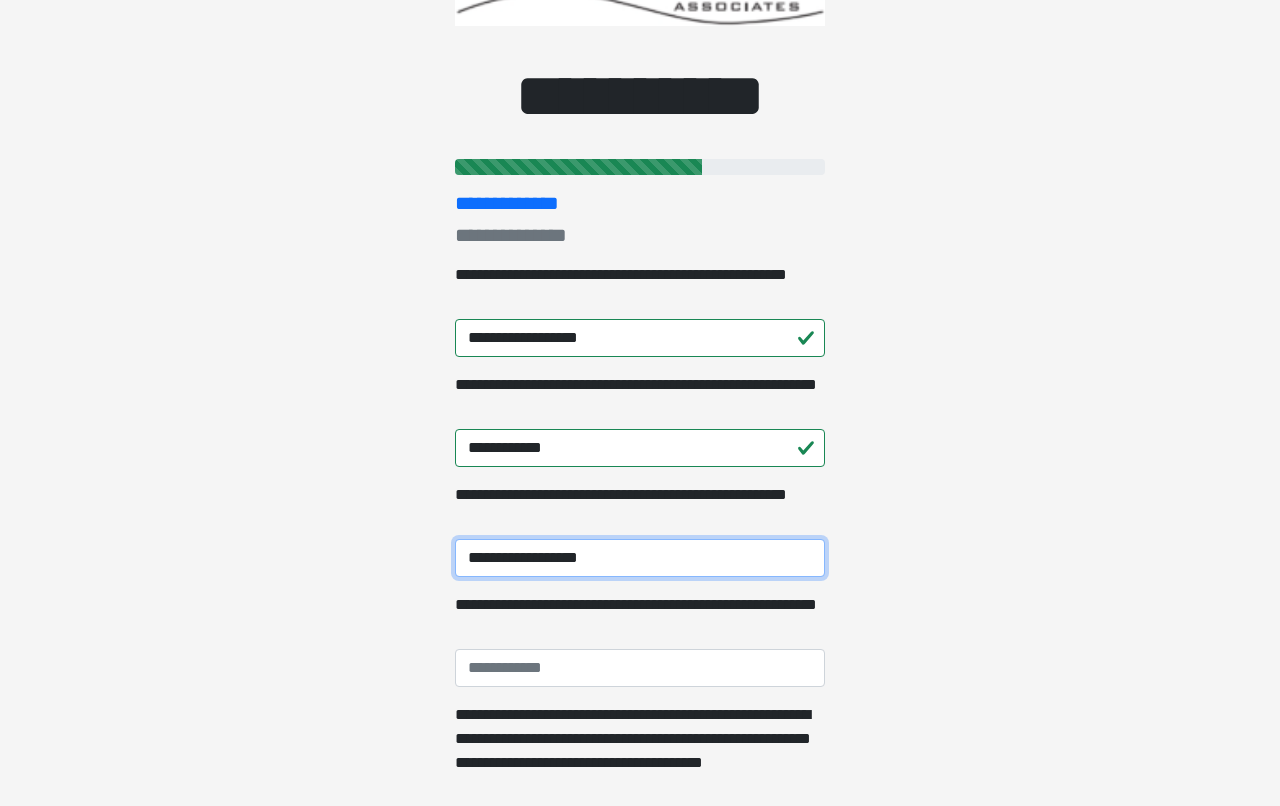 type on "**********" 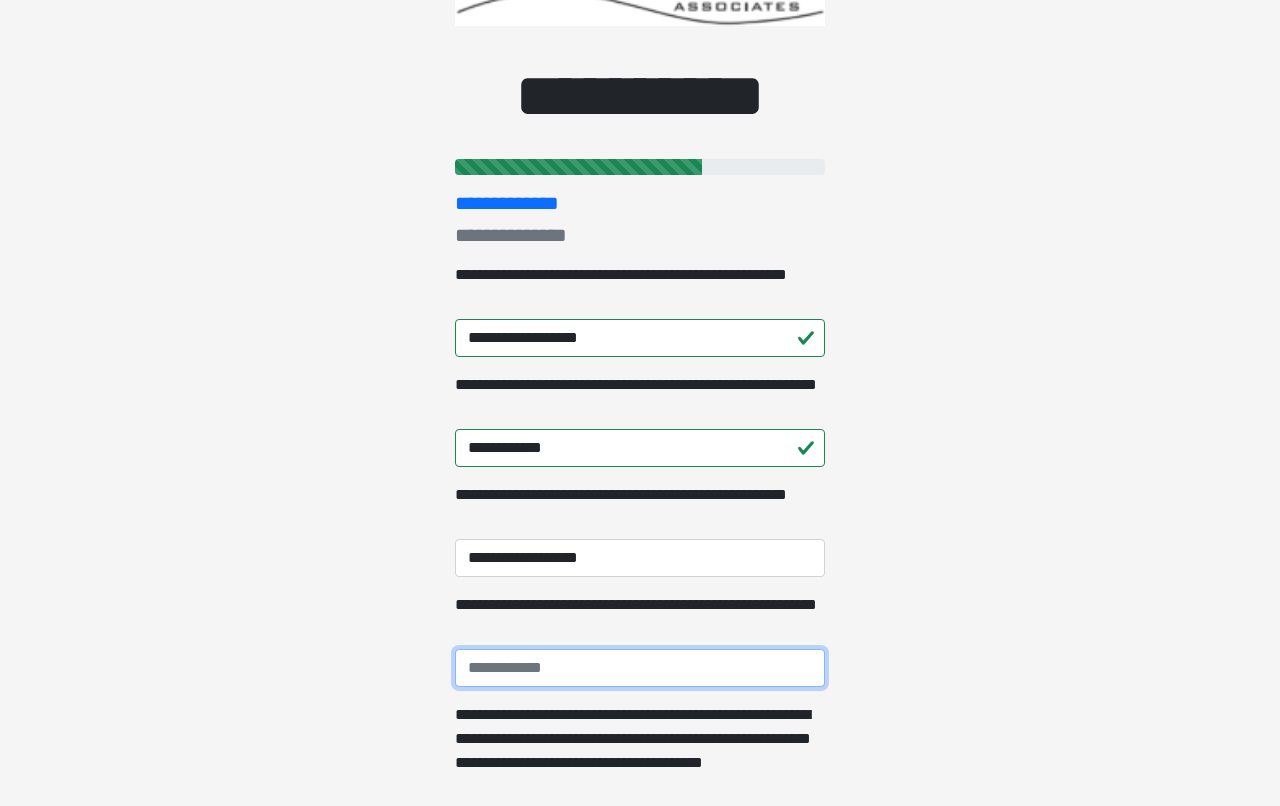 click on "**********" at bounding box center (640, 668) 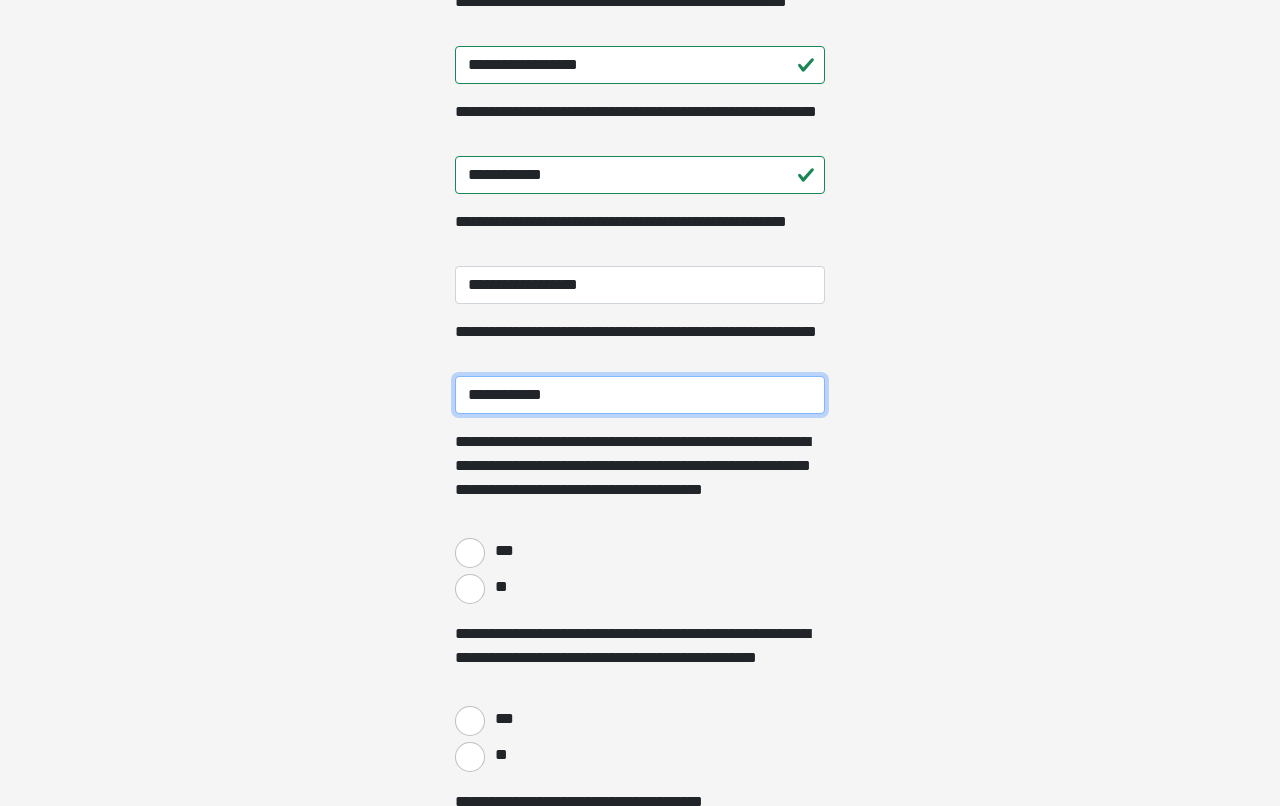 scroll, scrollTop: 379, scrollLeft: 0, axis: vertical 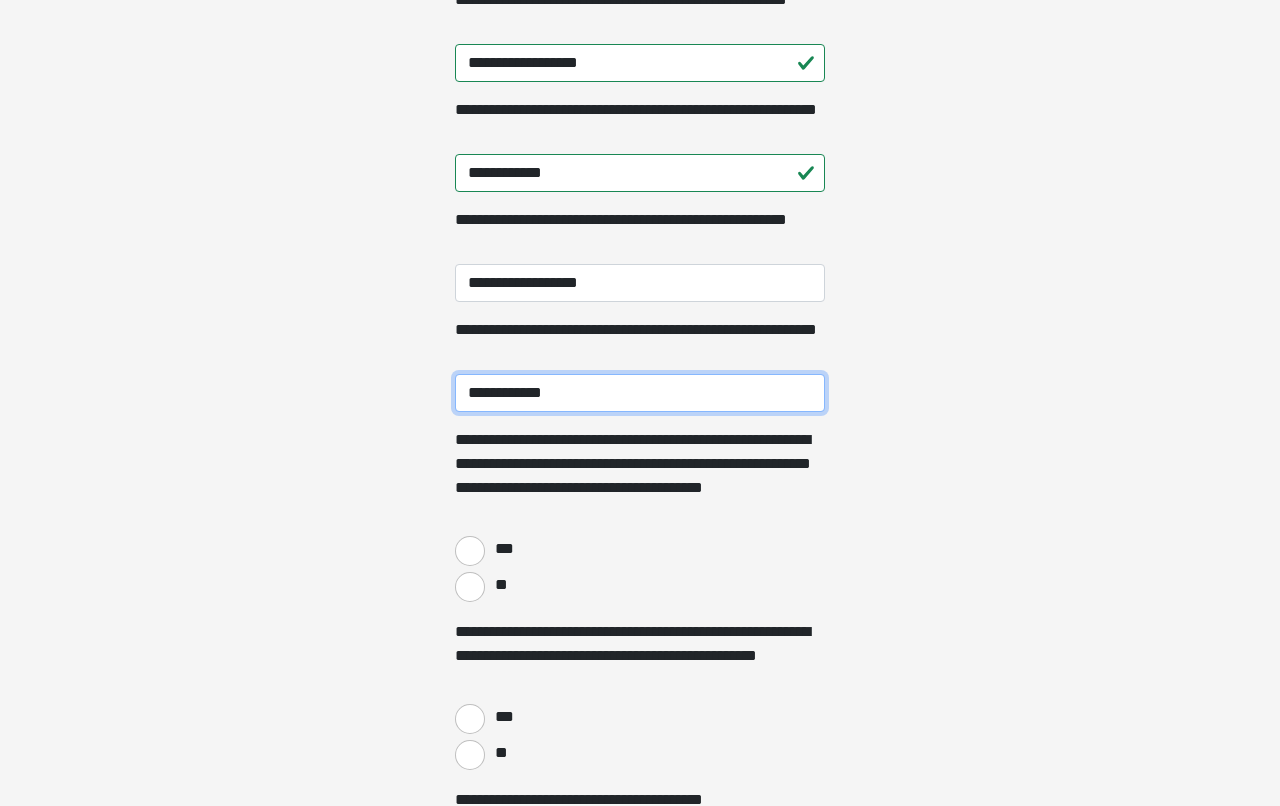 type on "**********" 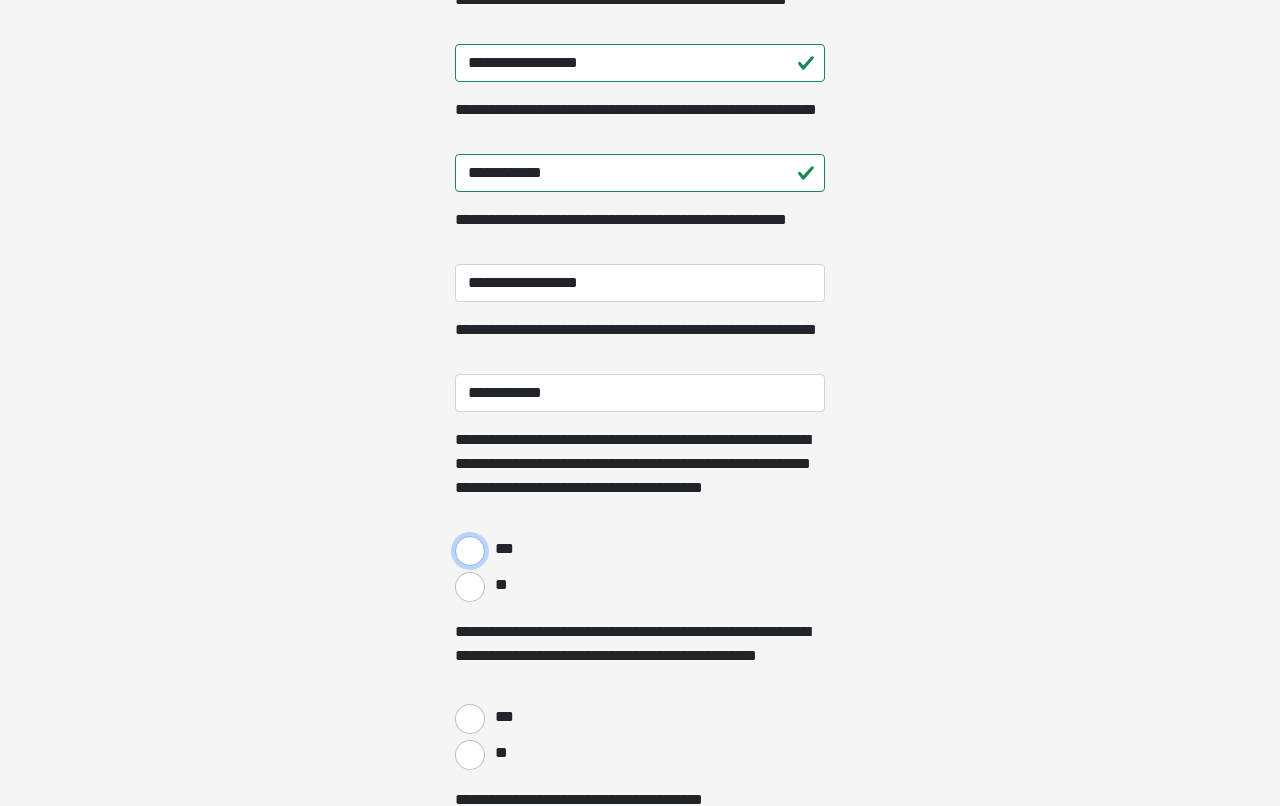 click on "***" at bounding box center [470, 551] 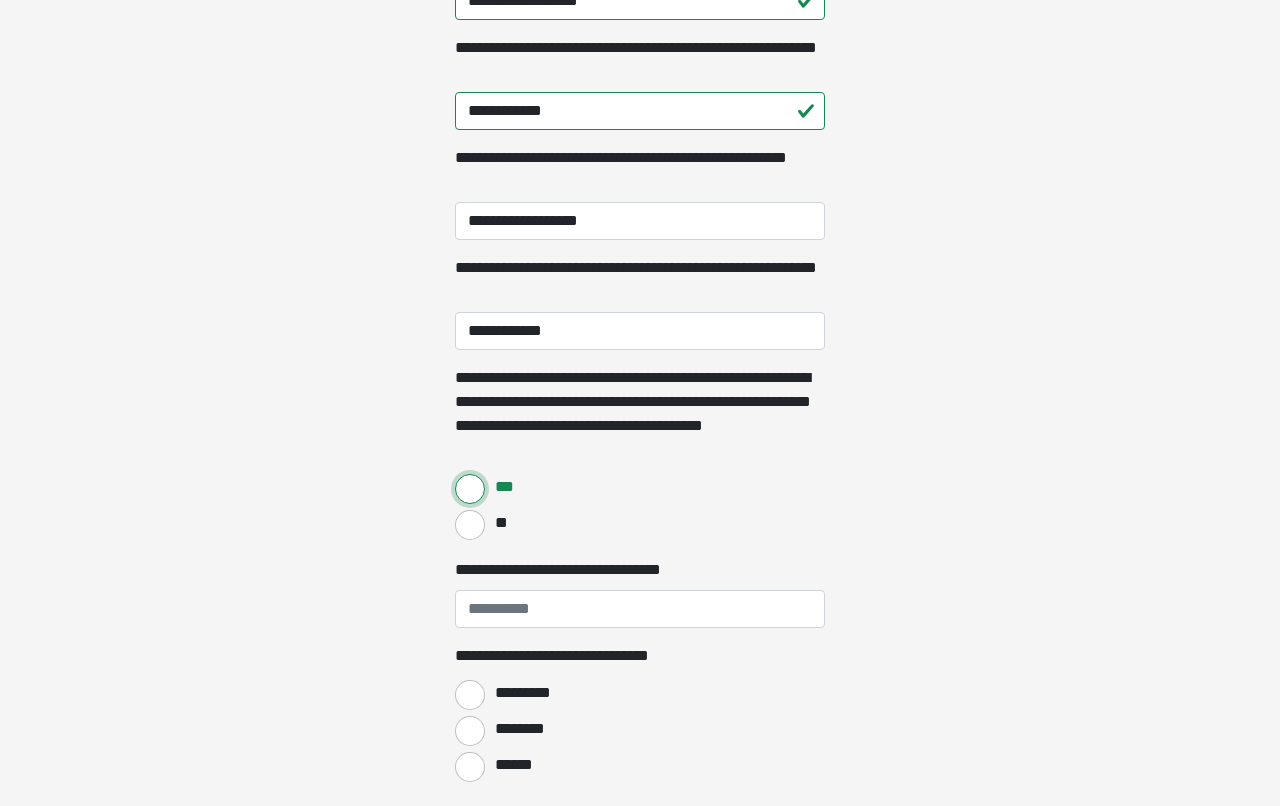 scroll, scrollTop: 444, scrollLeft: 0, axis: vertical 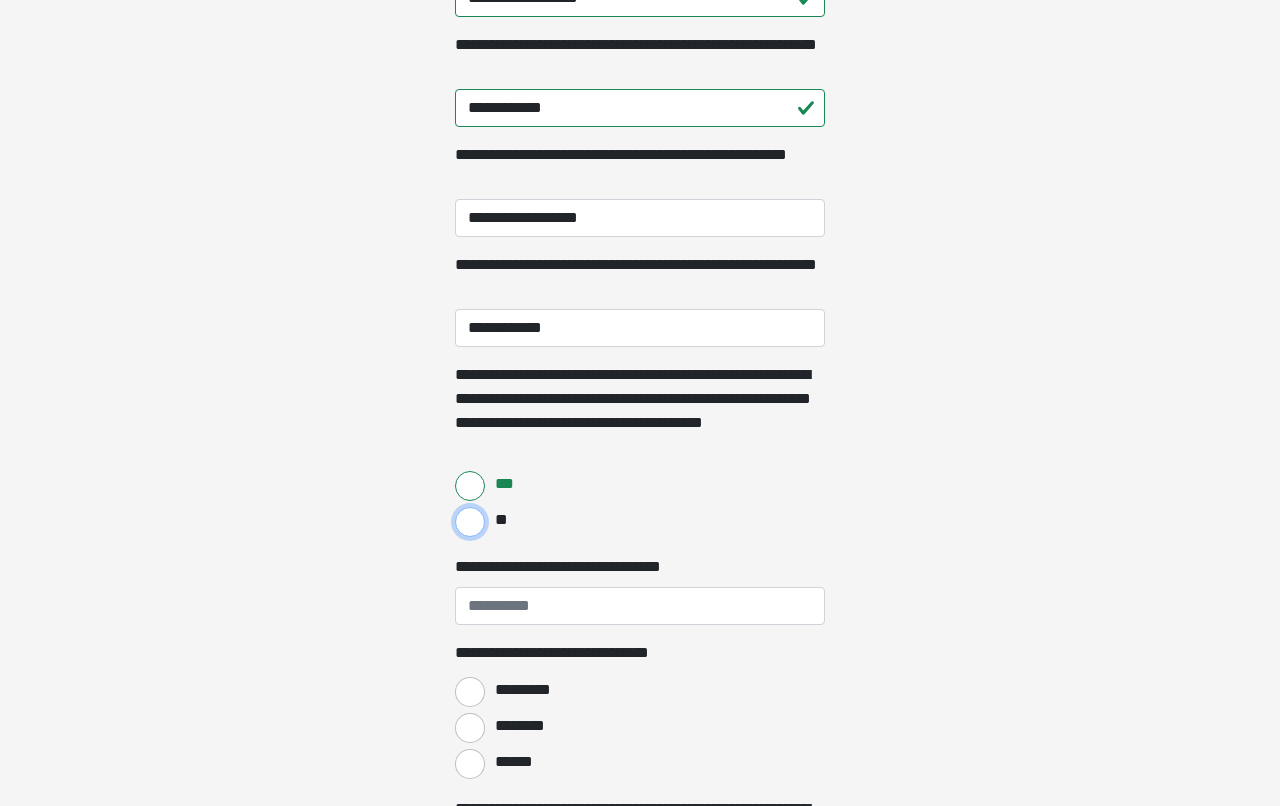 click on "**" at bounding box center (470, 522) 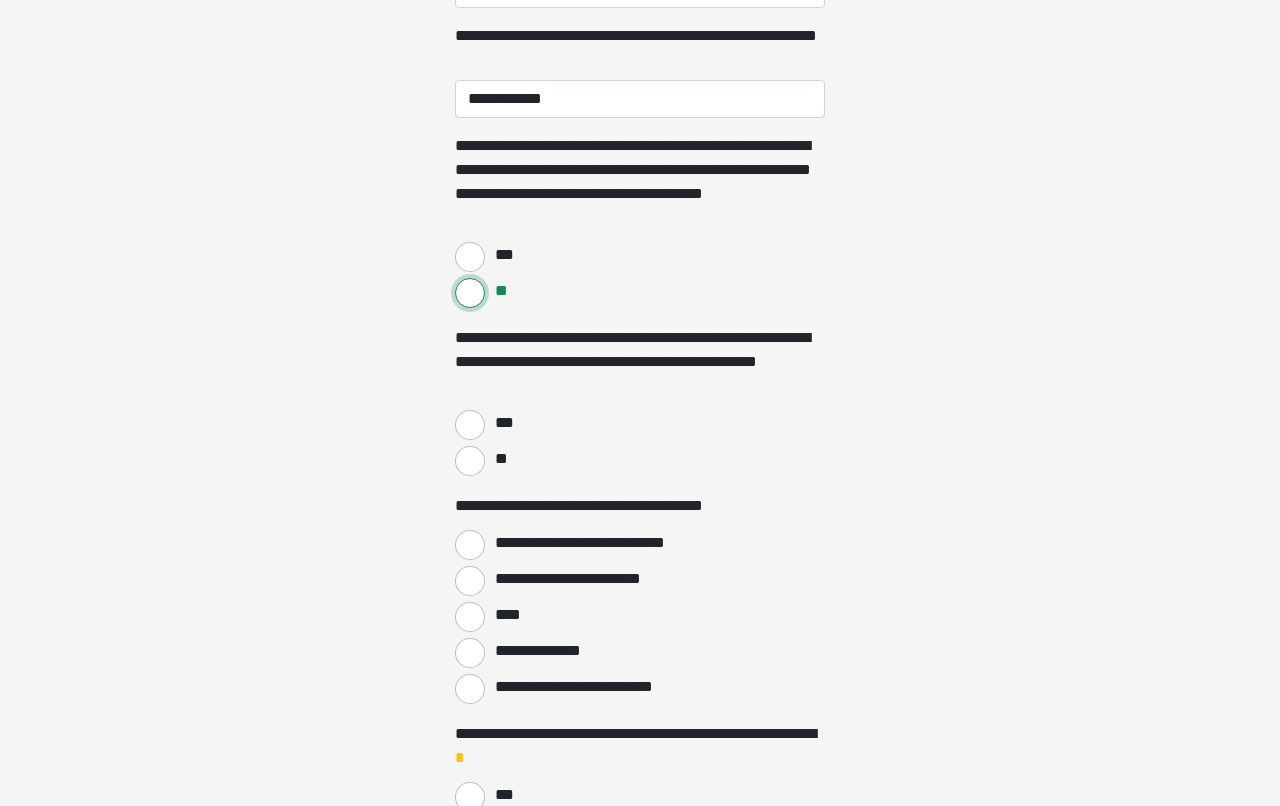 scroll, scrollTop: 675, scrollLeft: 0, axis: vertical 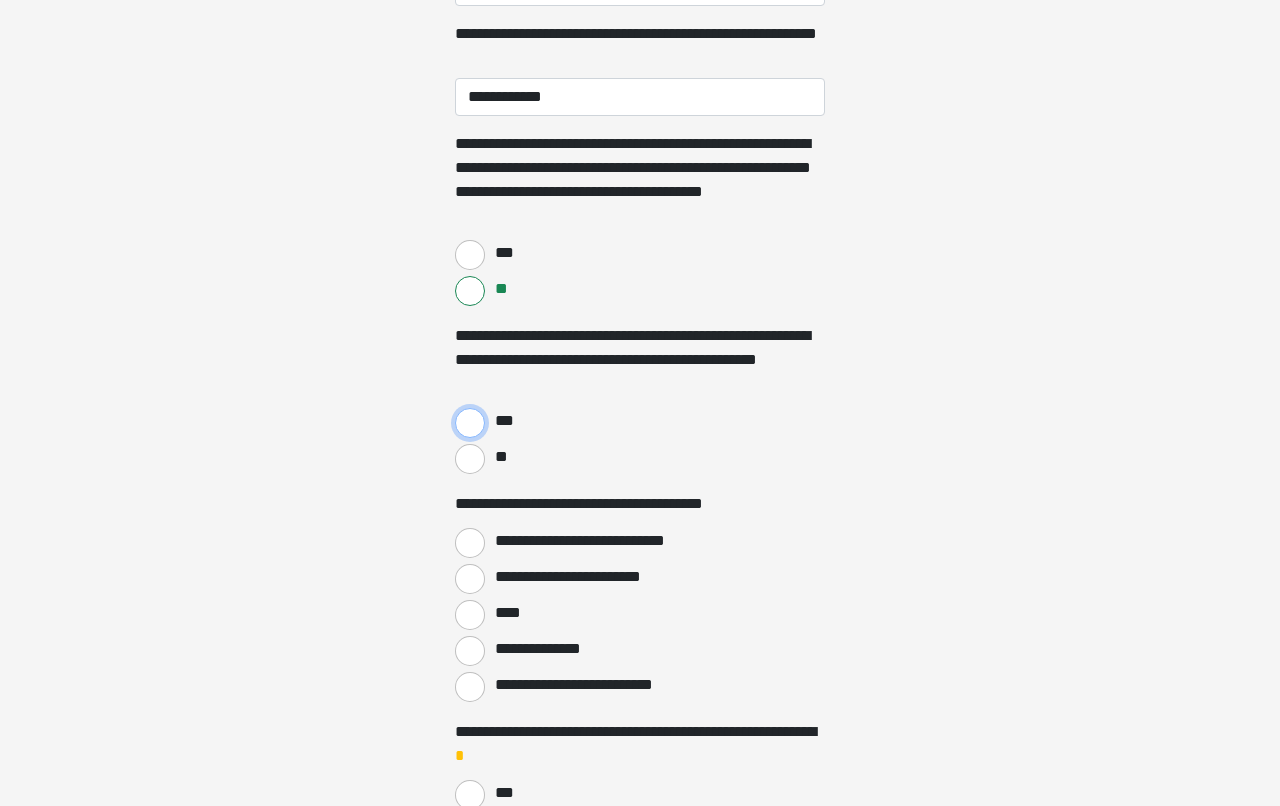 click on "***" at bounding box center (470, 423) 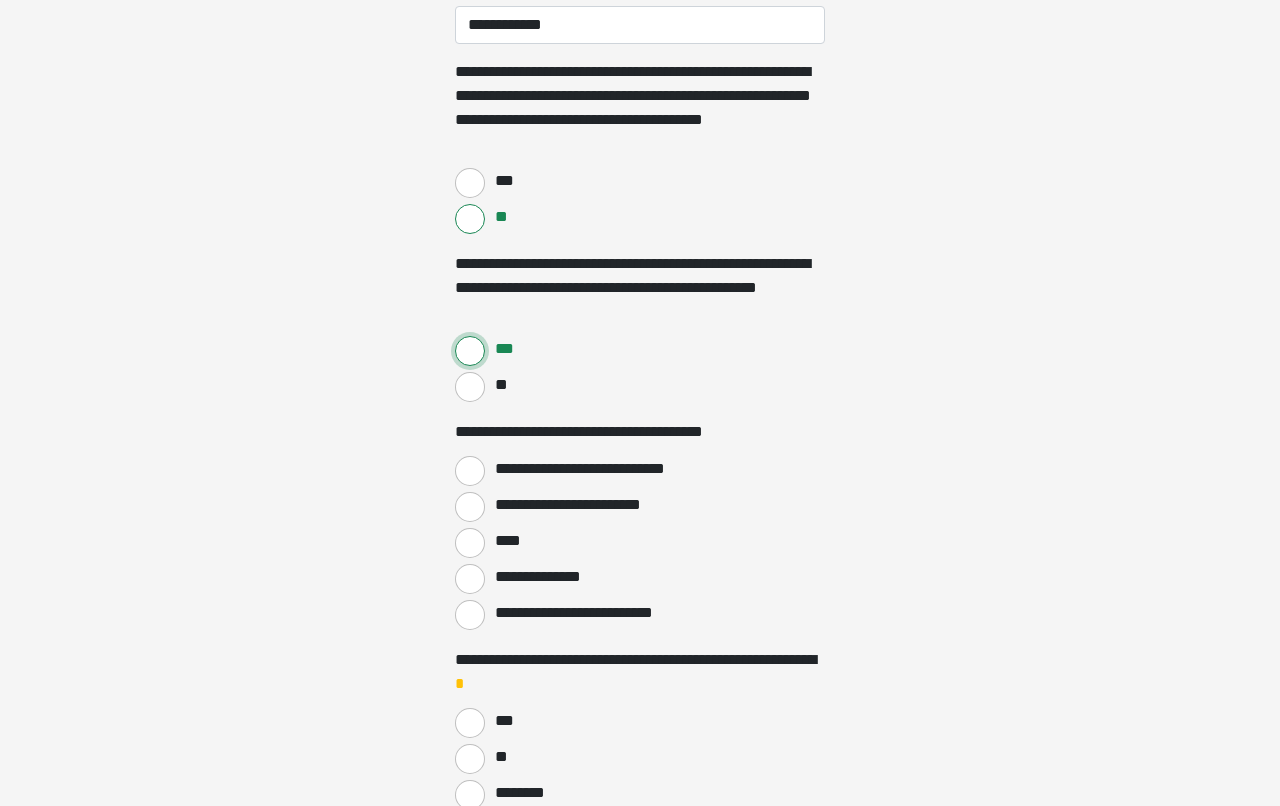 scroll, scrollTop: 753, scrollLeft: 0, axis: vertical 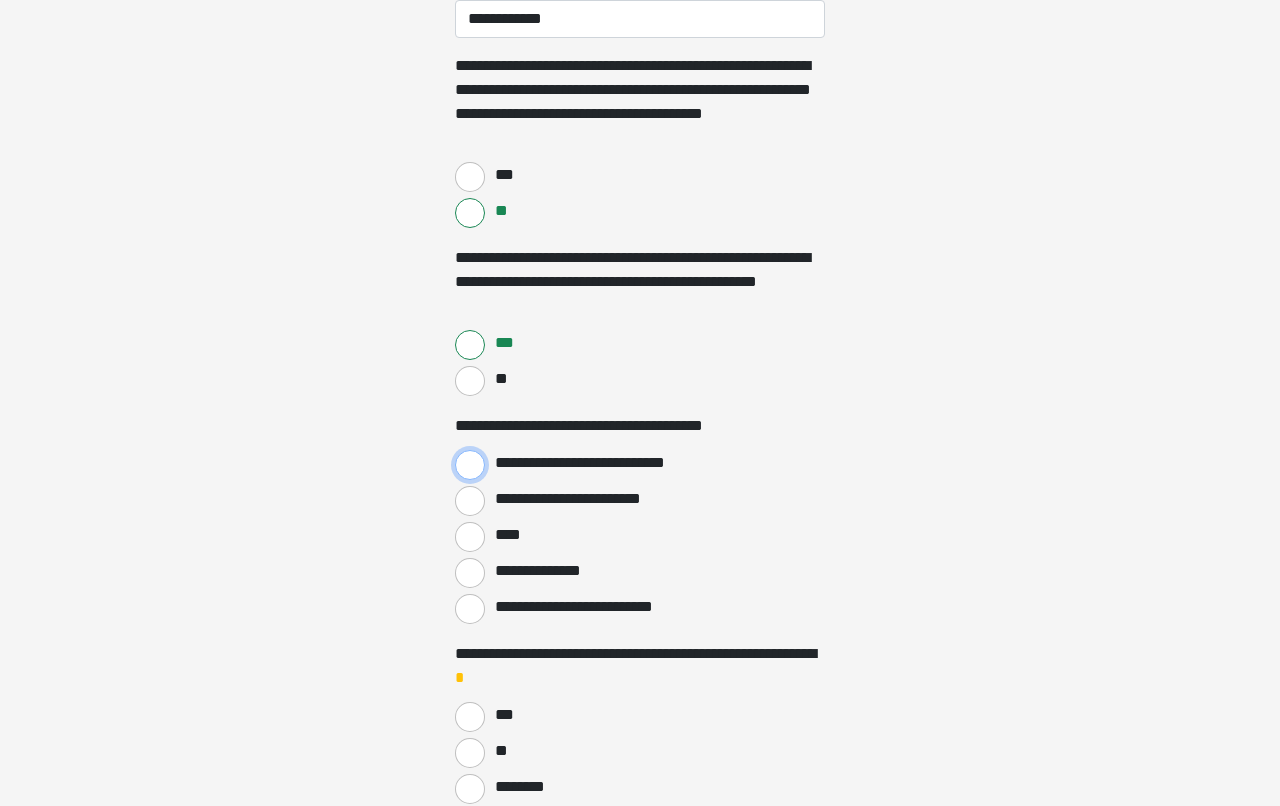 click on "**********" at bounding box center (470, 465) 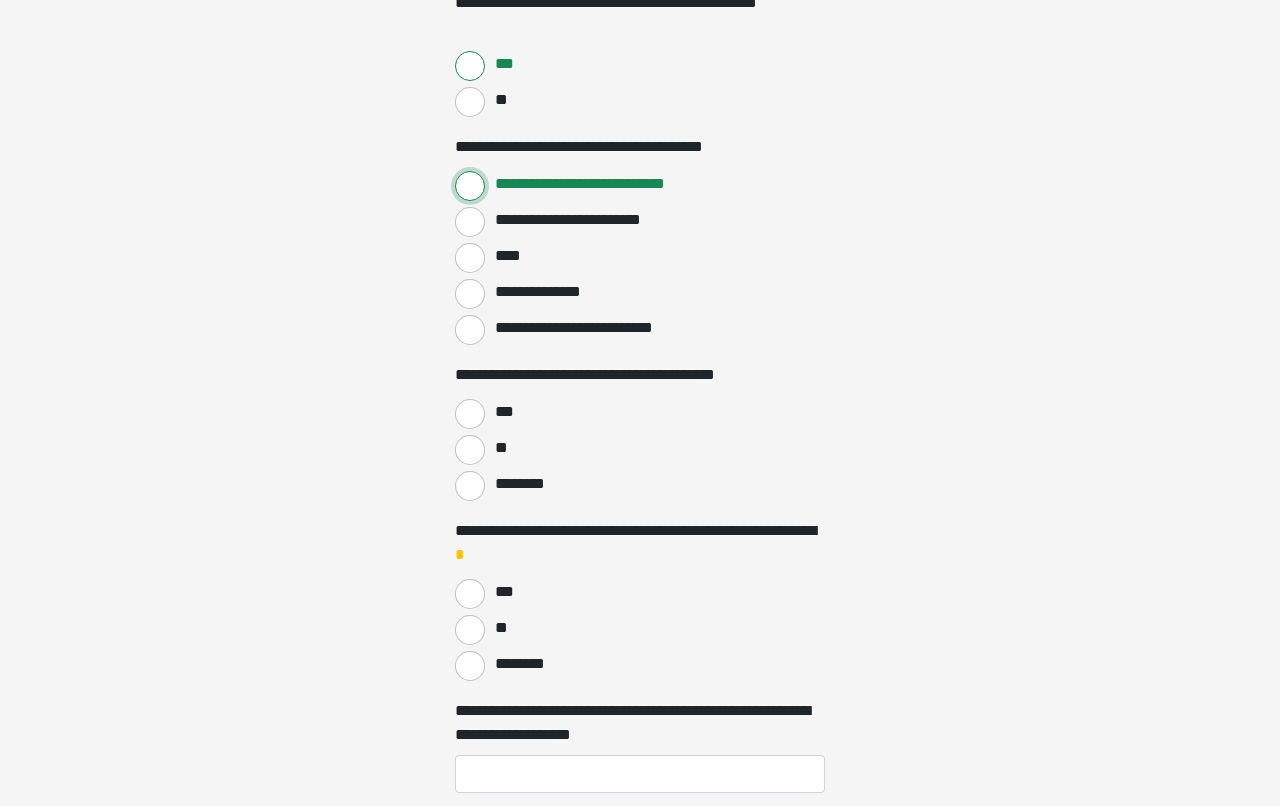 scroll, scrollTop: 1037, scrollLeft: 0, axis: vertical 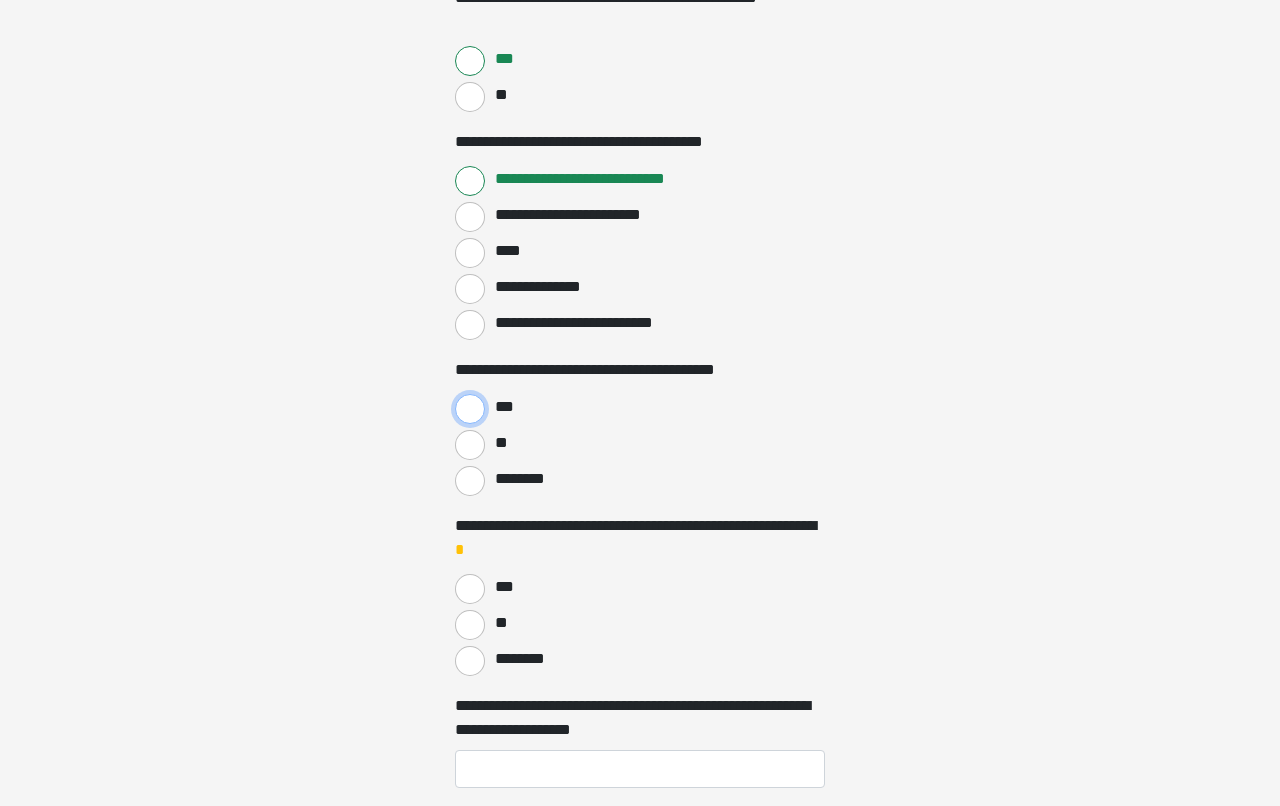click on "***" at bounding box center [470, 409] 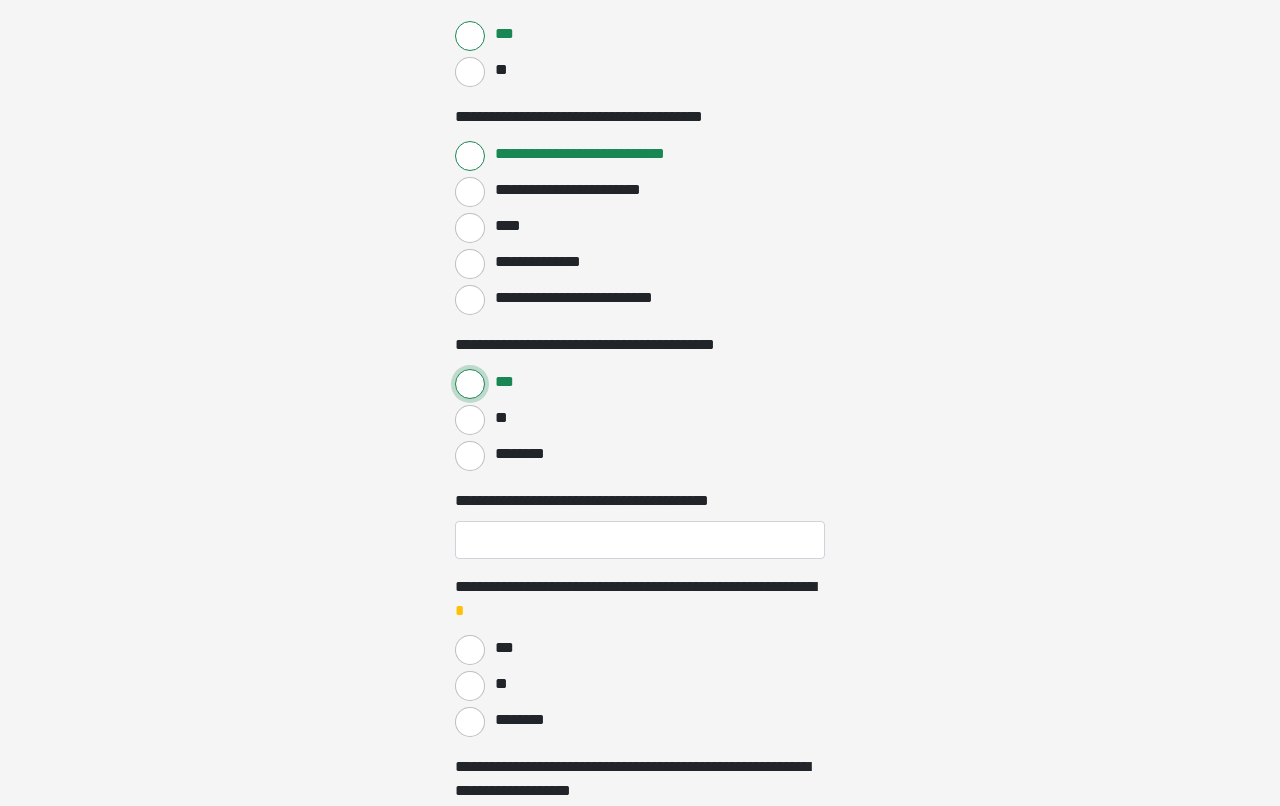 scroll, scrollTop: 1069, scrollLeft: 0, axis: vertical 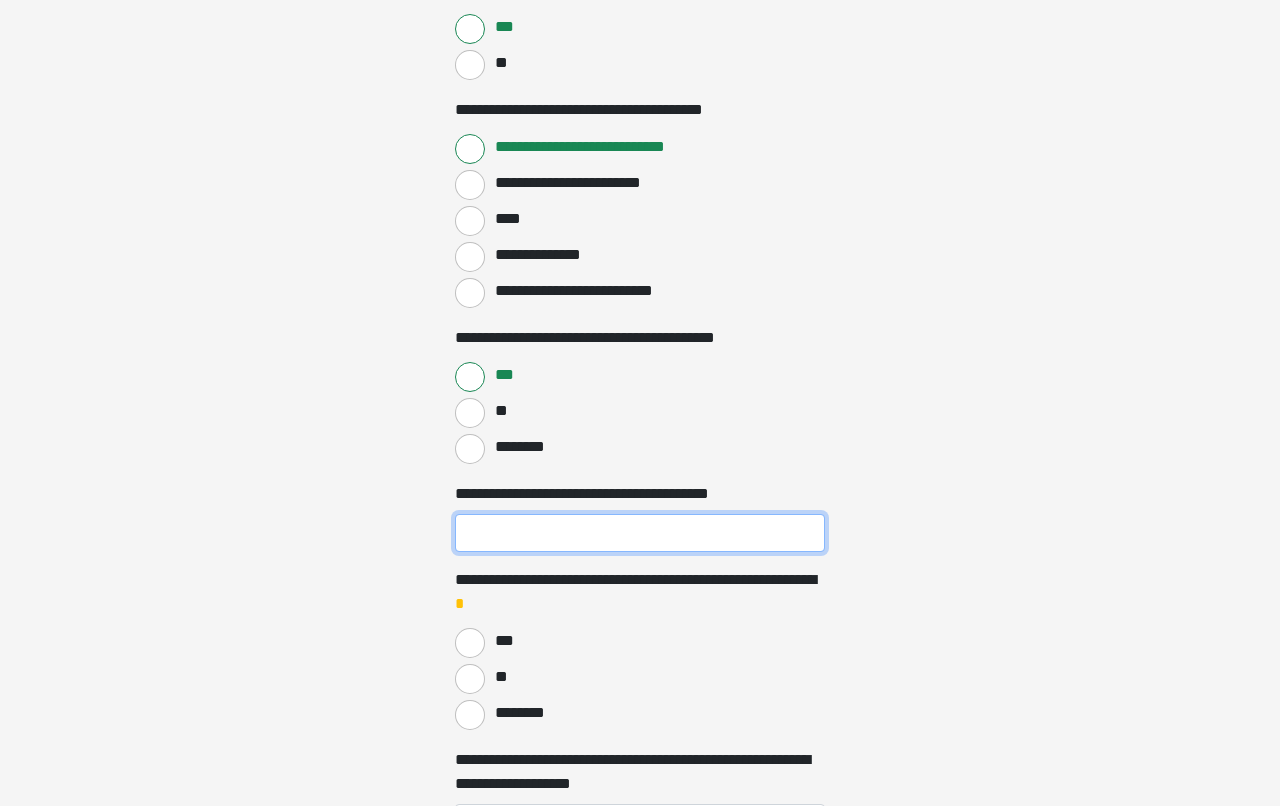 click on "**********" at bounding box center (640, 533) 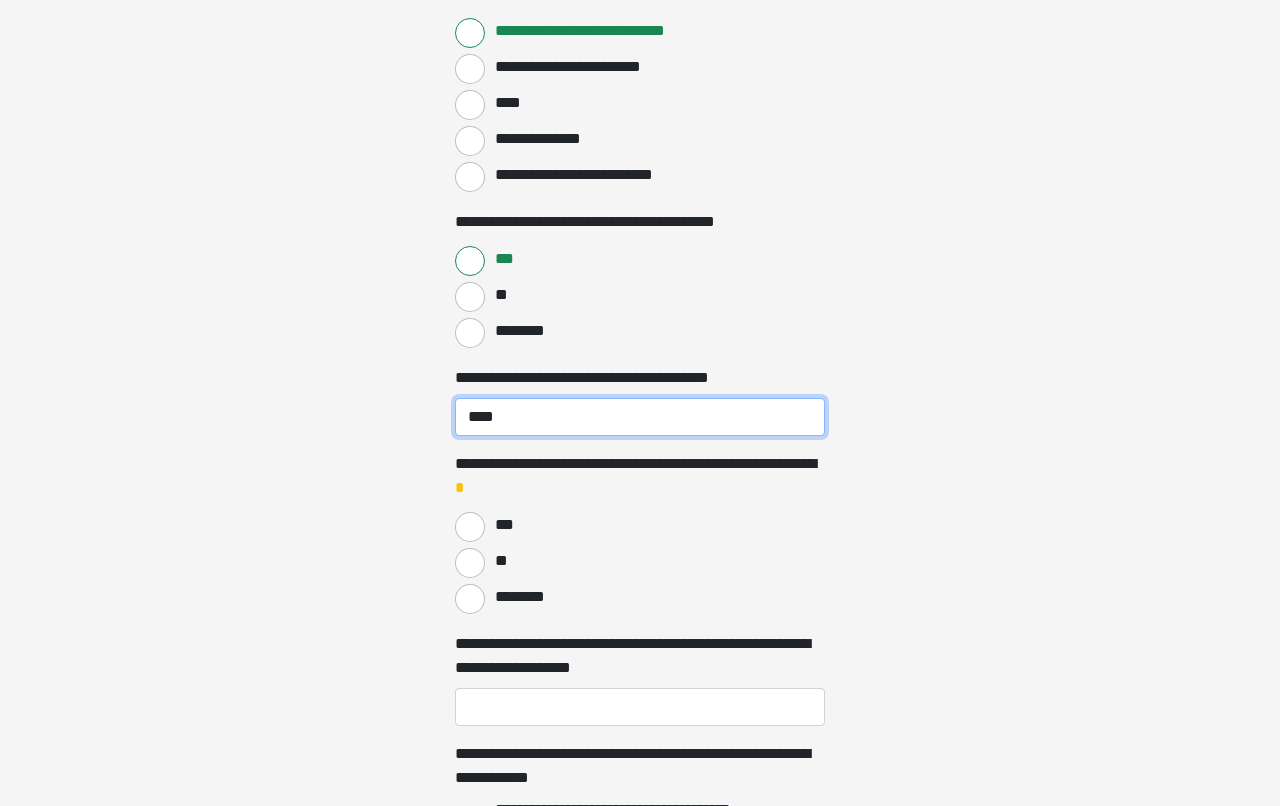 scroll, scrollTop: 1188, scrollLeft: 0, axis: vertical 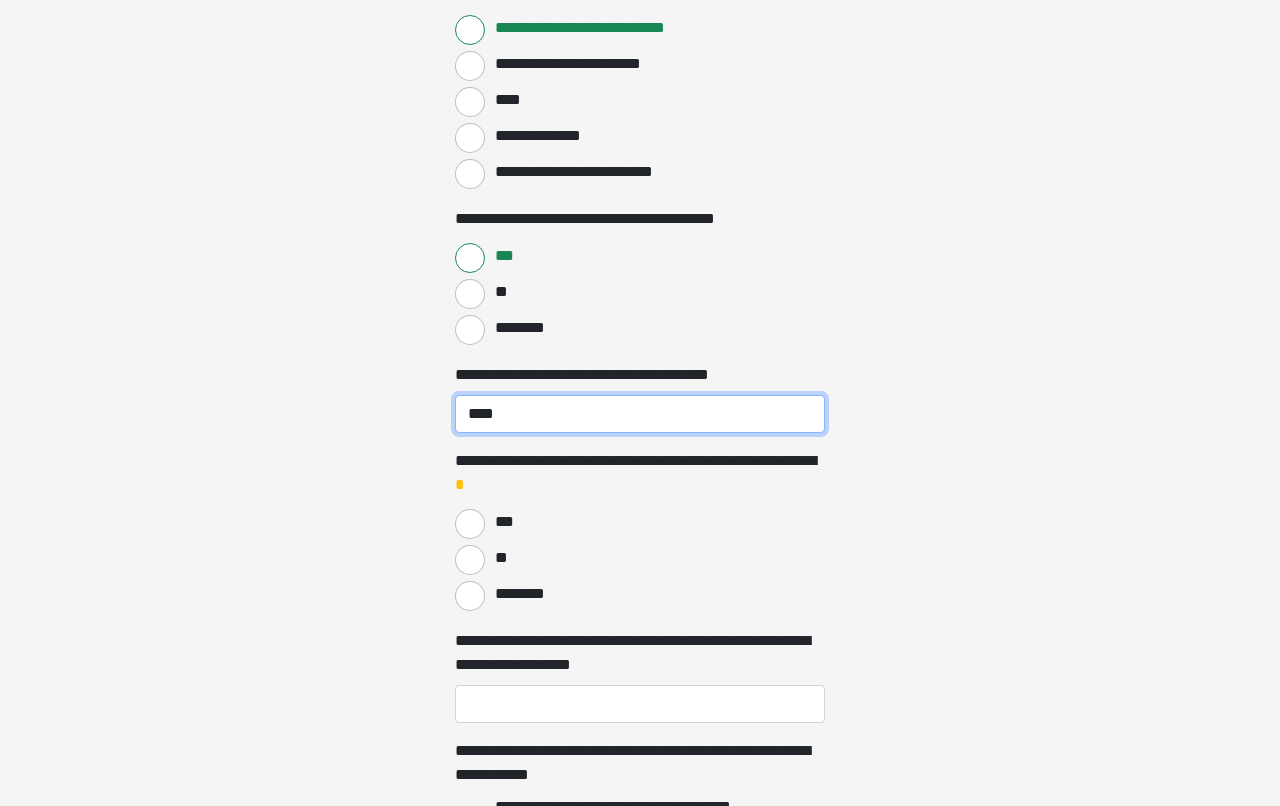 type on "****" 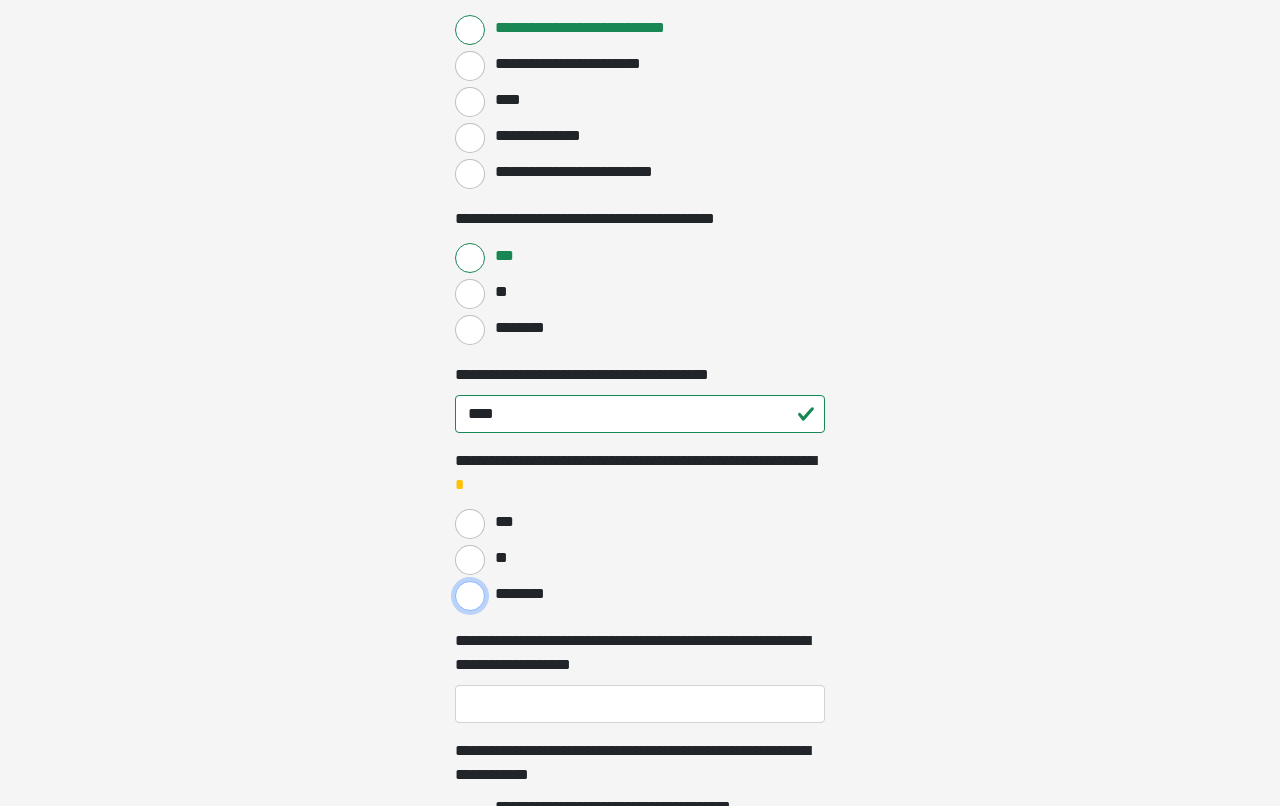 click on "********" at bounding box center (470, 596) 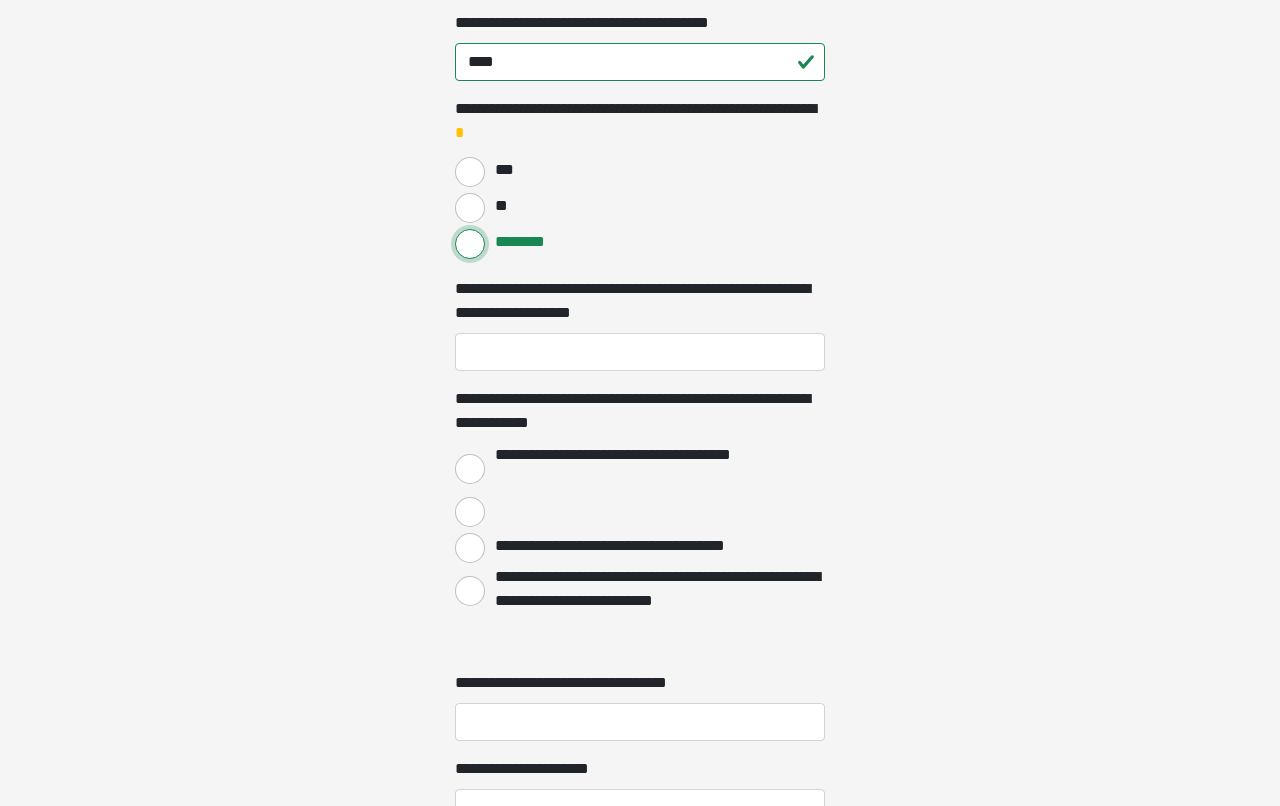 scroll, scrollTop: 1542, scrollLeft: 0, axis: vertical 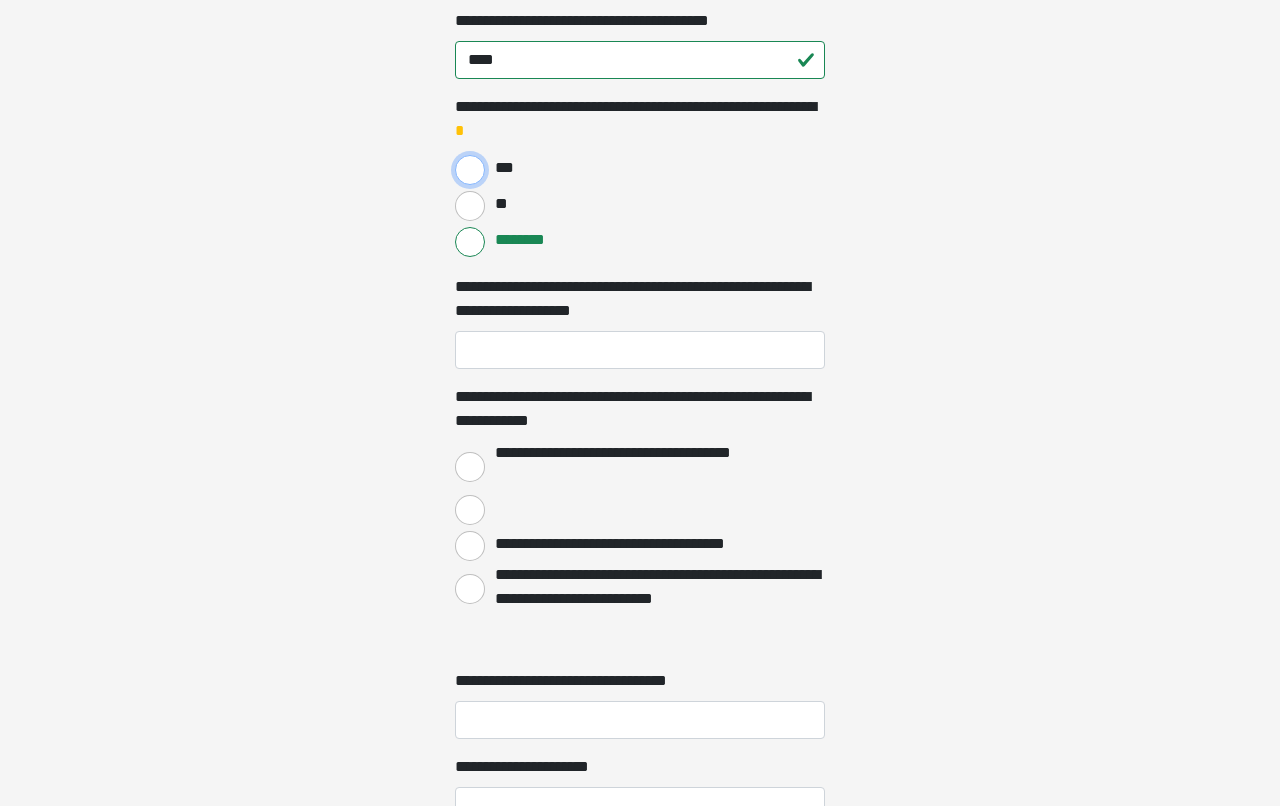 click on "***" at bounding box center [470, 170] 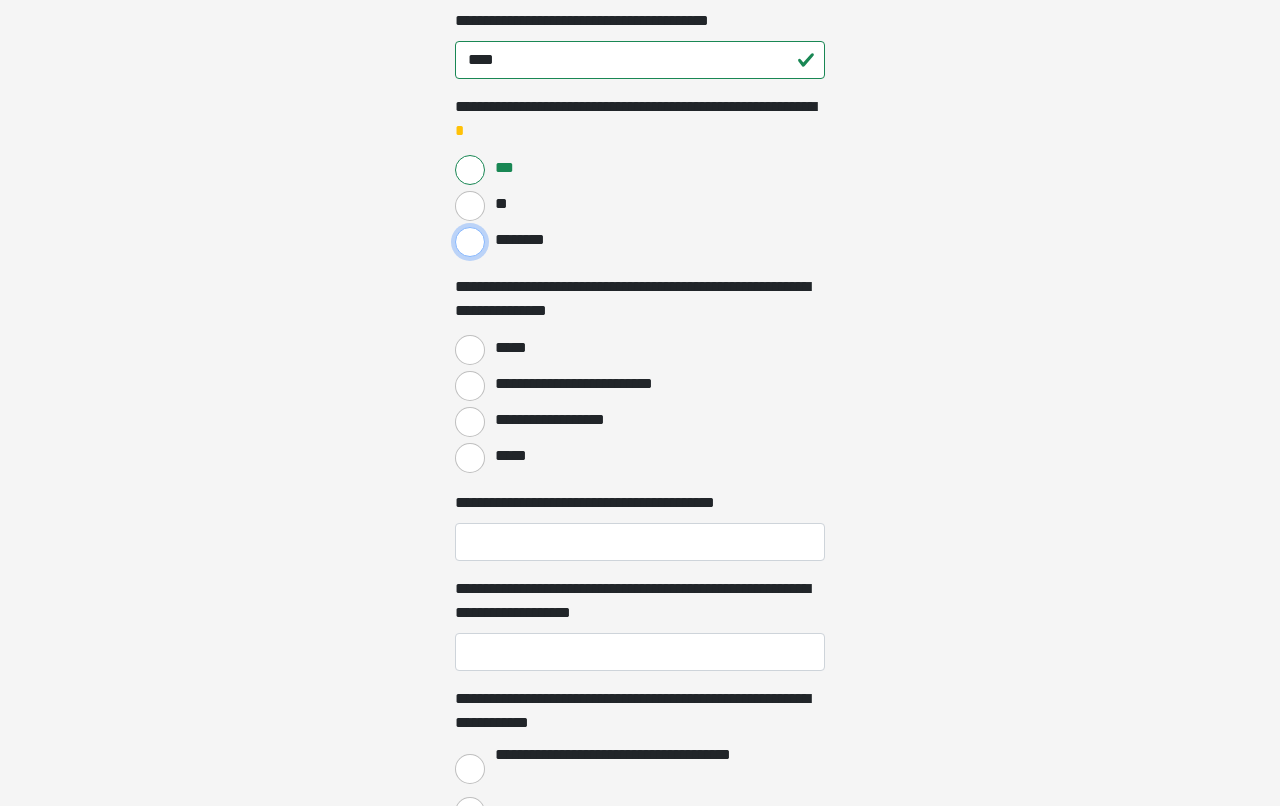 click on "********" at bounding box center (470, 242) 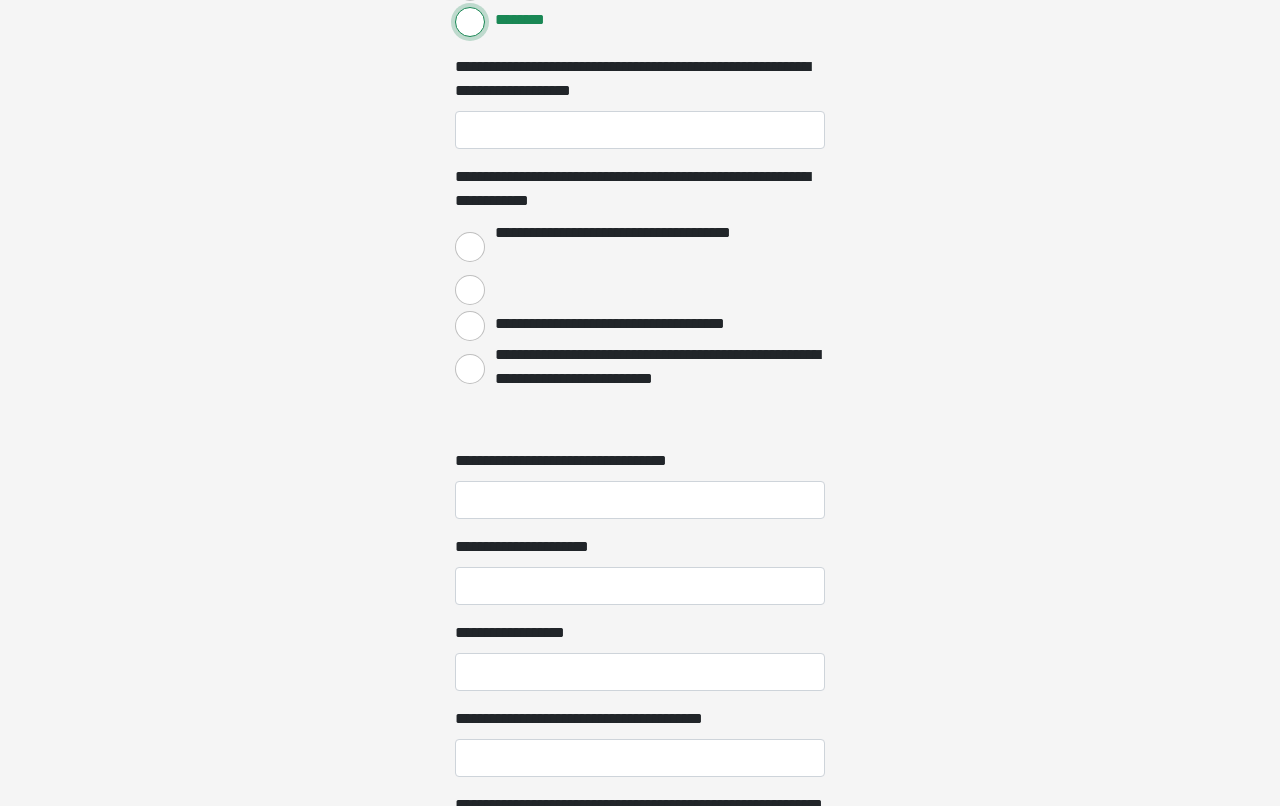 scroll, scrollTop: 1764, scrollLeft: 0, axis: vertical 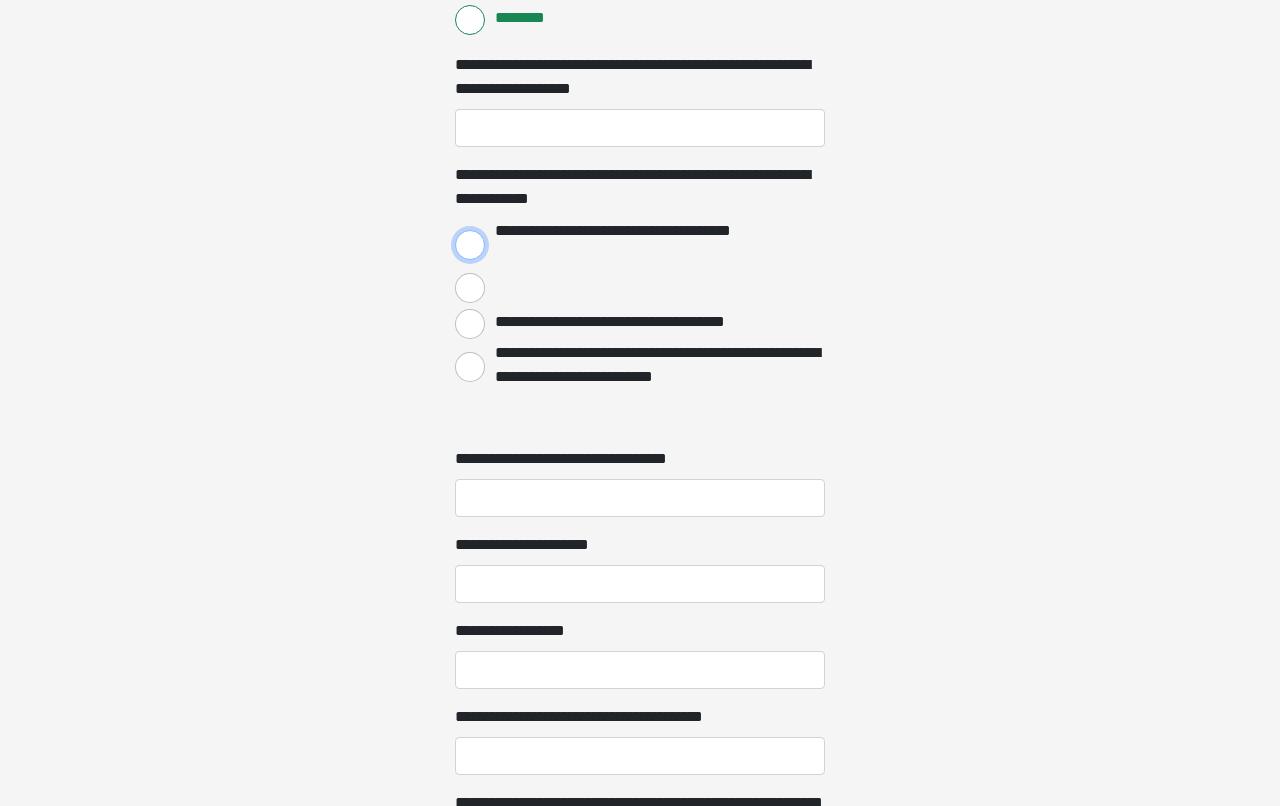click on "**********" at bounding box center (470, 245) 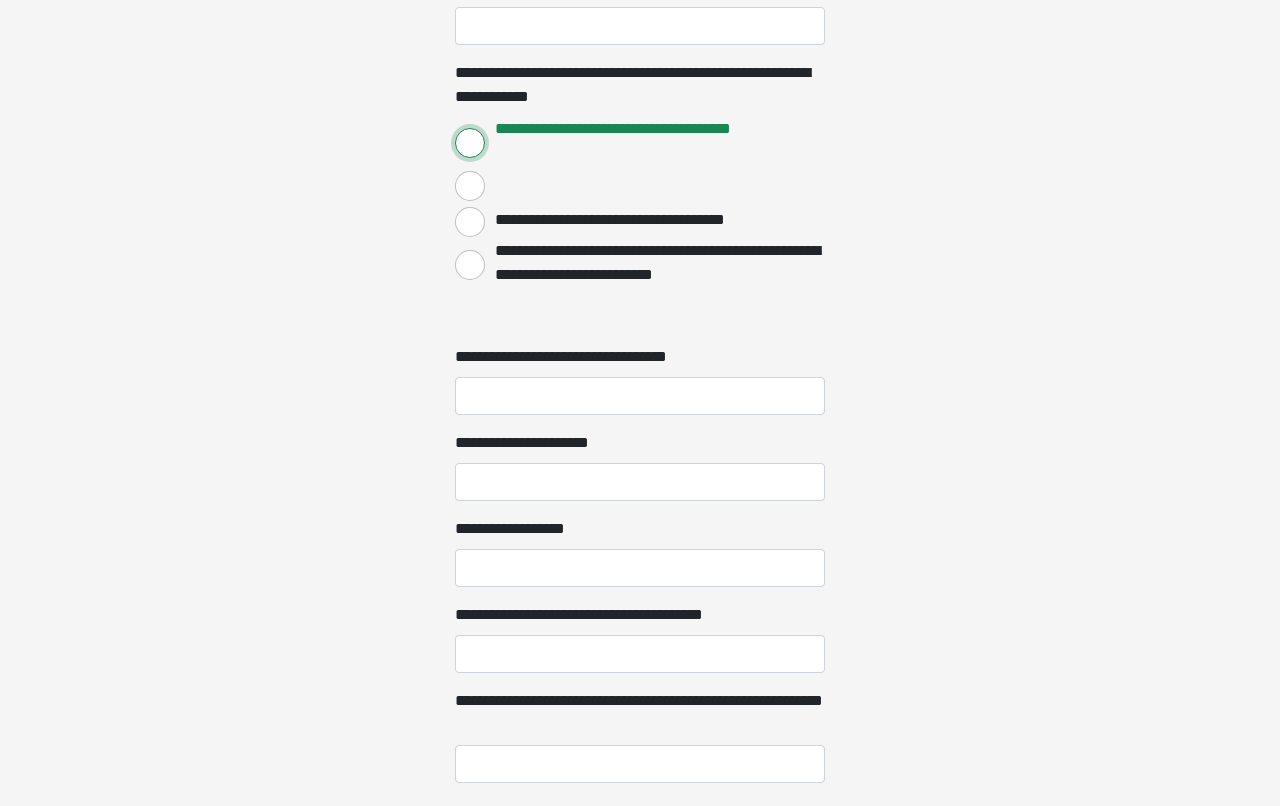 scroll, scrollTop: 1878, scrollLeft: 0, axis: vertical 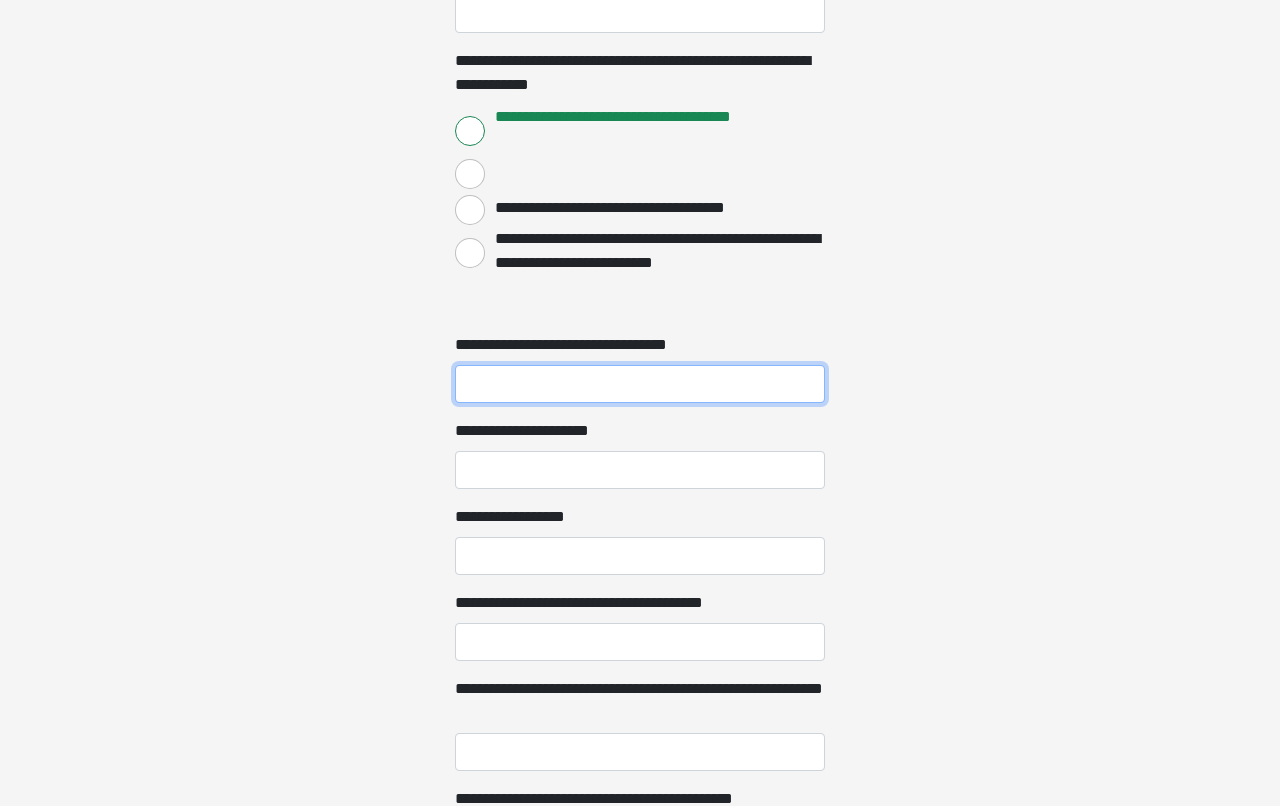 click on "**********" at bounding box center [640, 384] 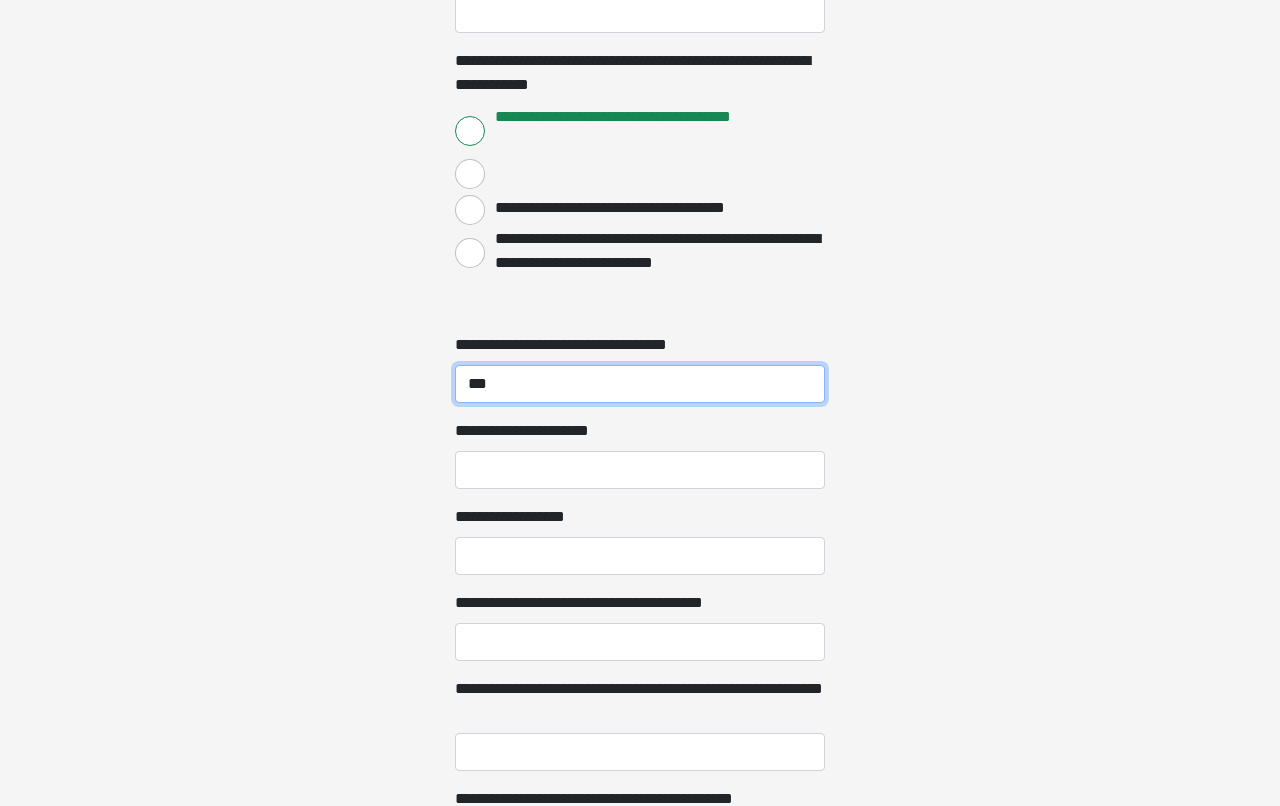 type on "***" 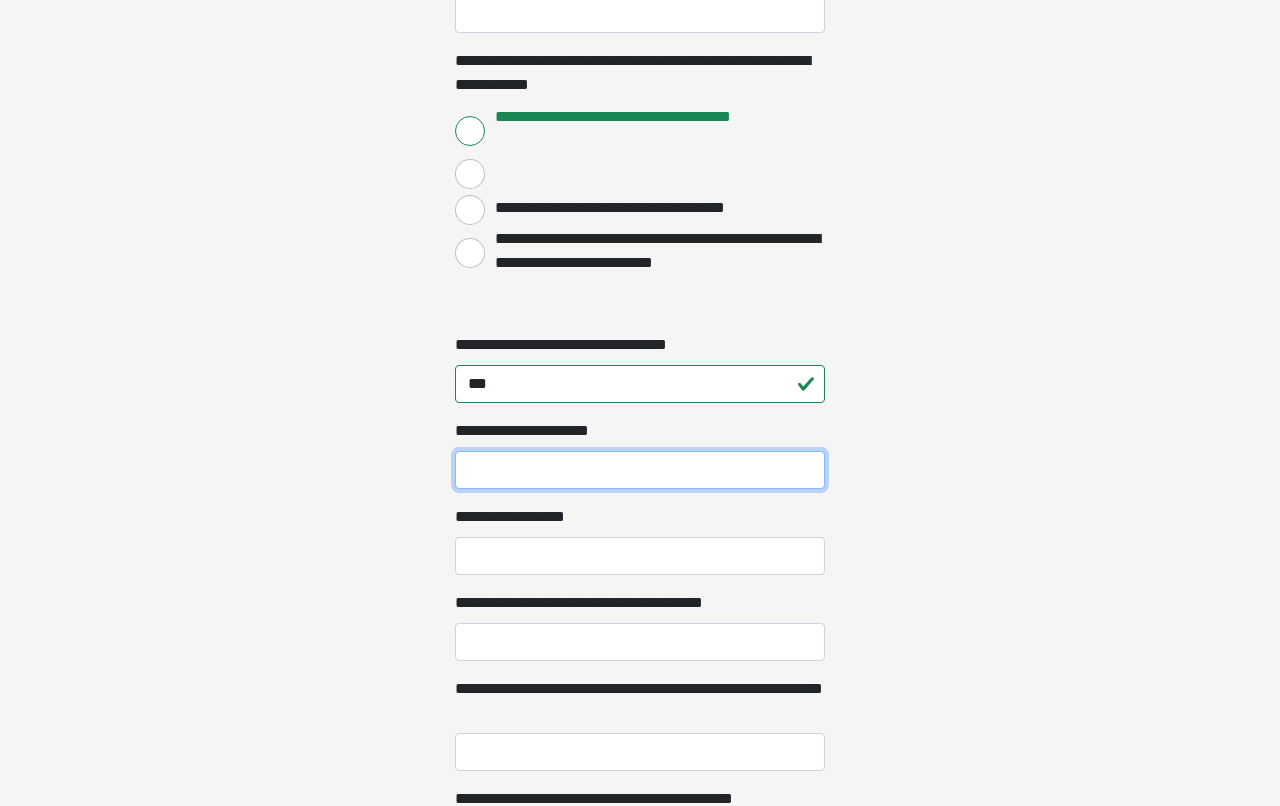 click on "**********" at bounding box center [640, 470] 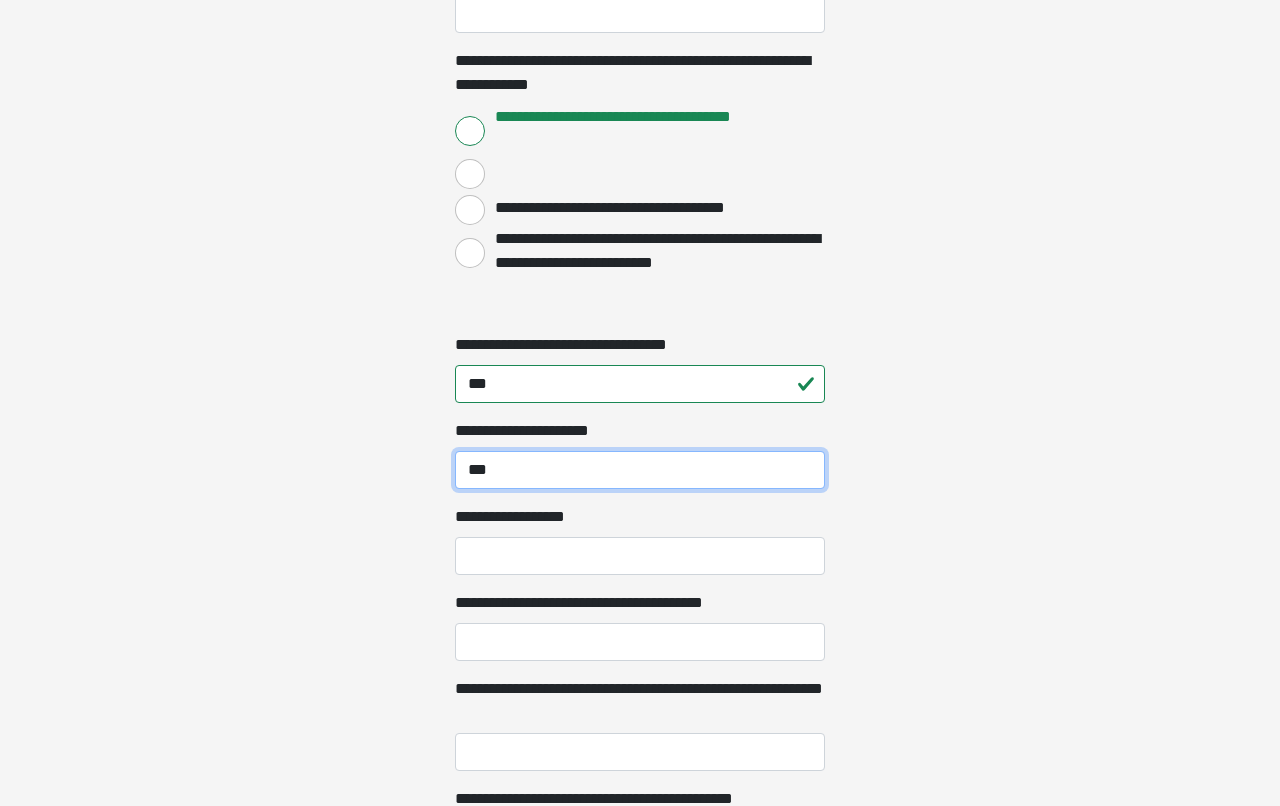 type on "***" 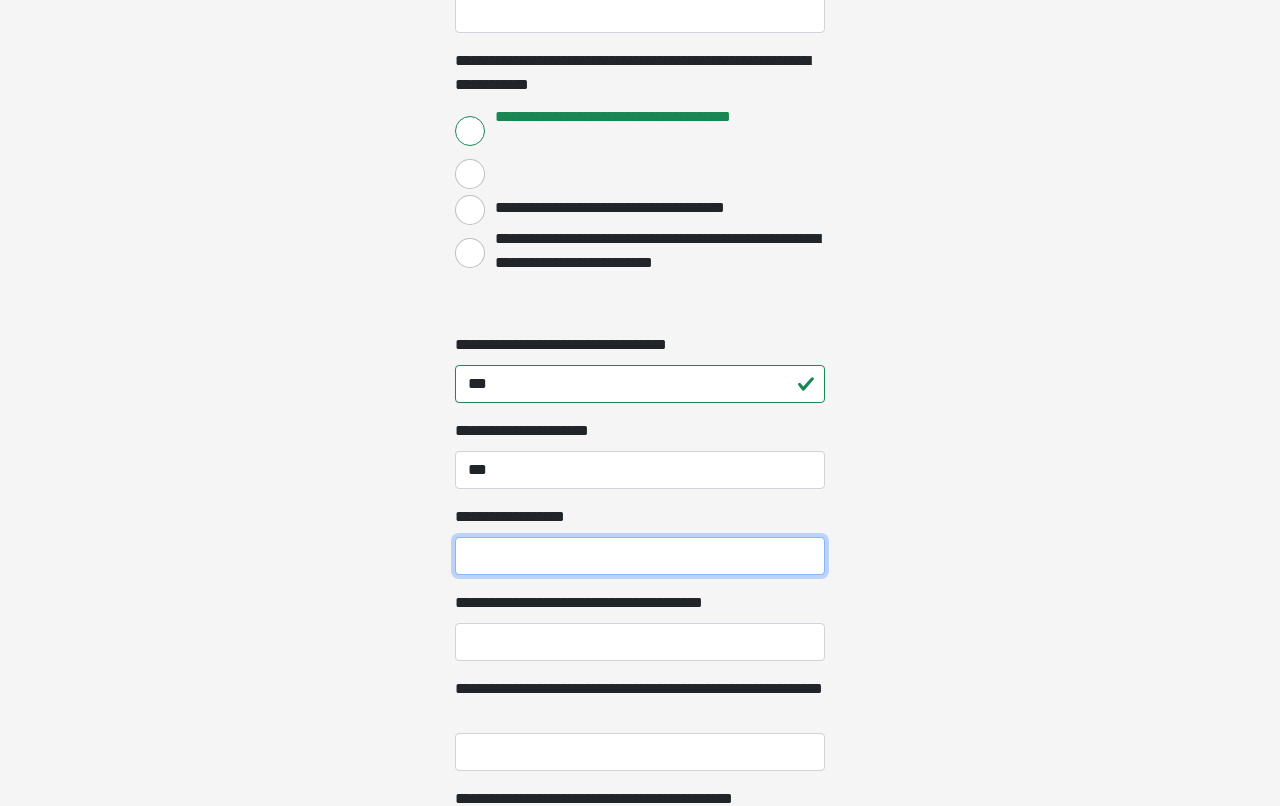 click on "**********" at bounding box center (640, 556) 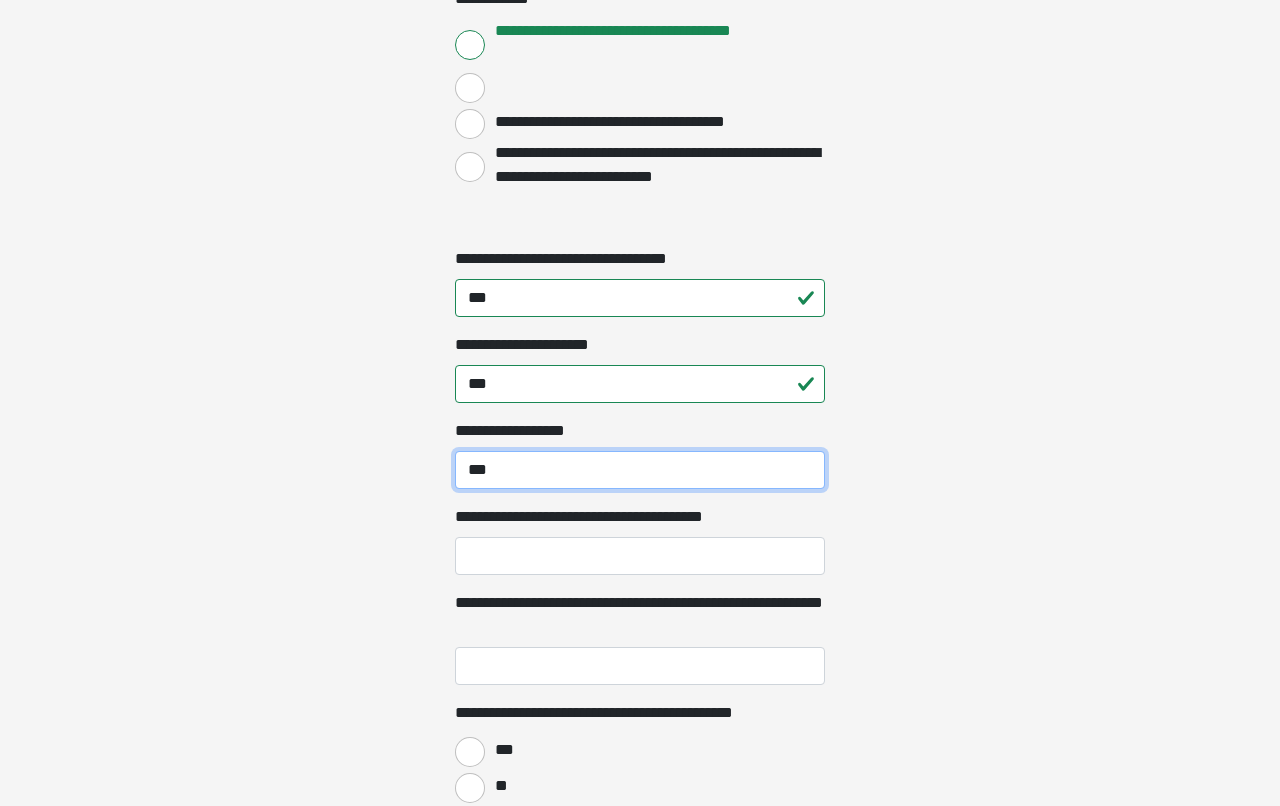 scroll, scrollTop: 1968, scrollLeft: 0, axis: vertical 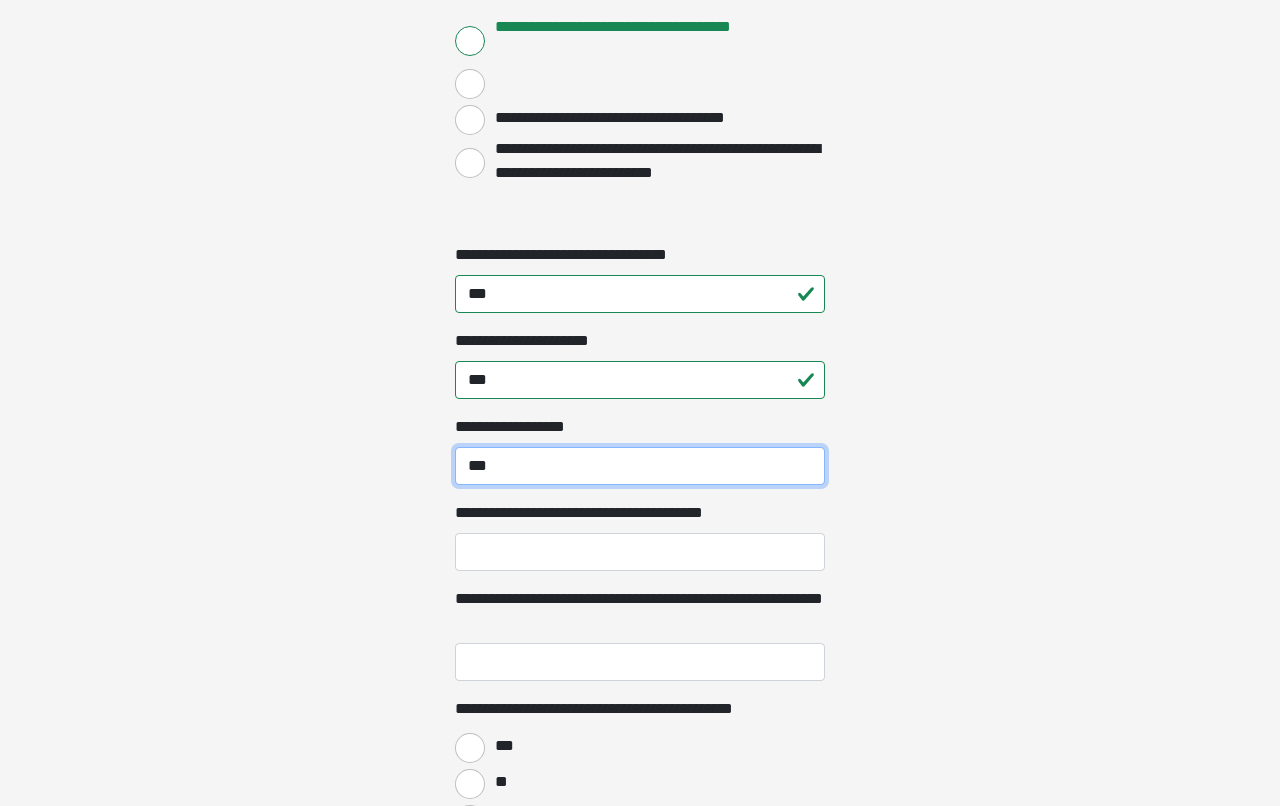 type on "***" 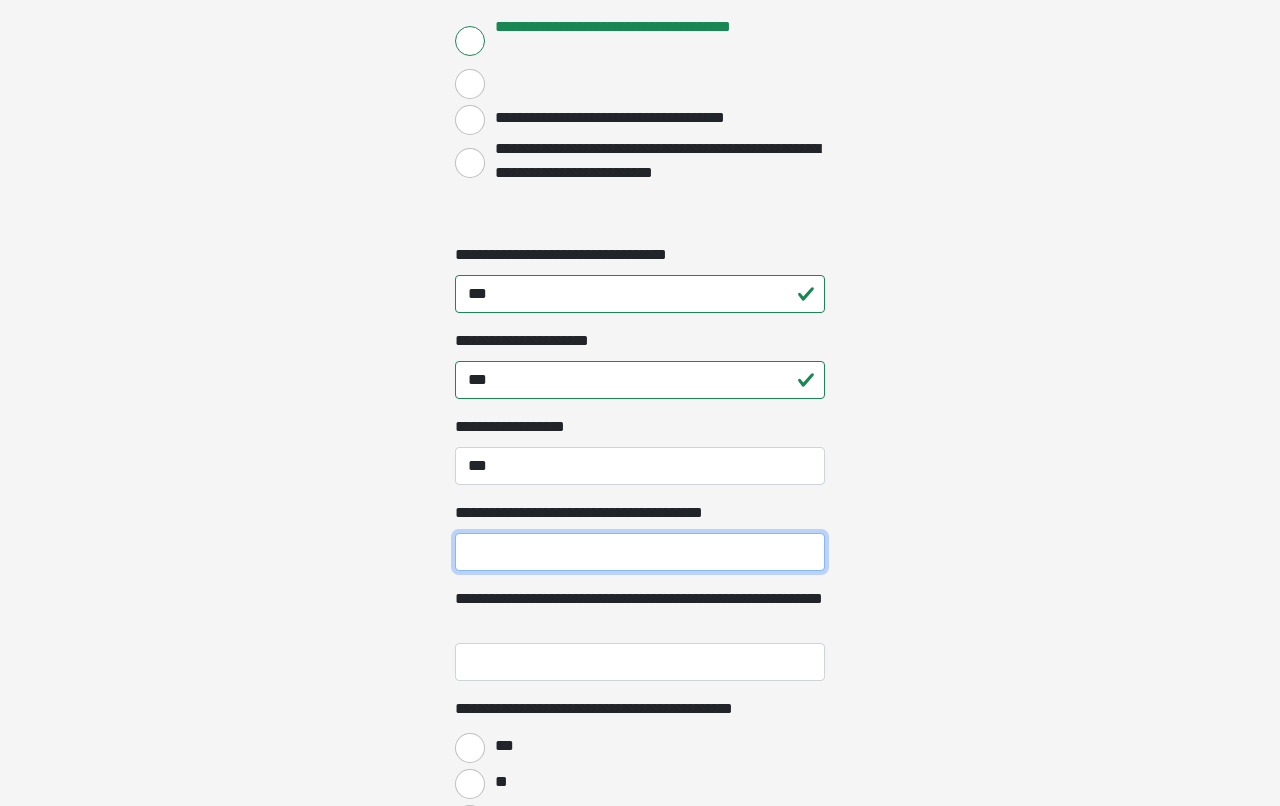 click on "**********" at bounding box center [640, 552] 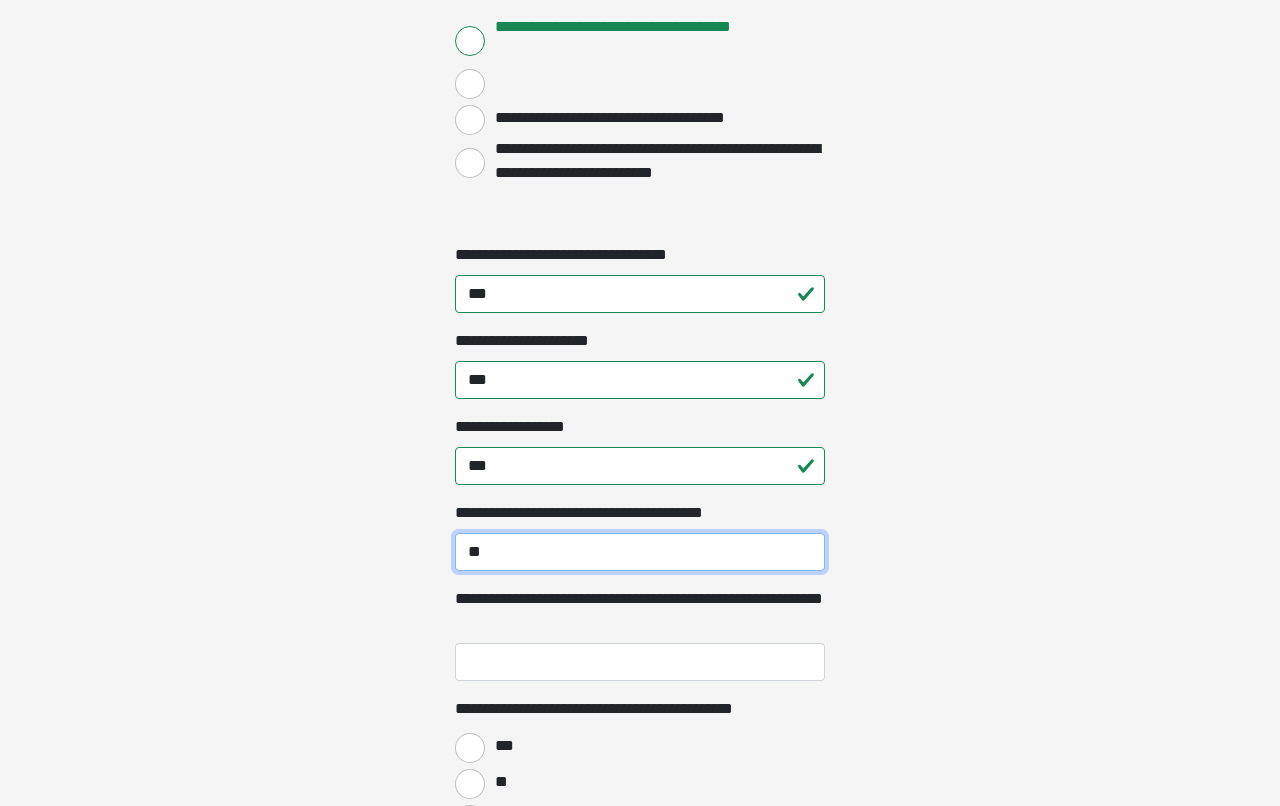 type on "**" 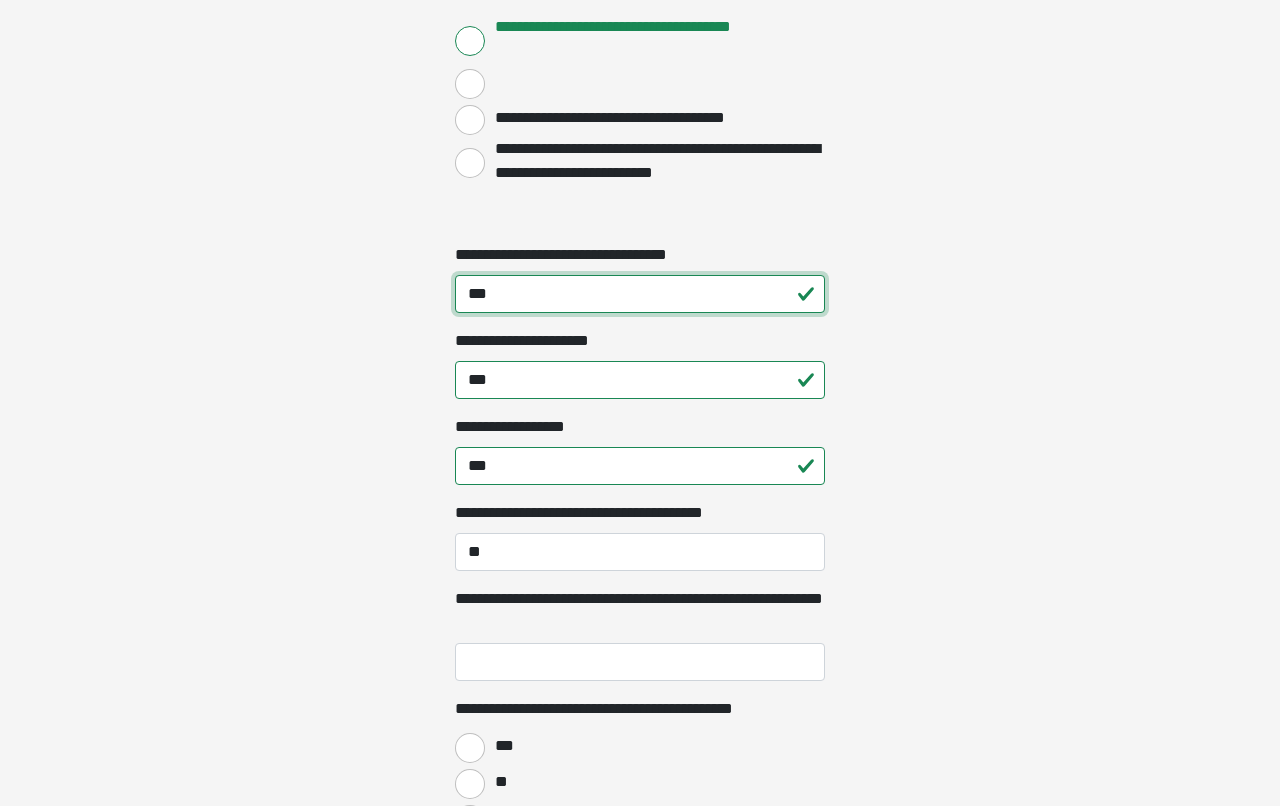 drag, startPoint x: 642, startPoint y: 300, endPoint x: 326, endPoint y: 274, distance: 317.0678 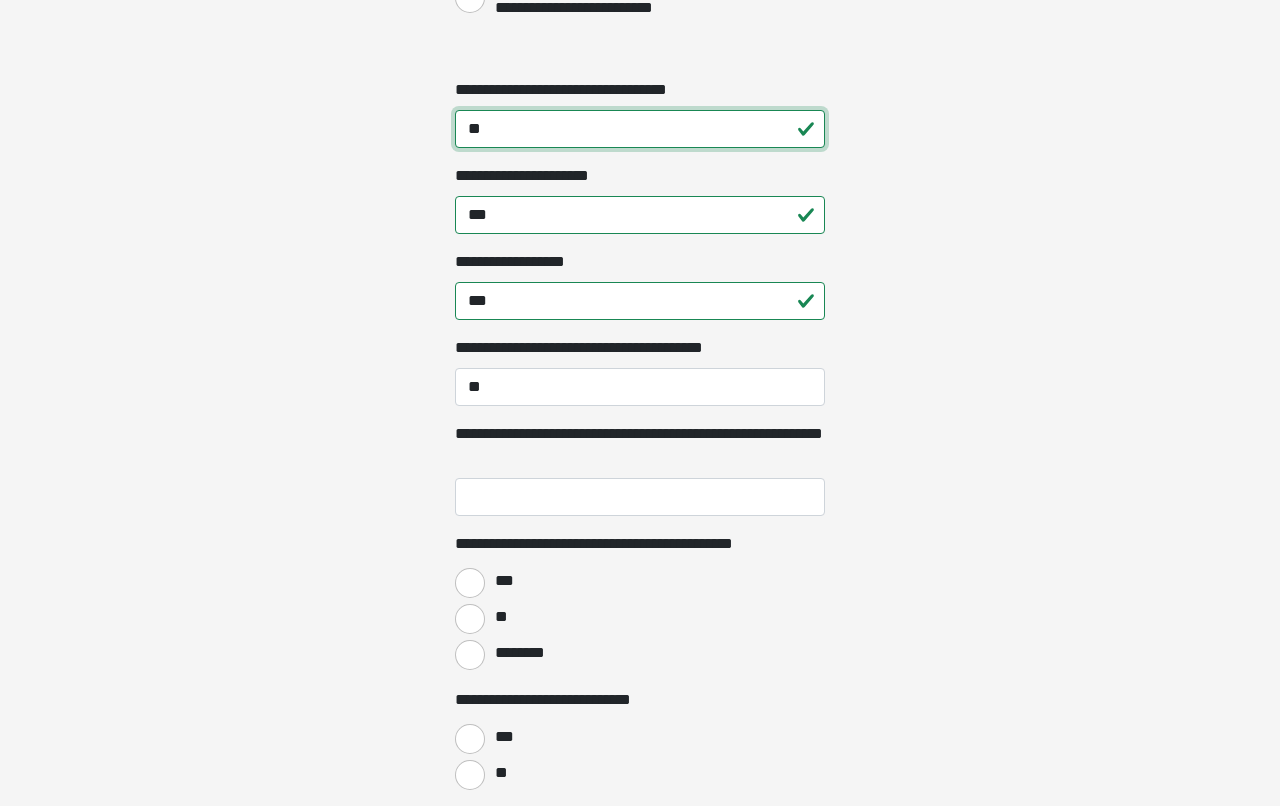 scroll, scrollTop: 2135, scrollLeft: 0, axis: vertical 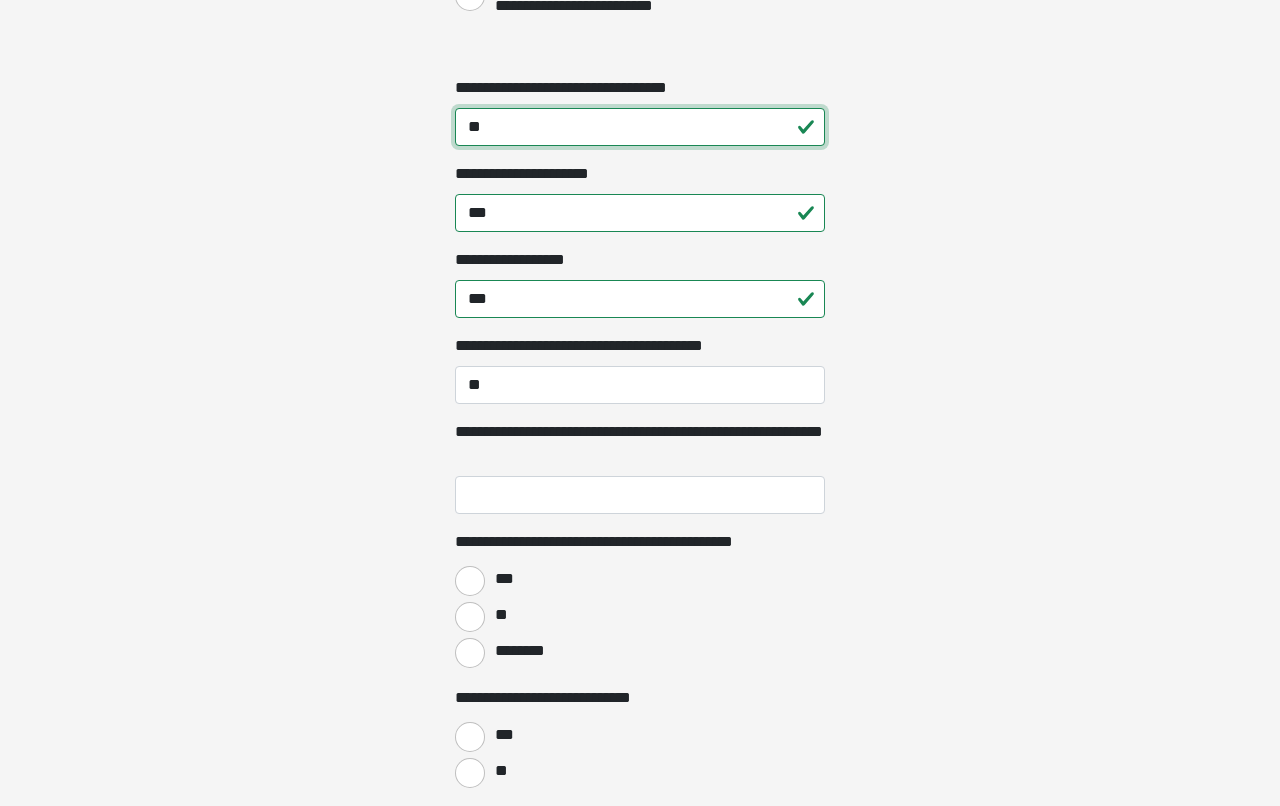 type on "**" 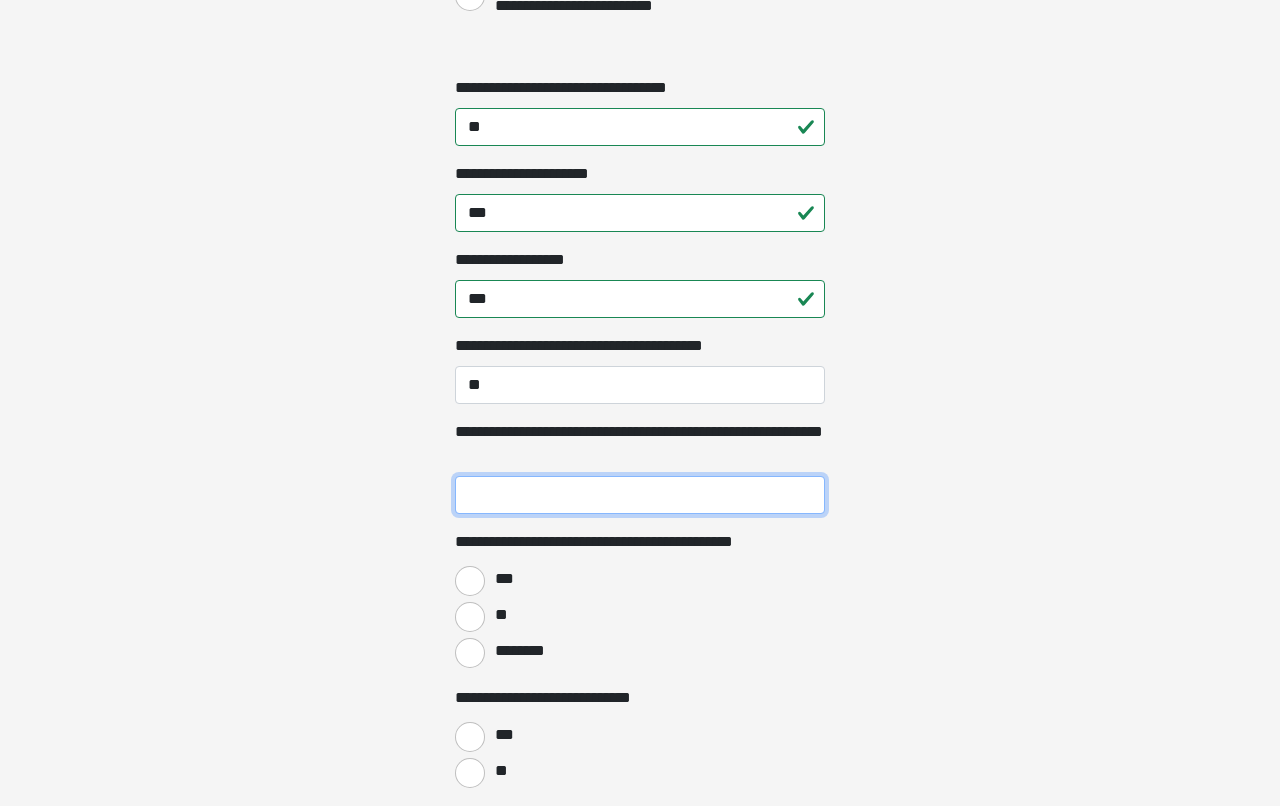 click on "**********" at bounding box center [640, 495] 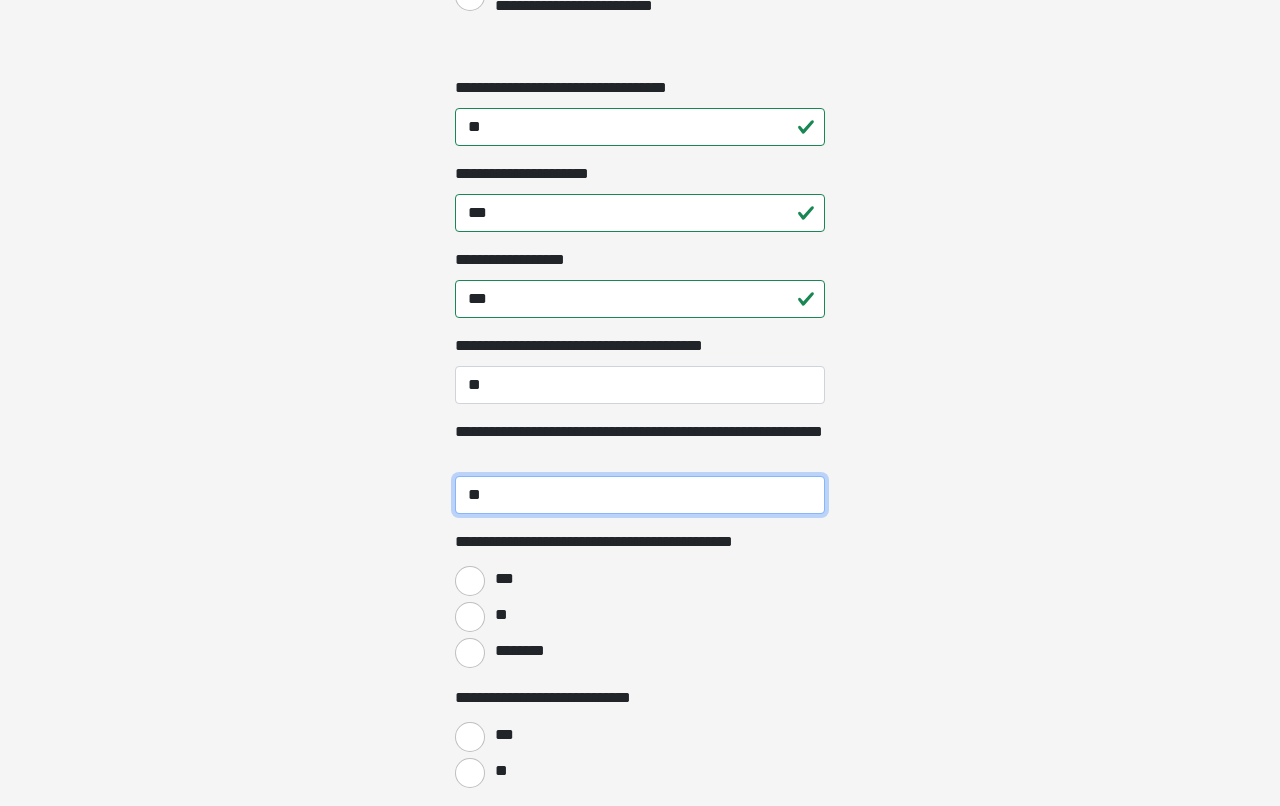type on "**" 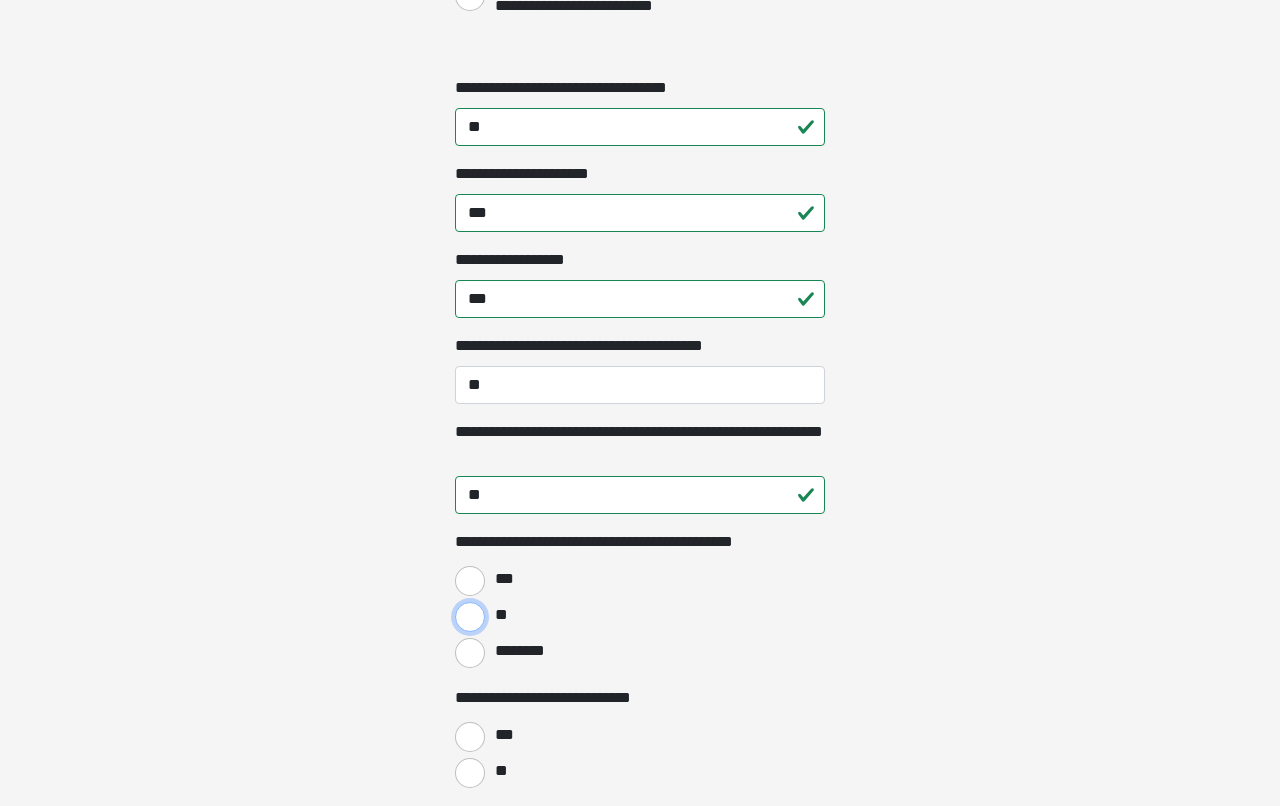 click on "**" at bounding box center (470, 617) 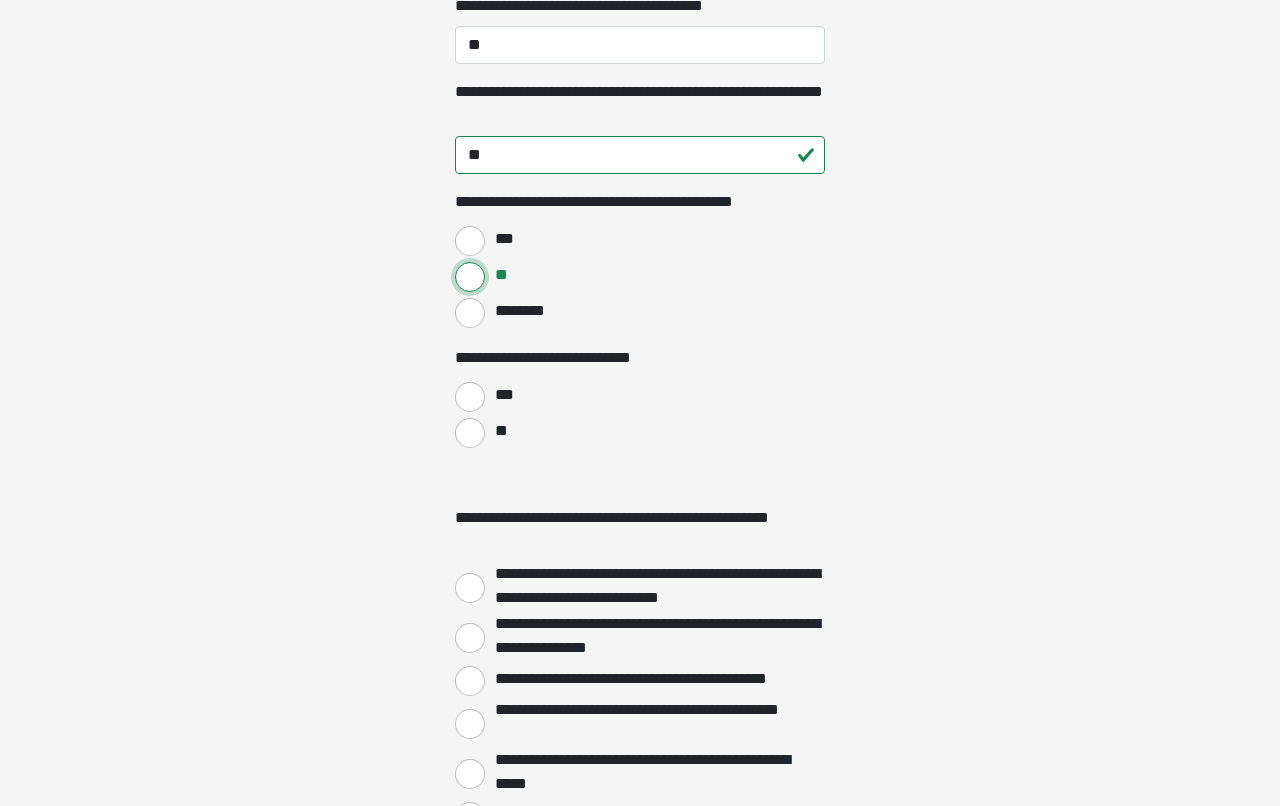 scroll, scrollTop: 2487, scrollLeft: 0, axis: vertical 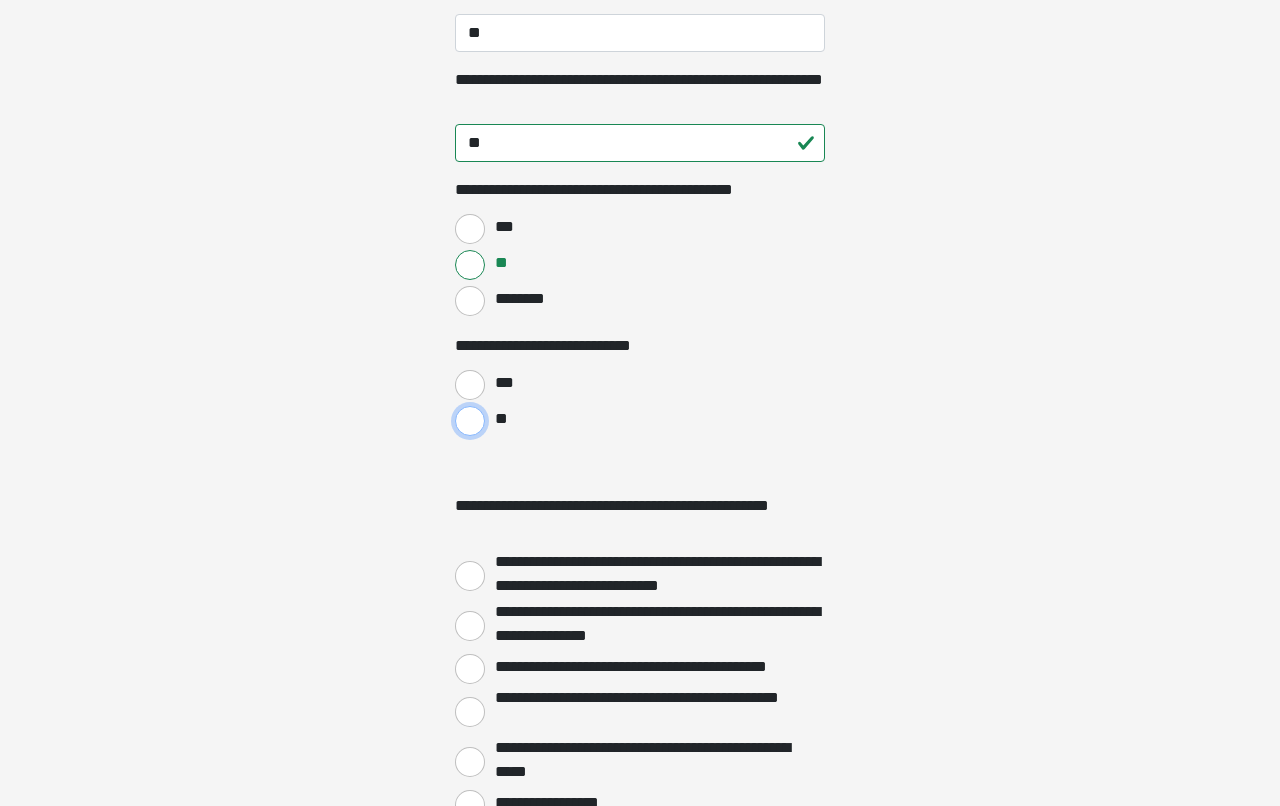 click on "**" at bounding box center [470, 421] 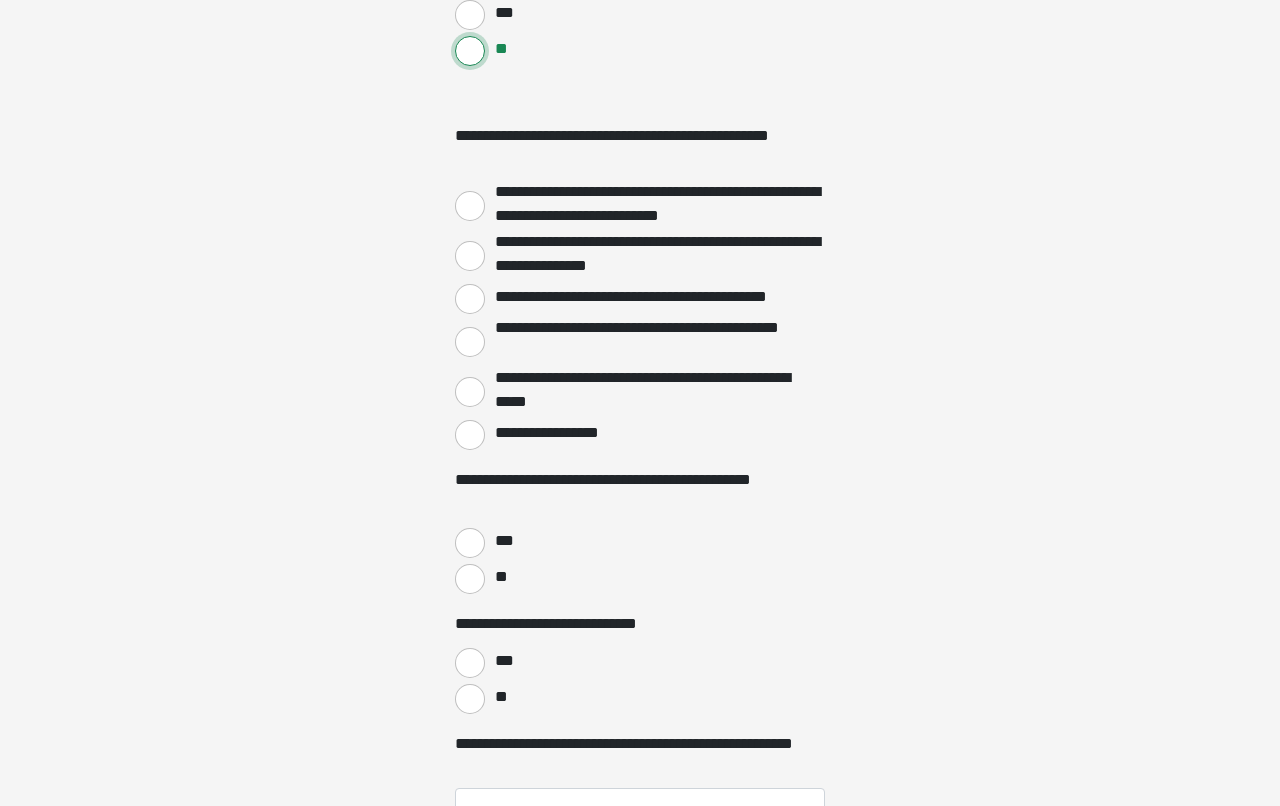scroll, scrollTop: 2885, scrollLeft: 0, axis: vertical 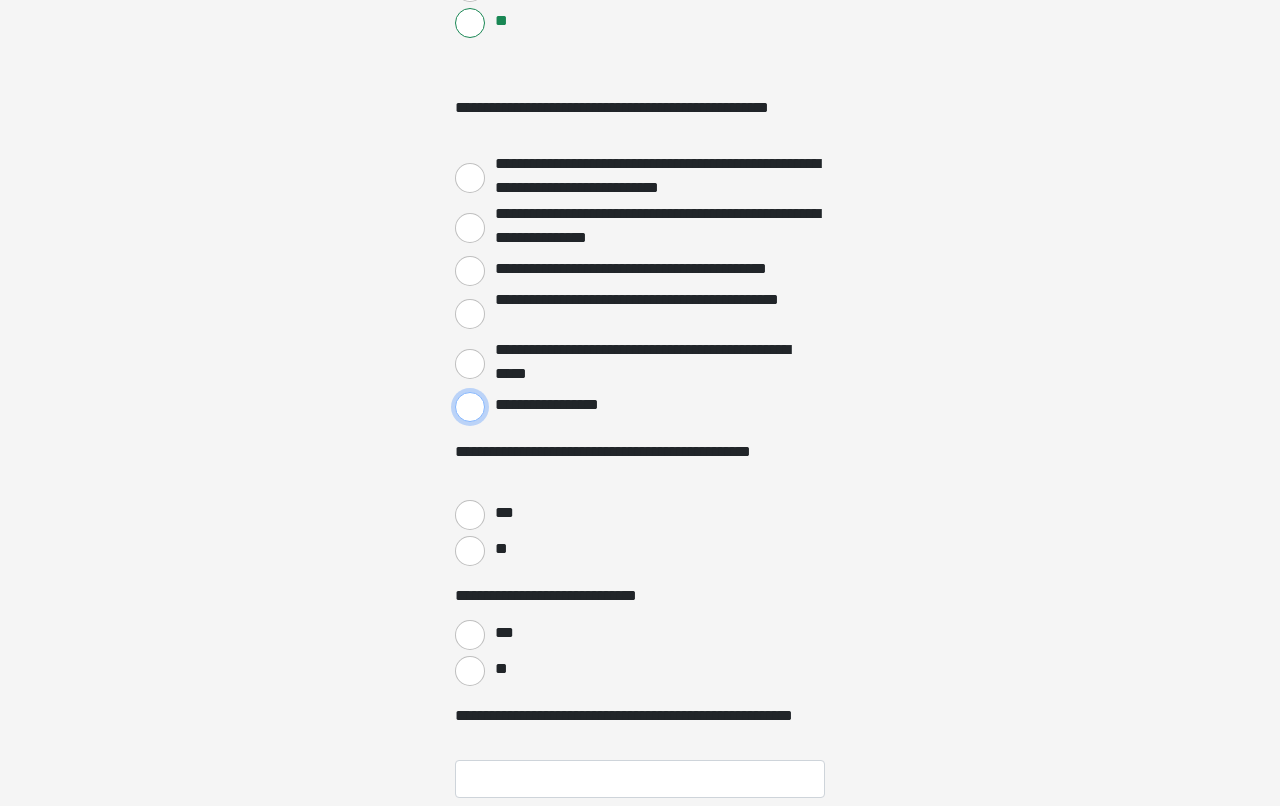 click on "**********" at bounding box center [470, 407] 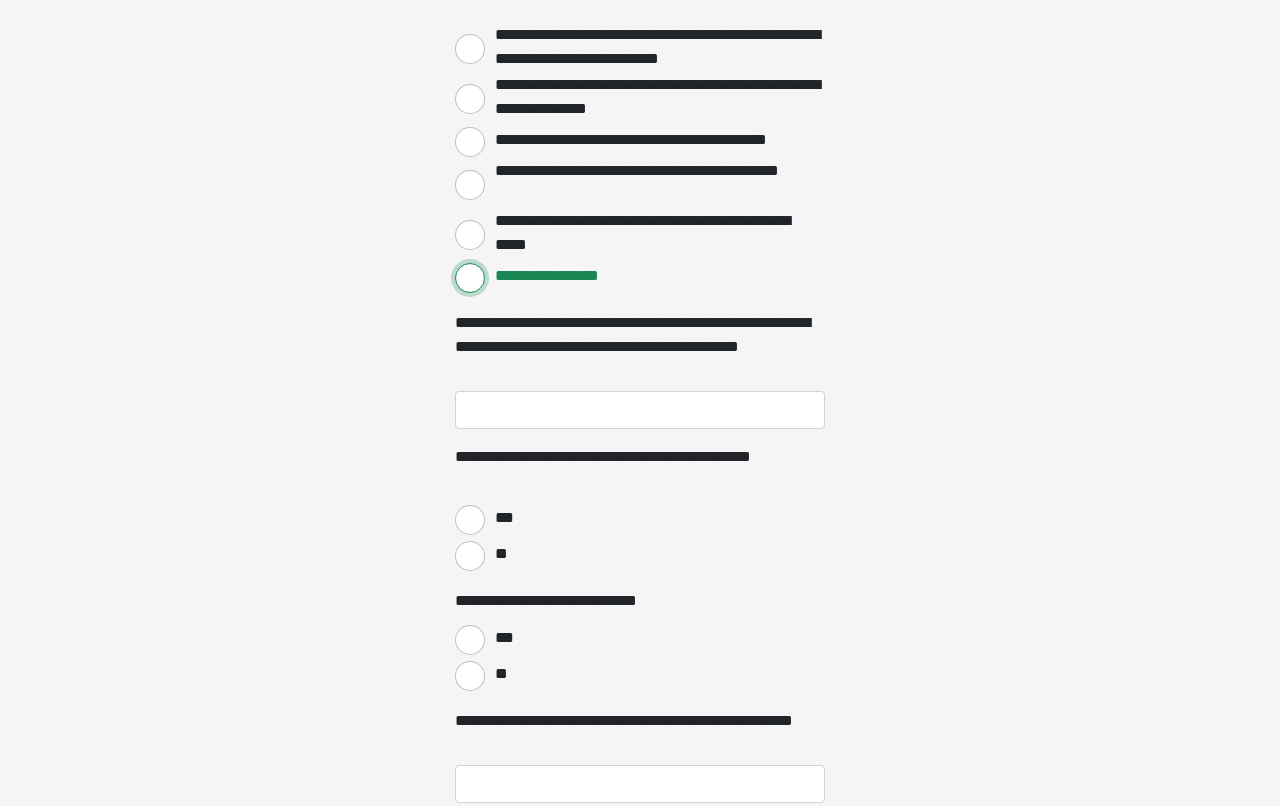scroll, scrollTop: 3012, scrollLeft: 0, axis: vertical 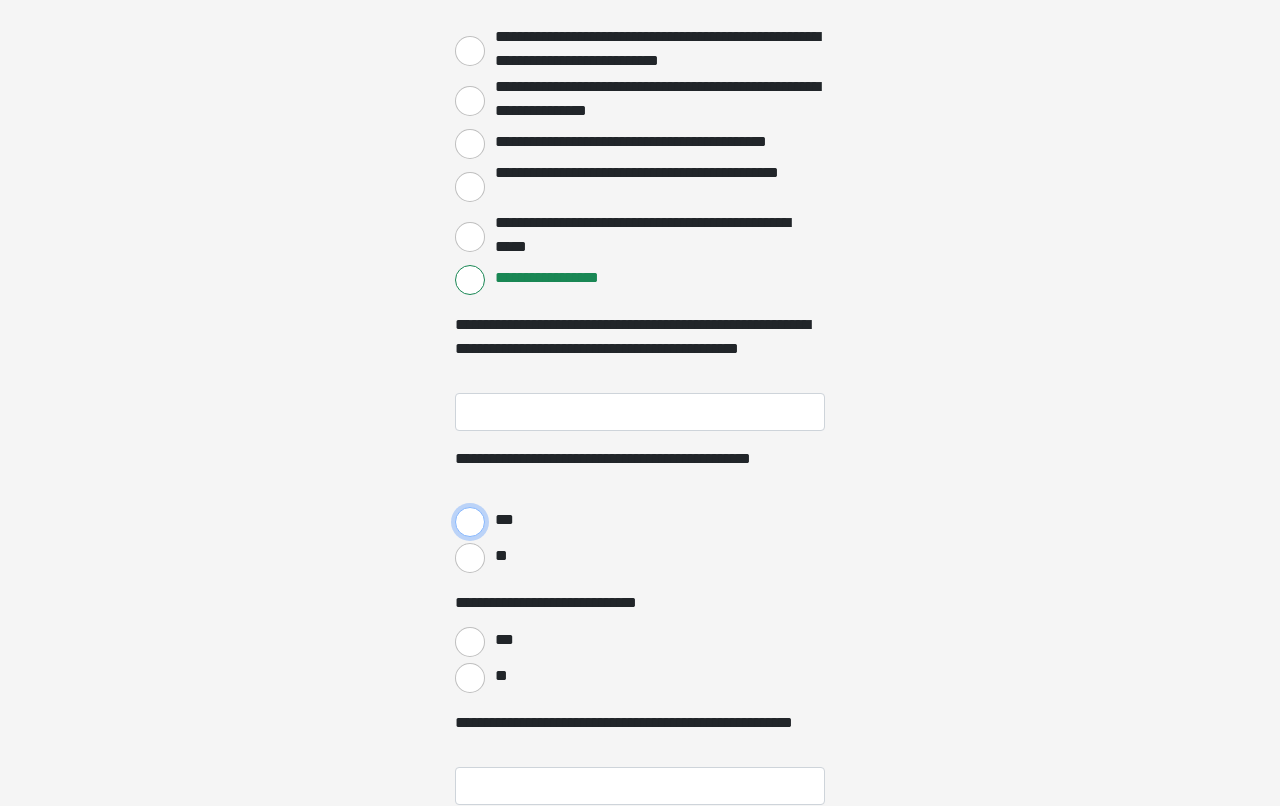 click on "***" at bounding box center [470, 522] 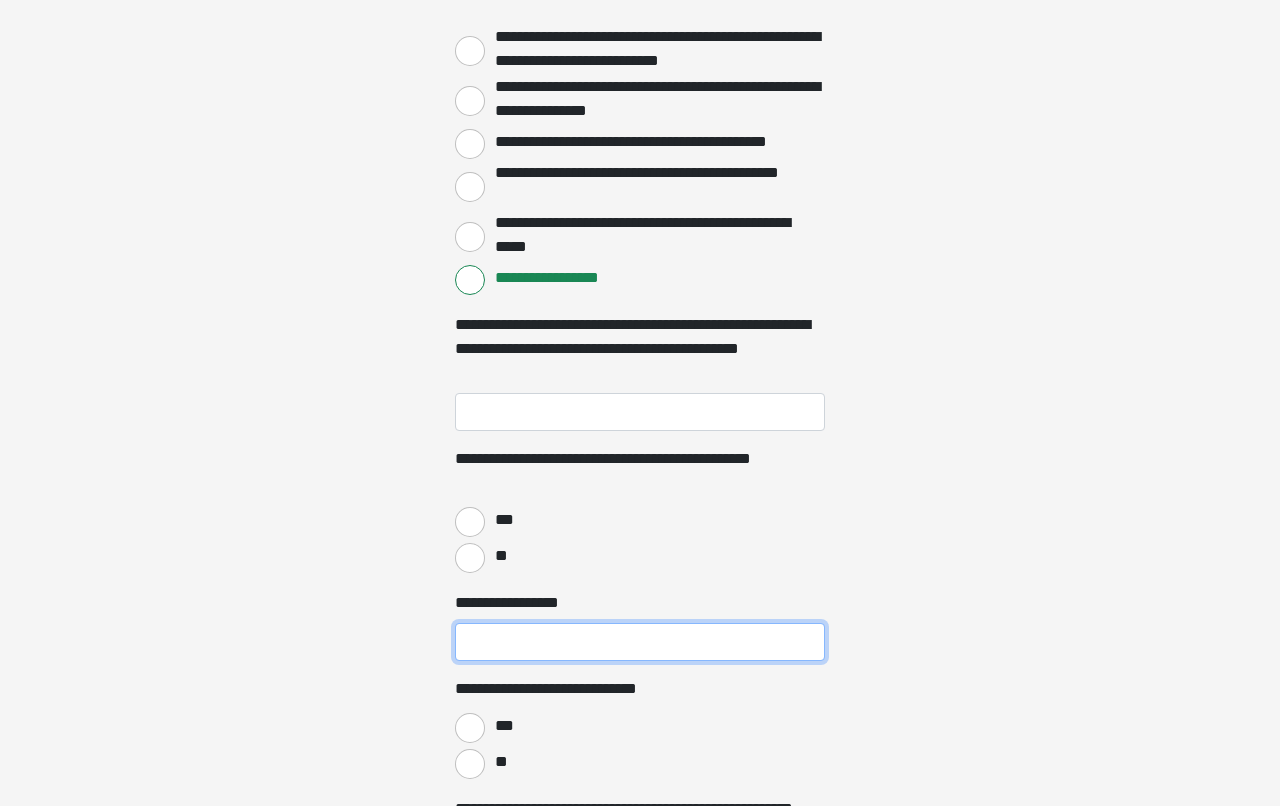 click on "**********" at bounding box center [640, 642] 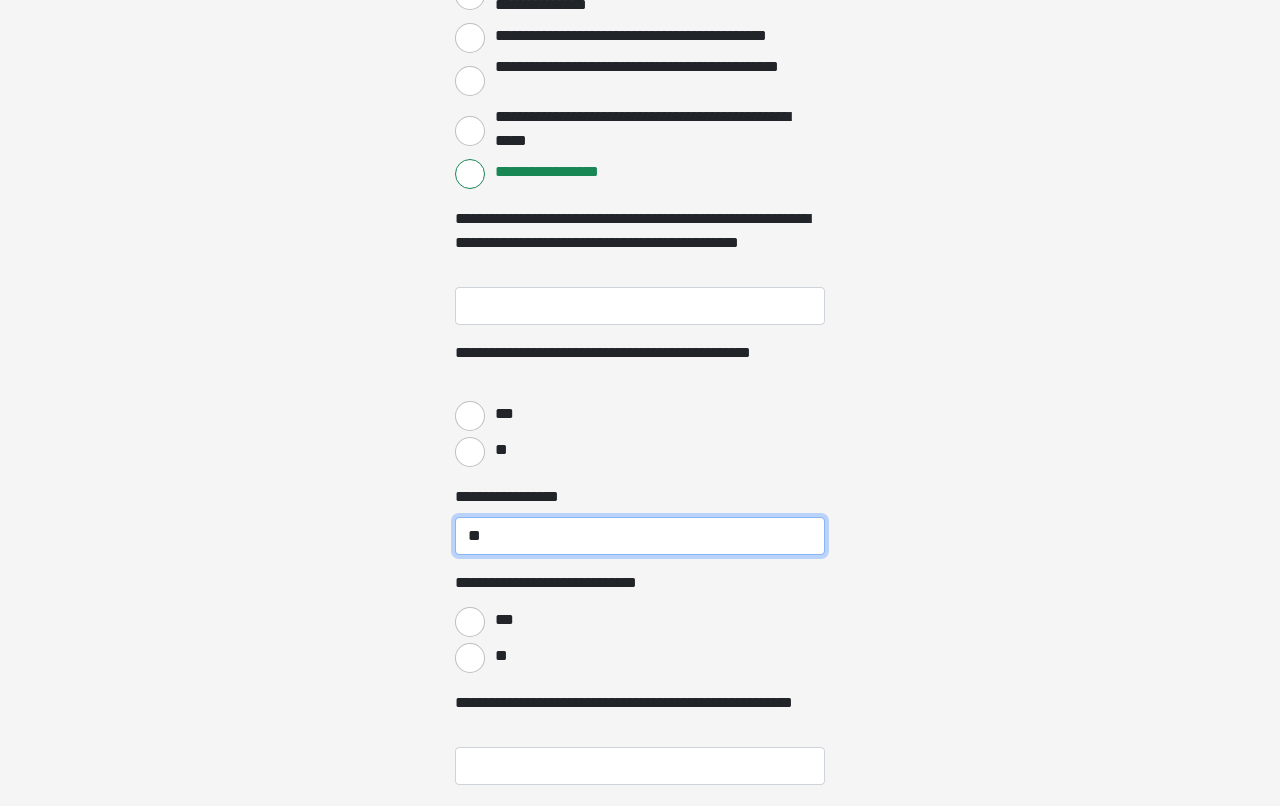 scroll, scrollTop: 3122, scrollLeft: 0, axis: vertical 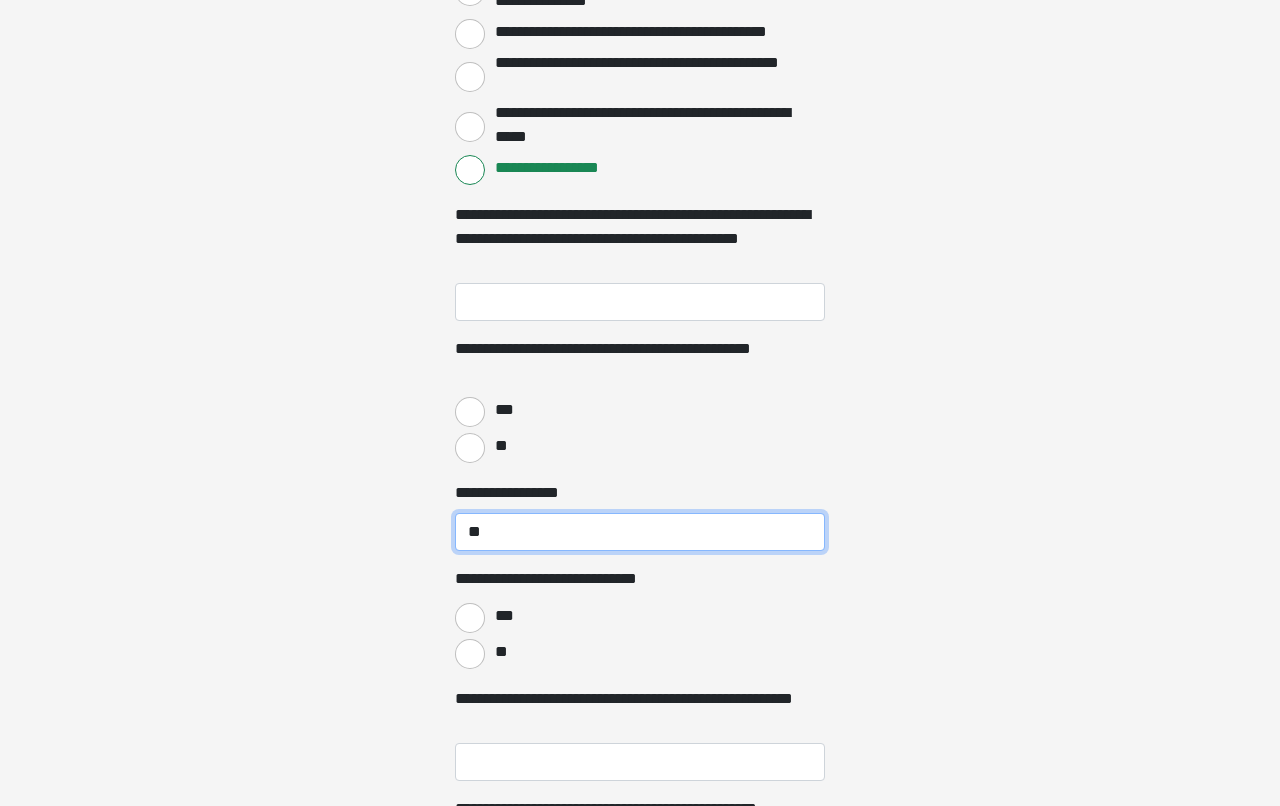 type on "**" 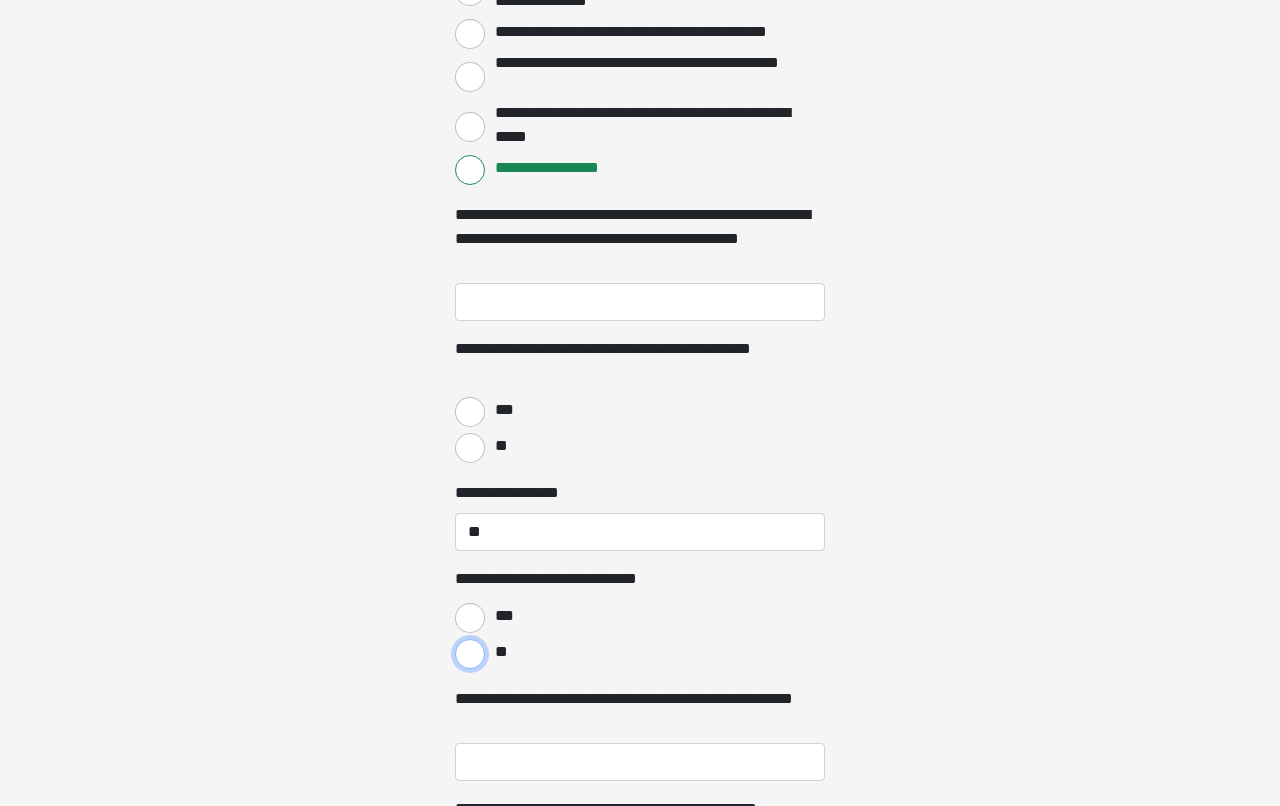 click on "**" at bounding box center [470, 654] 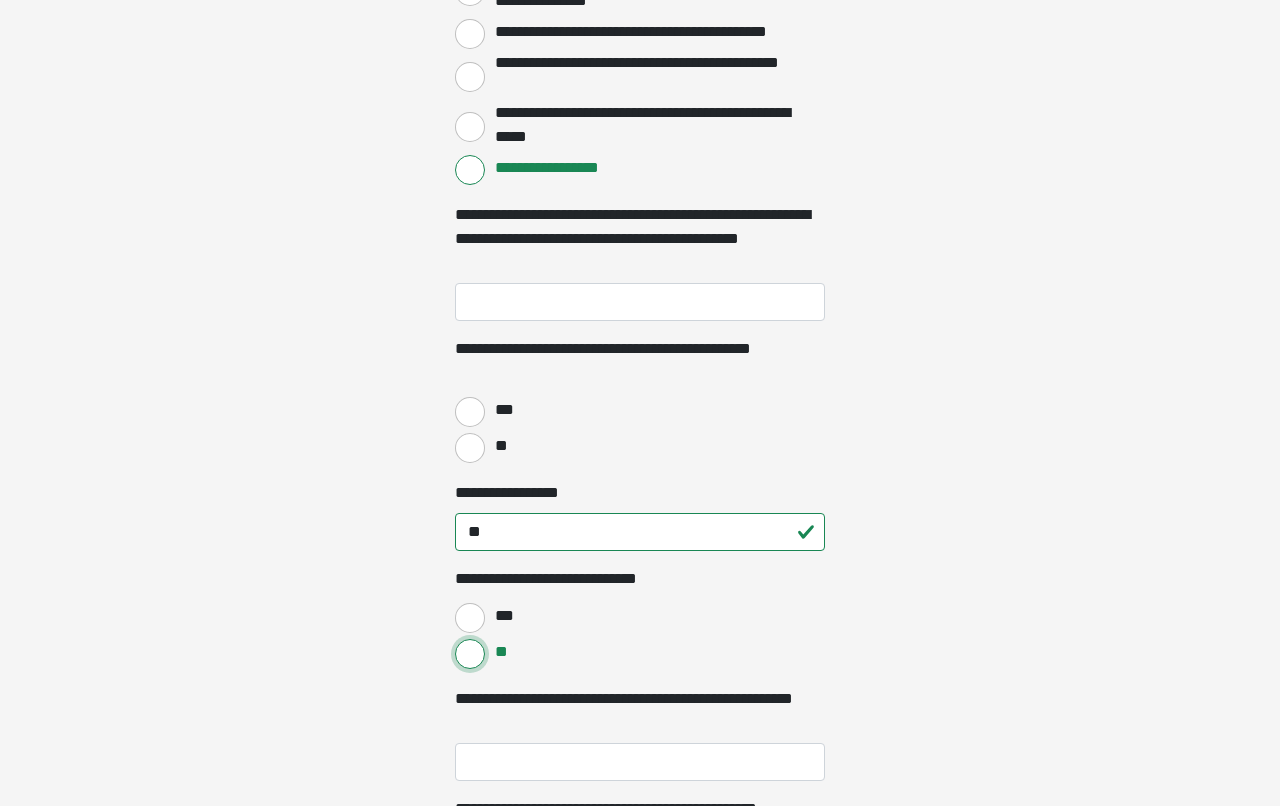 click on "**" at bounding box center [470, 654] 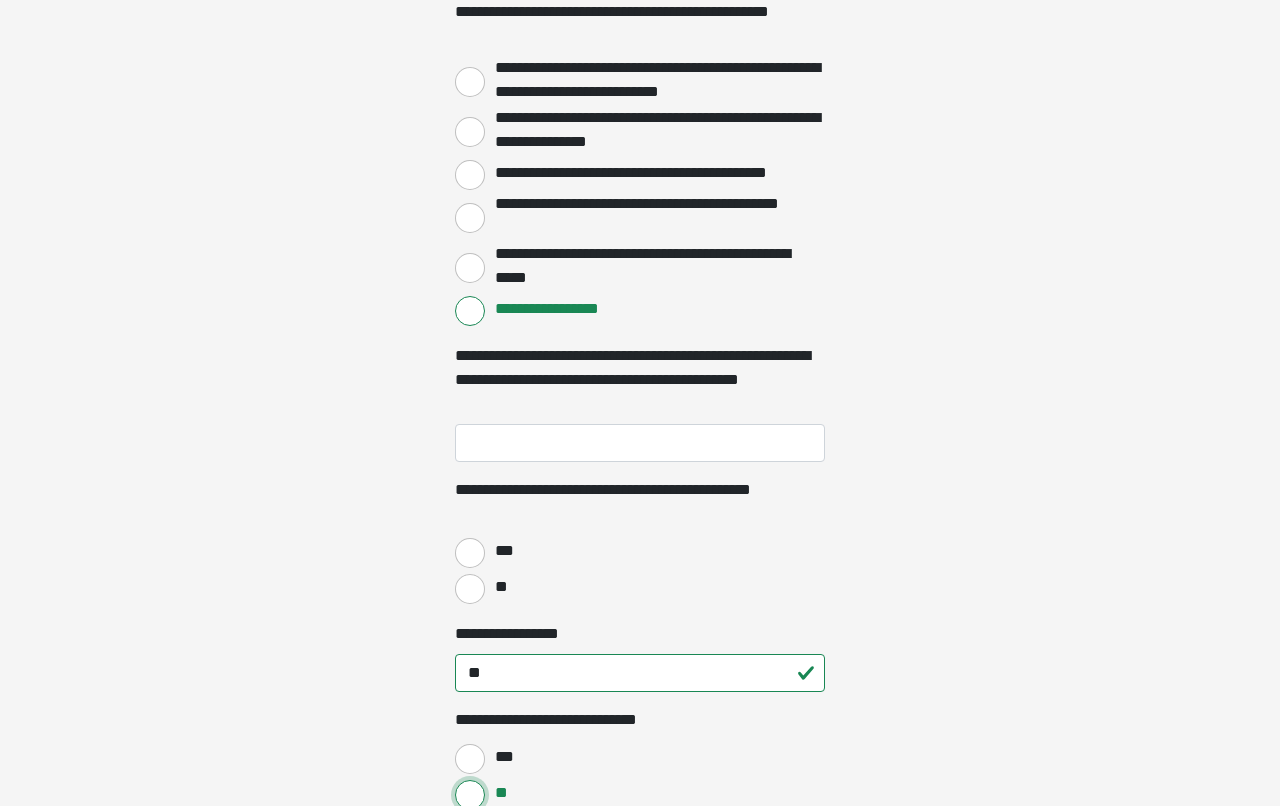 scroll, scrollTop: 2982, scrollLeft: 0, axis: vertical 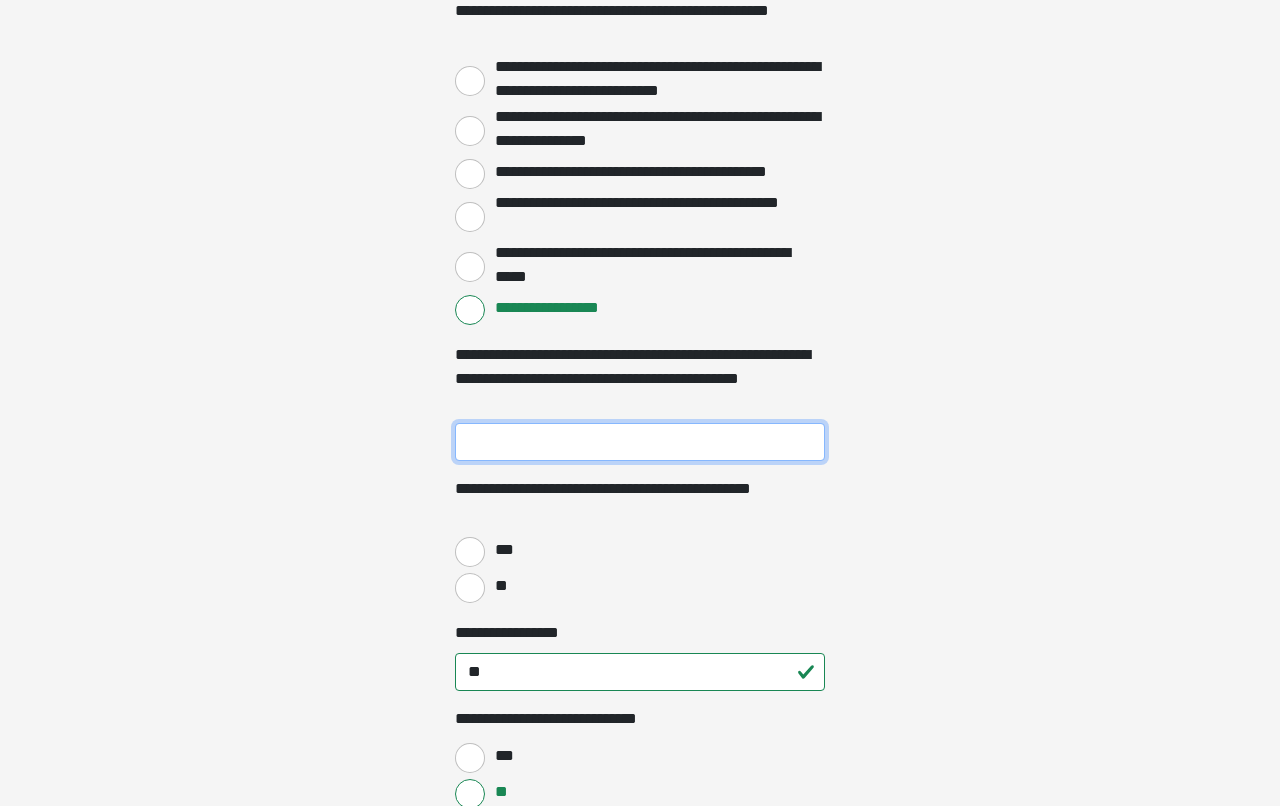 click on "**********" at bounding box center [640, 442] 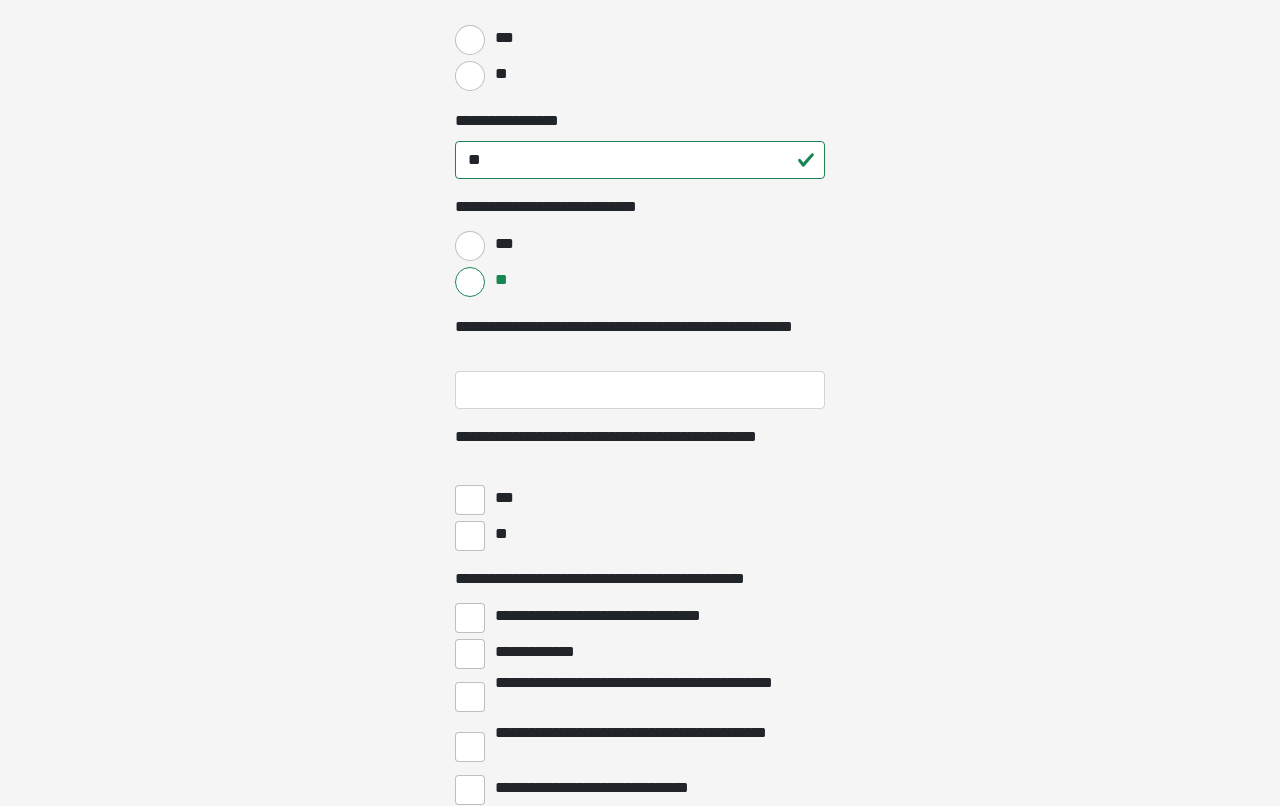 scroll, scrollTop: 3501, scrollLeft: 0, axis: vertical 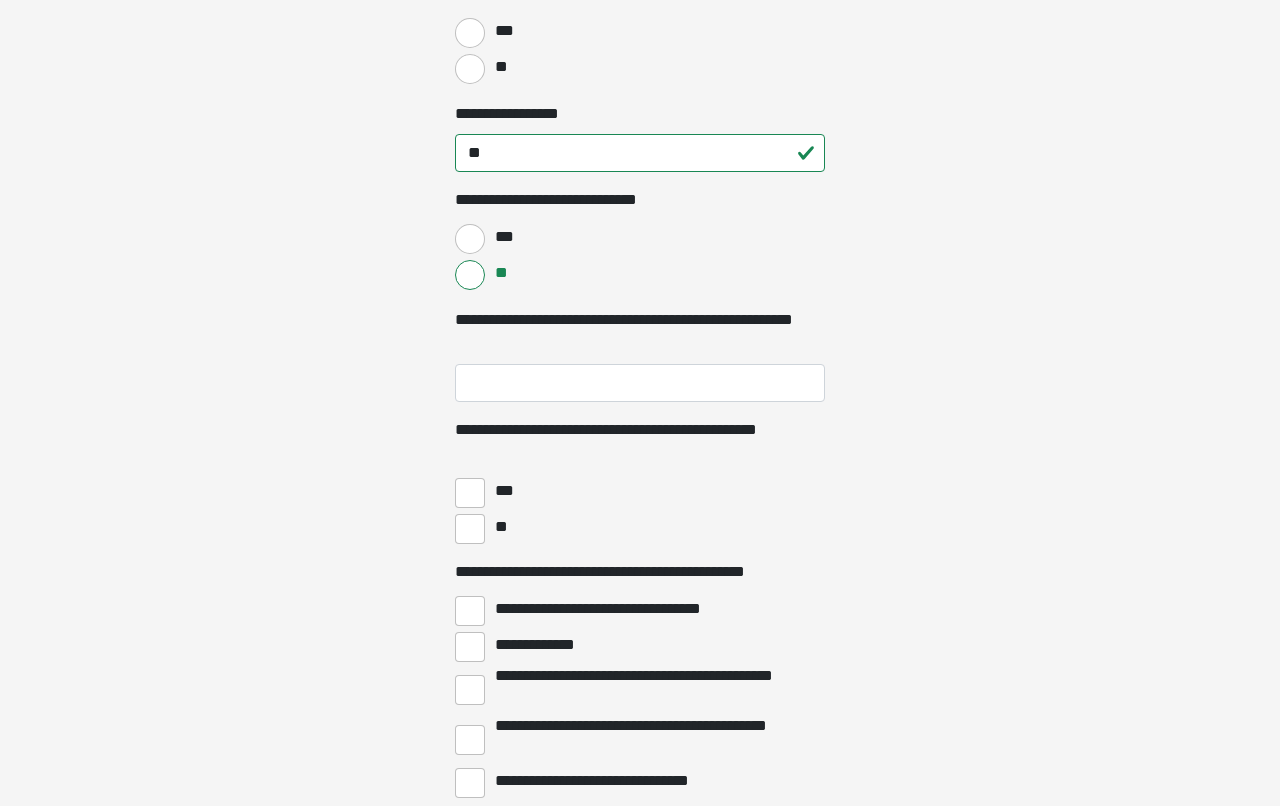 type on "**" 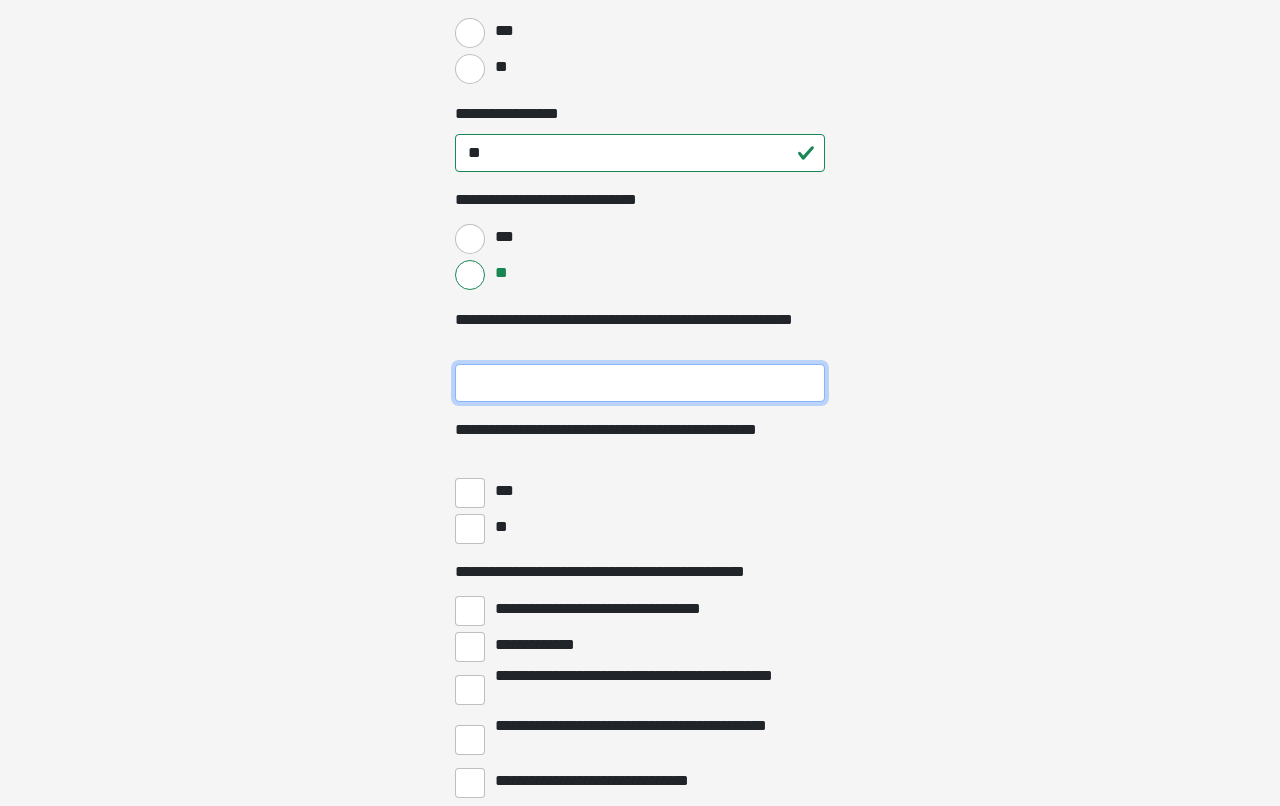 click on "**********" at bounding box center (640, 383) 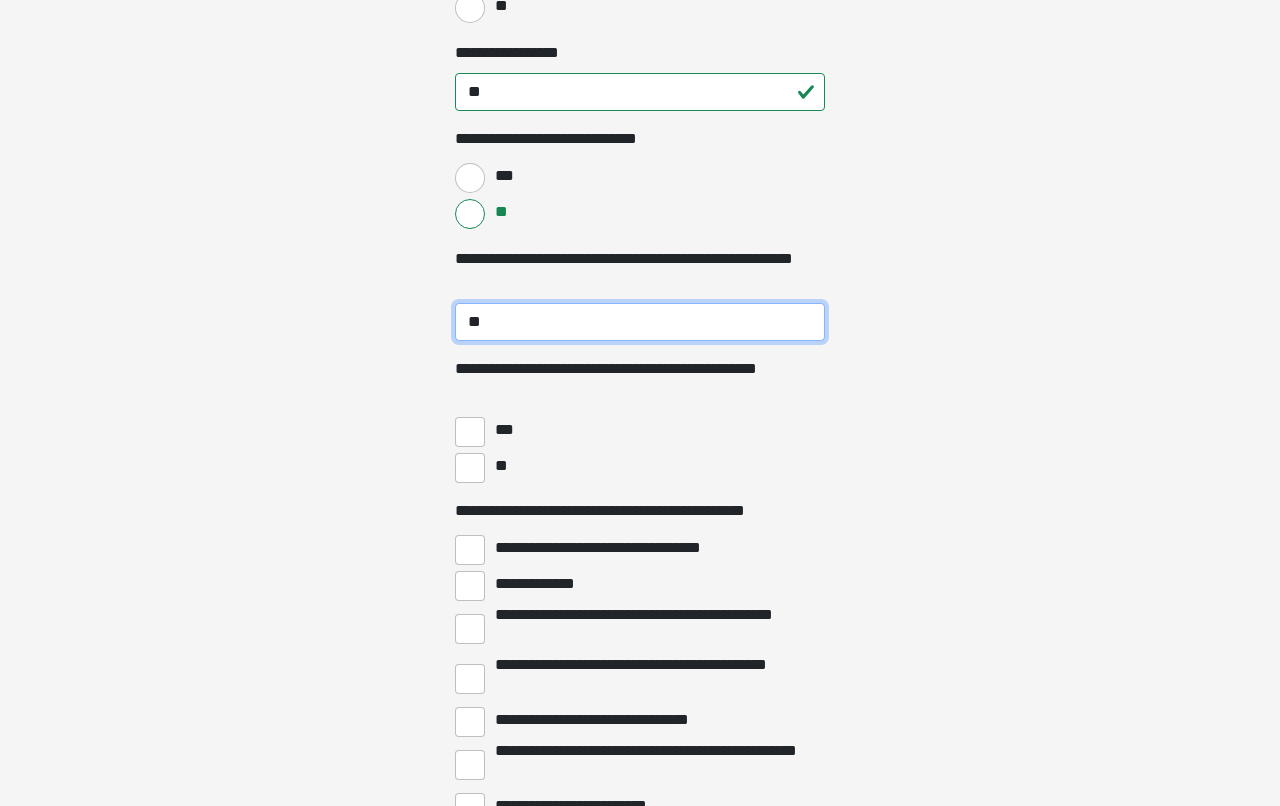 scroll, scrollTop: 3569, scrollLeft: 0, axis: vertical 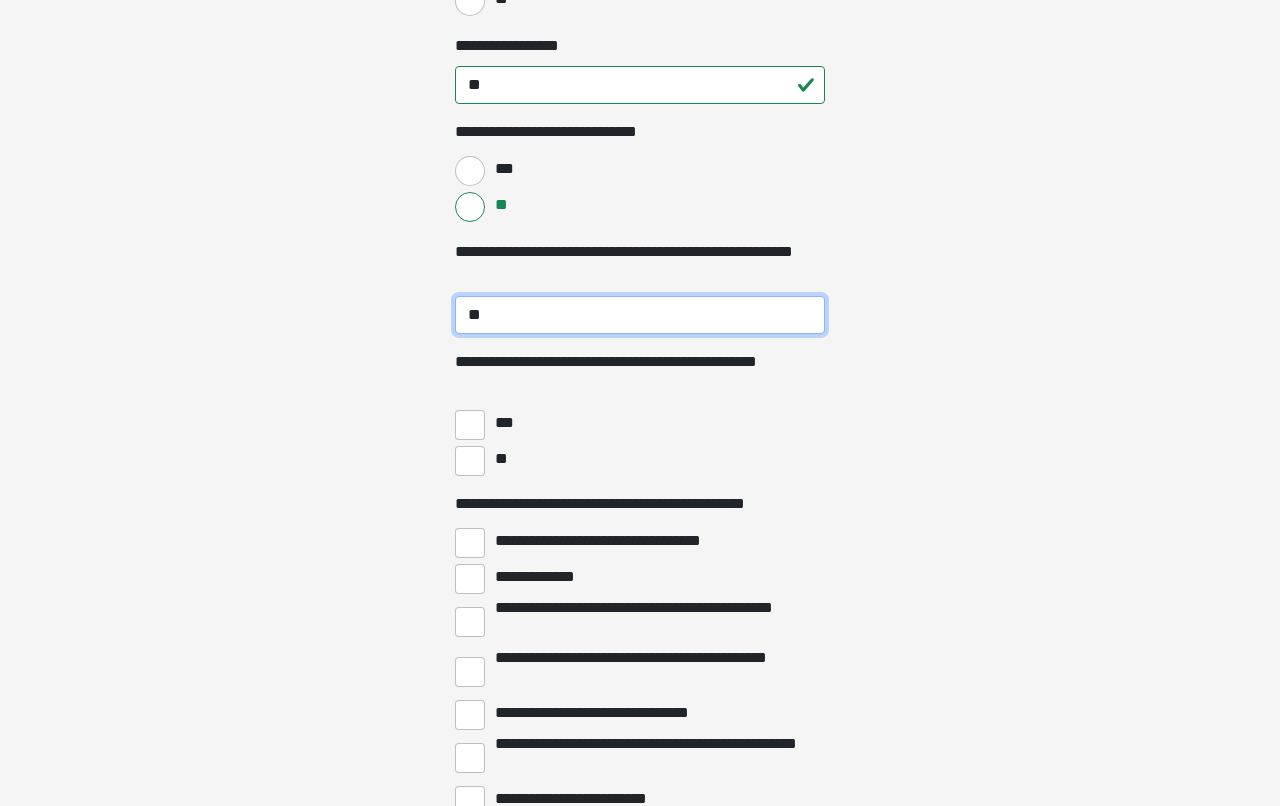 type on "**" 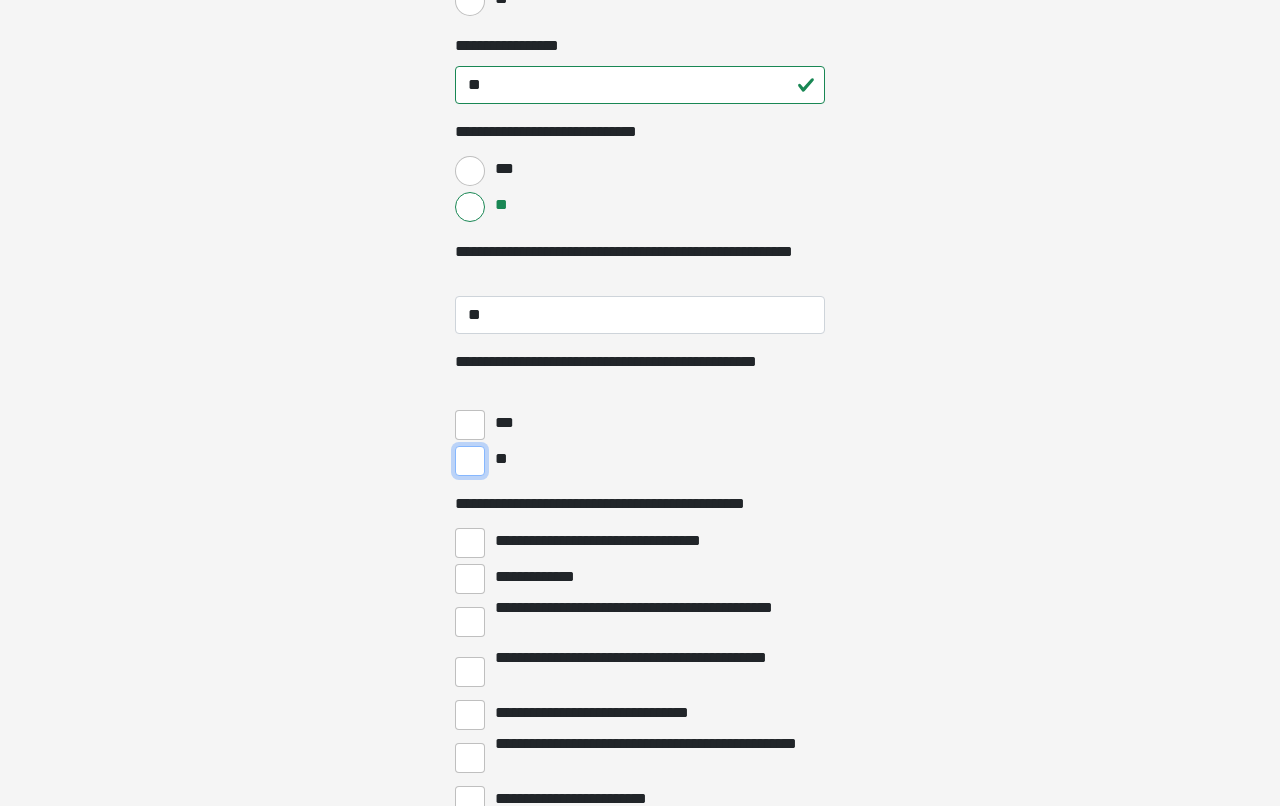 click on "**" at bounding box center [470, 461] 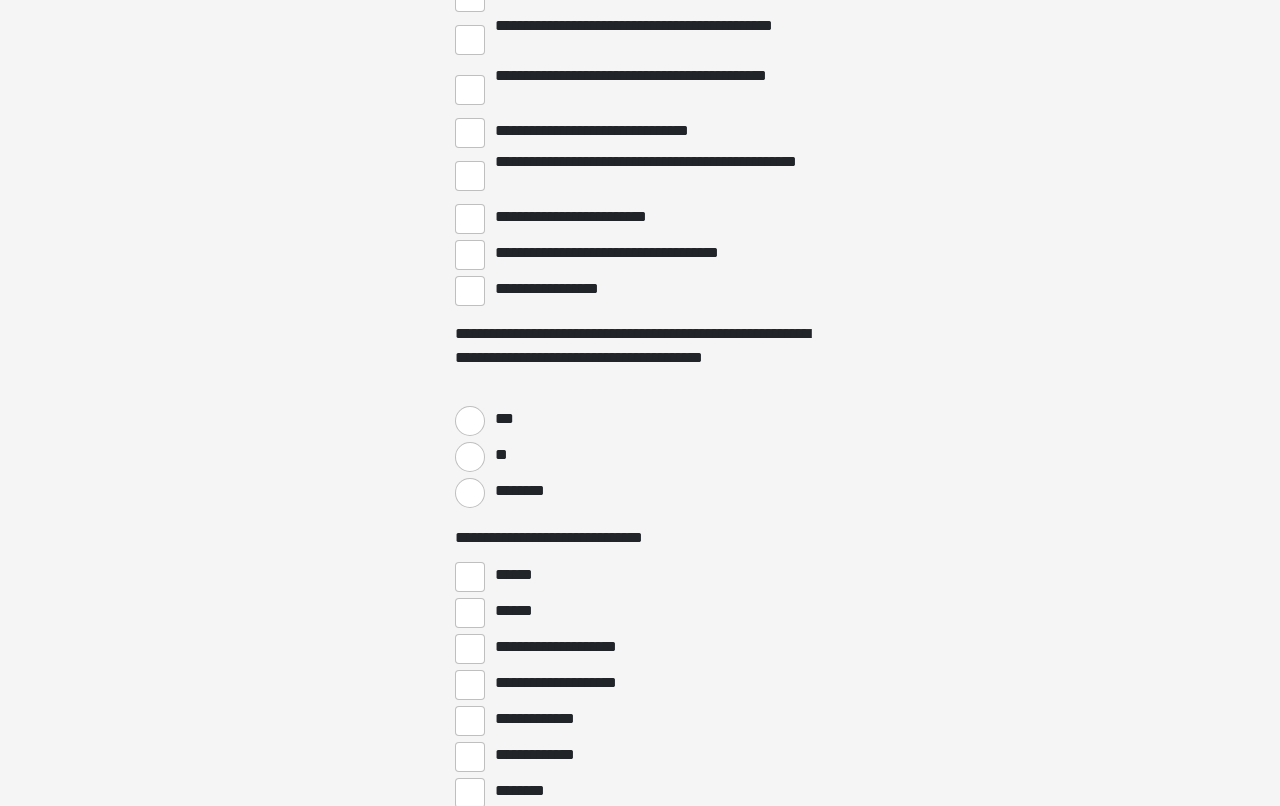scroll, scrollTop: 4152, scrollLeft: 0, axis: vertical 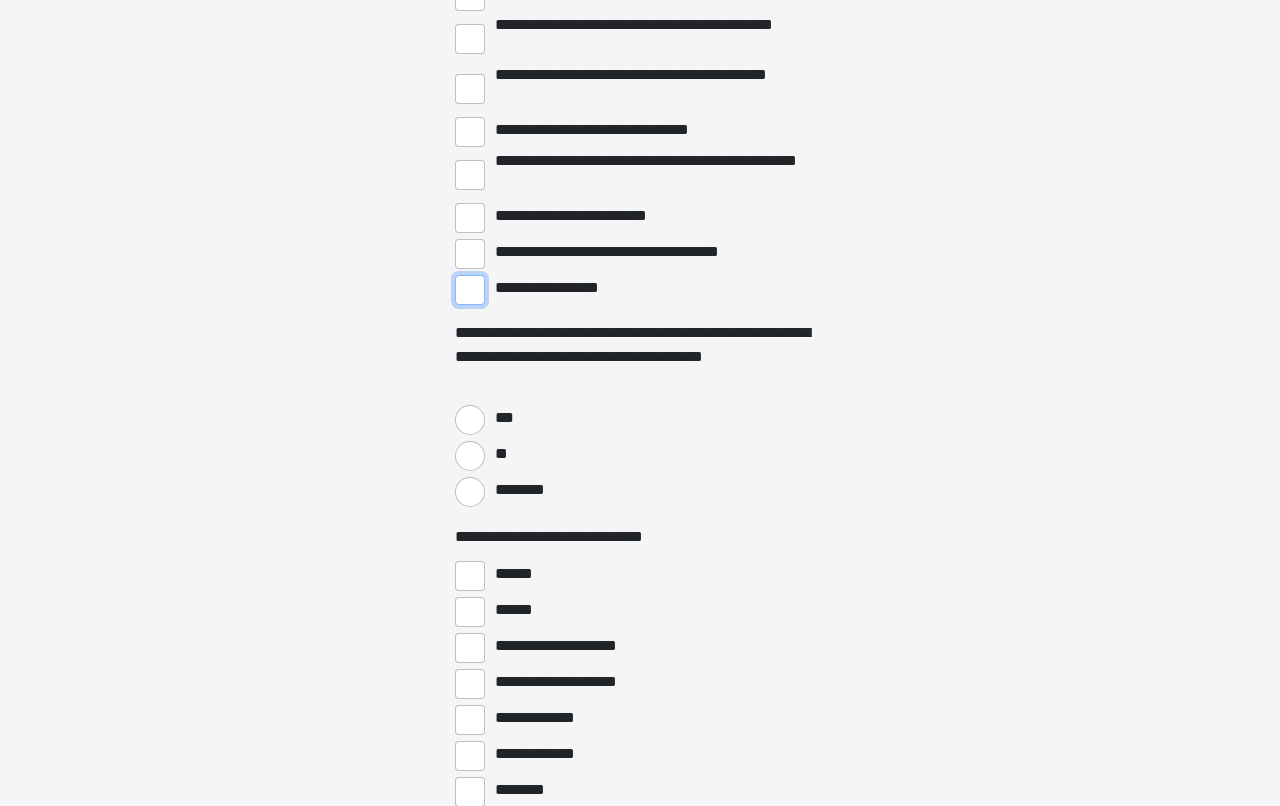 click on "**********" at bounding box center (470, 290) 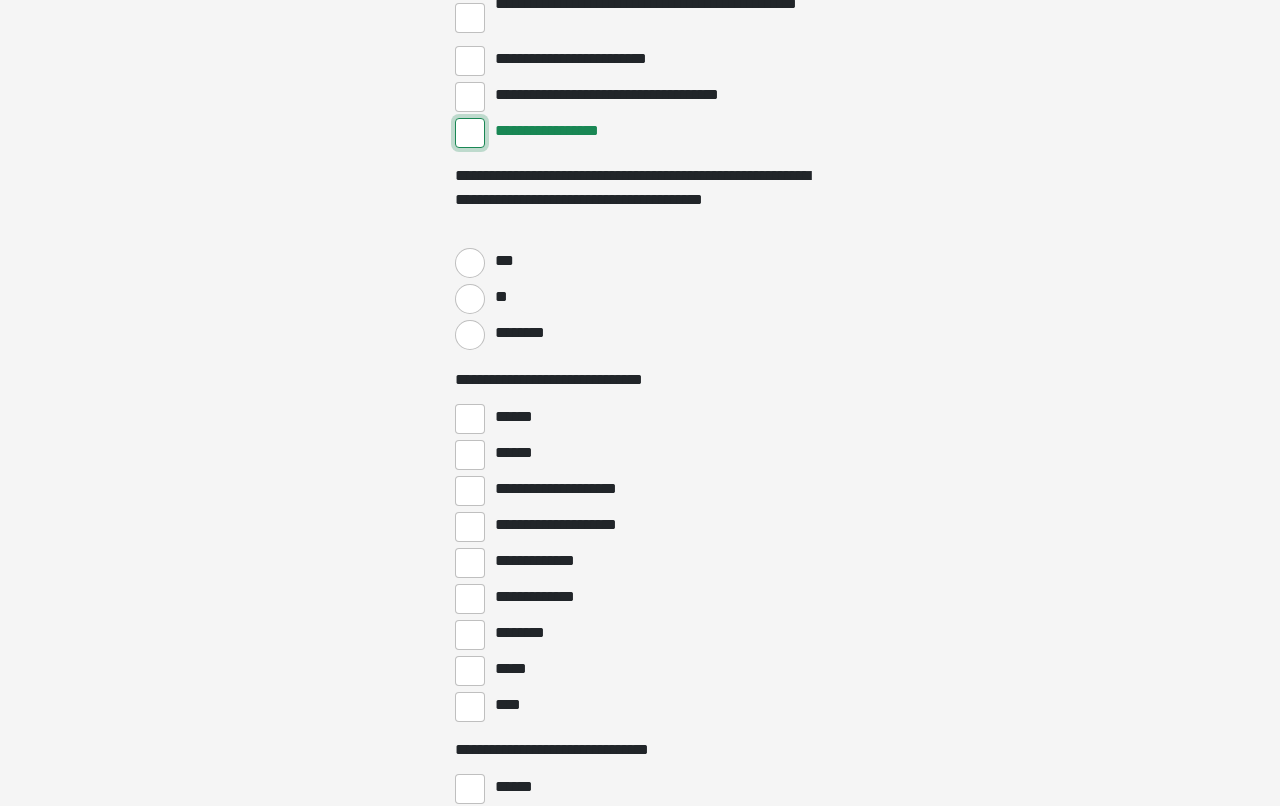 scroll, scrollTop: 4320, scrollLeft: 0, axis: vertical 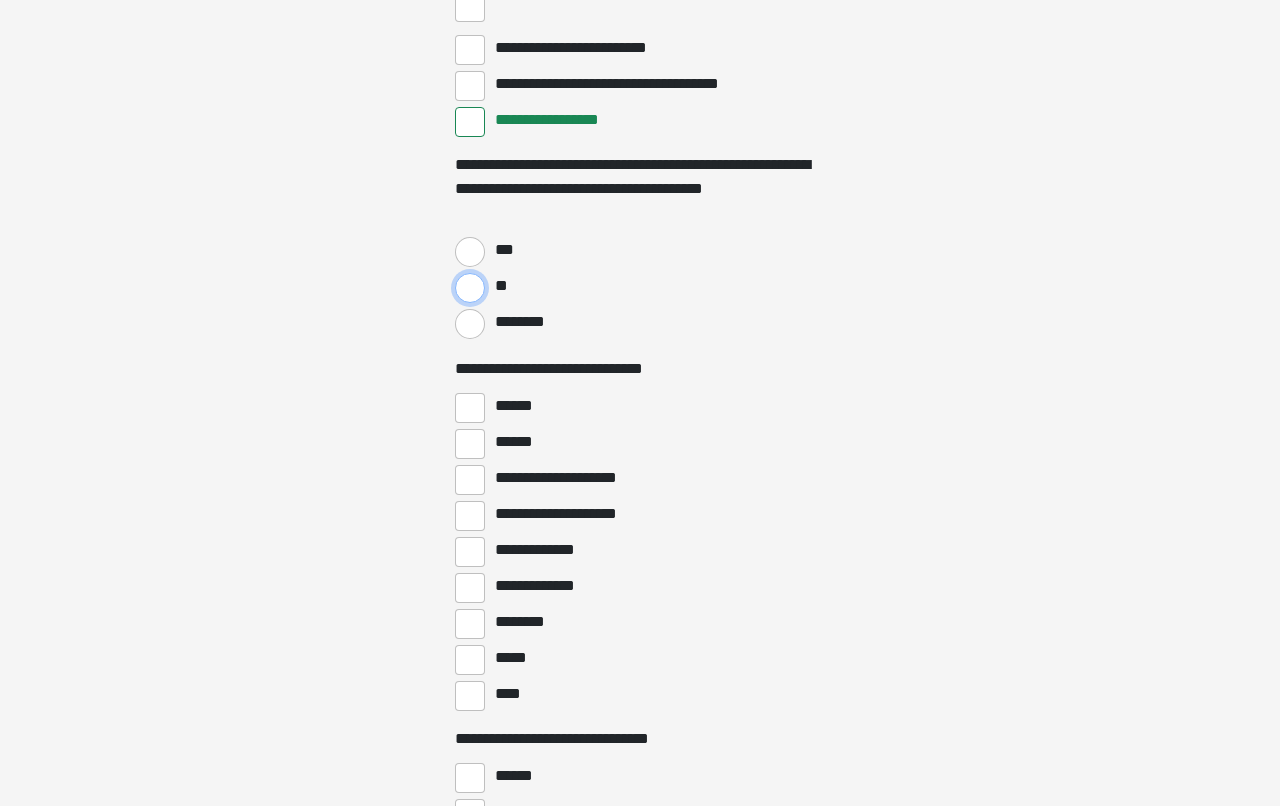 click on "**" at bounding box center (470, 288) 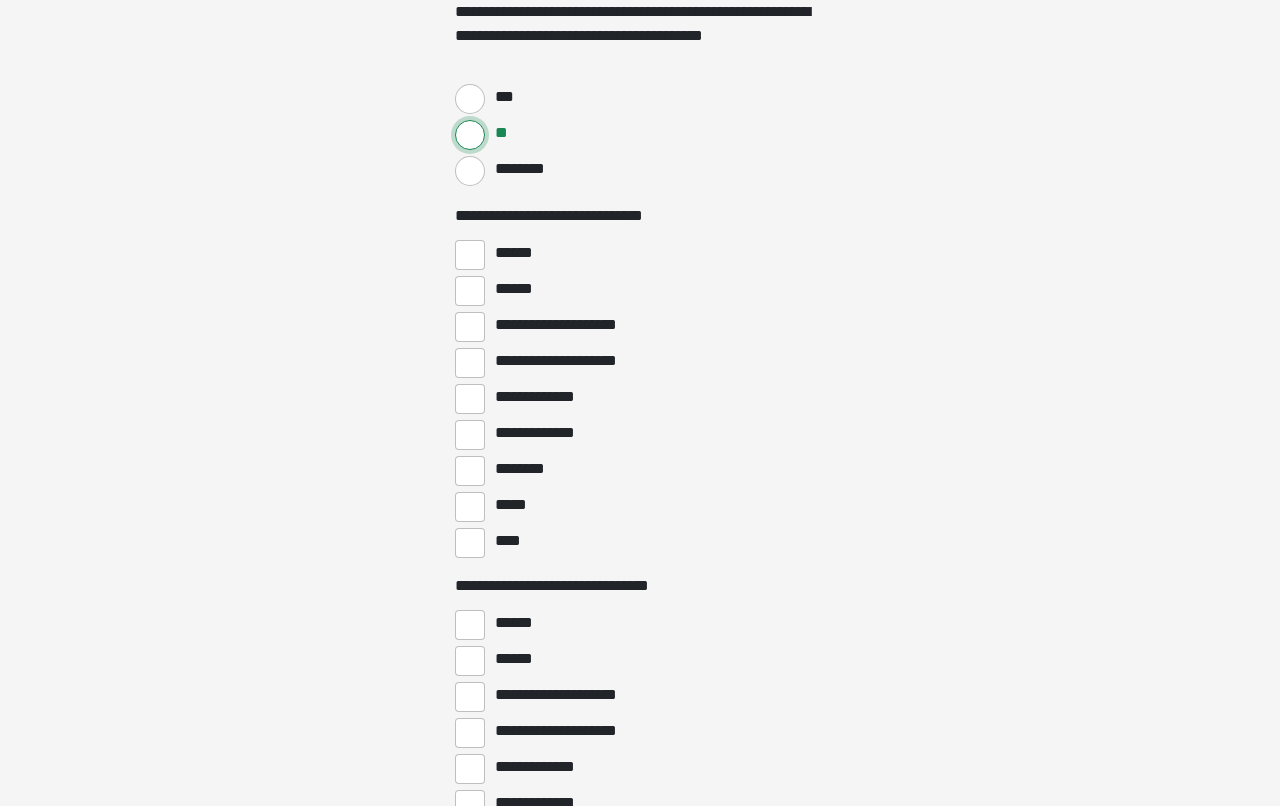 scroll, scrollTop: 4479, scrollLeft: 0, axis: vertical 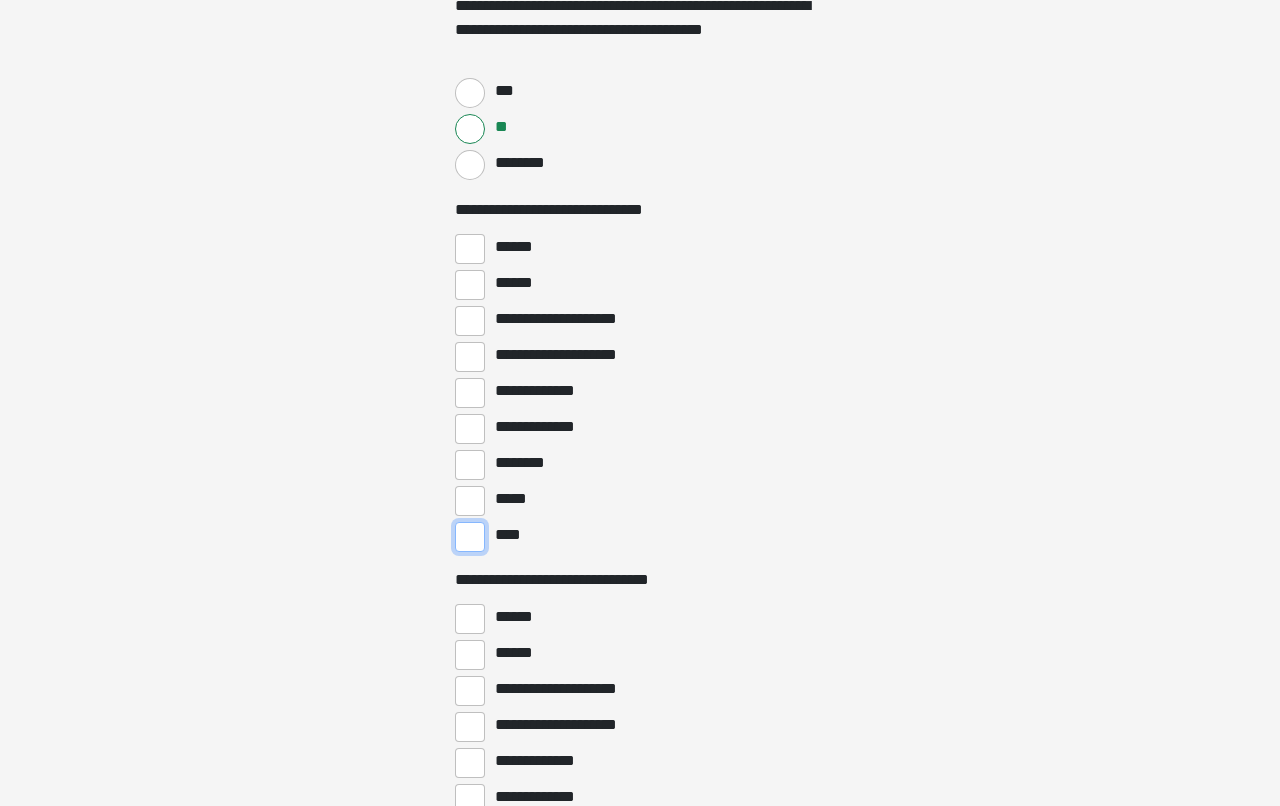 click on "****" at bounding box center (470, 537) 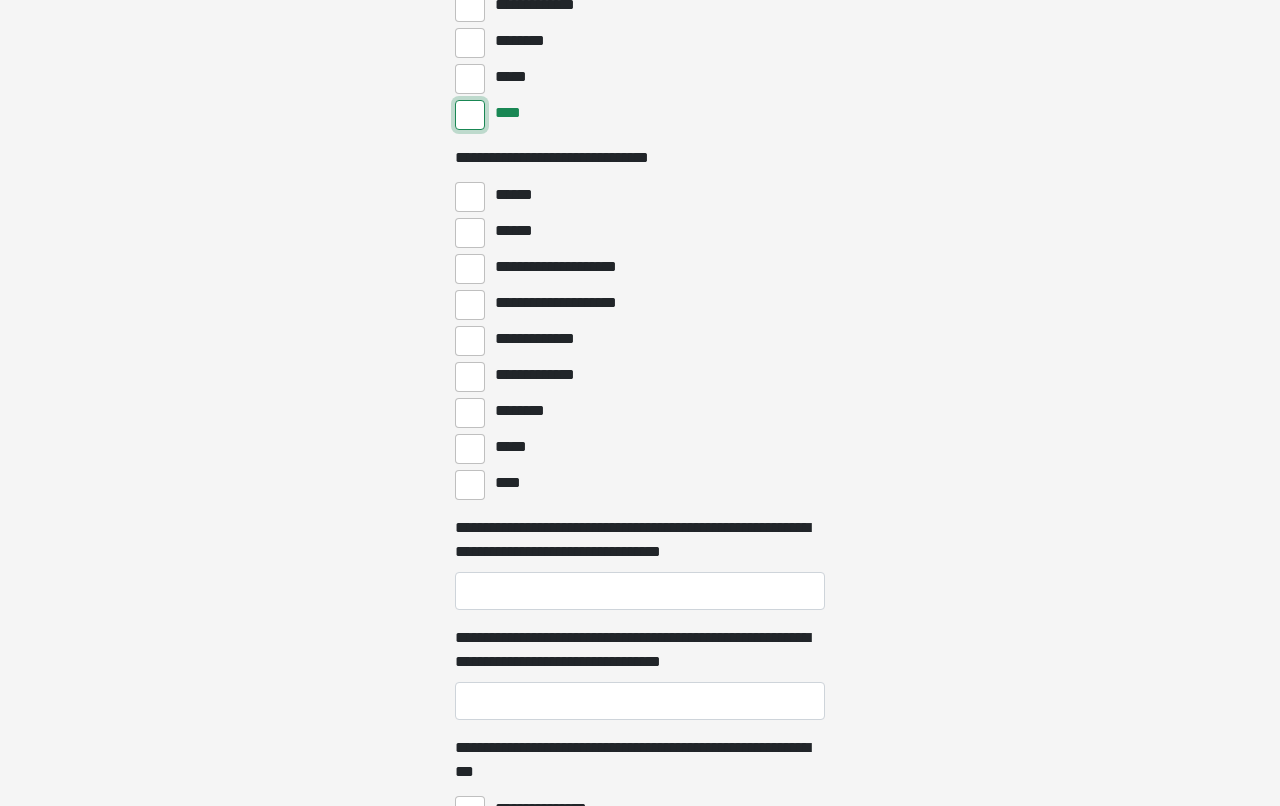 scroll, scrollTop: 4908, scrollLeft: 0, axis: vertical 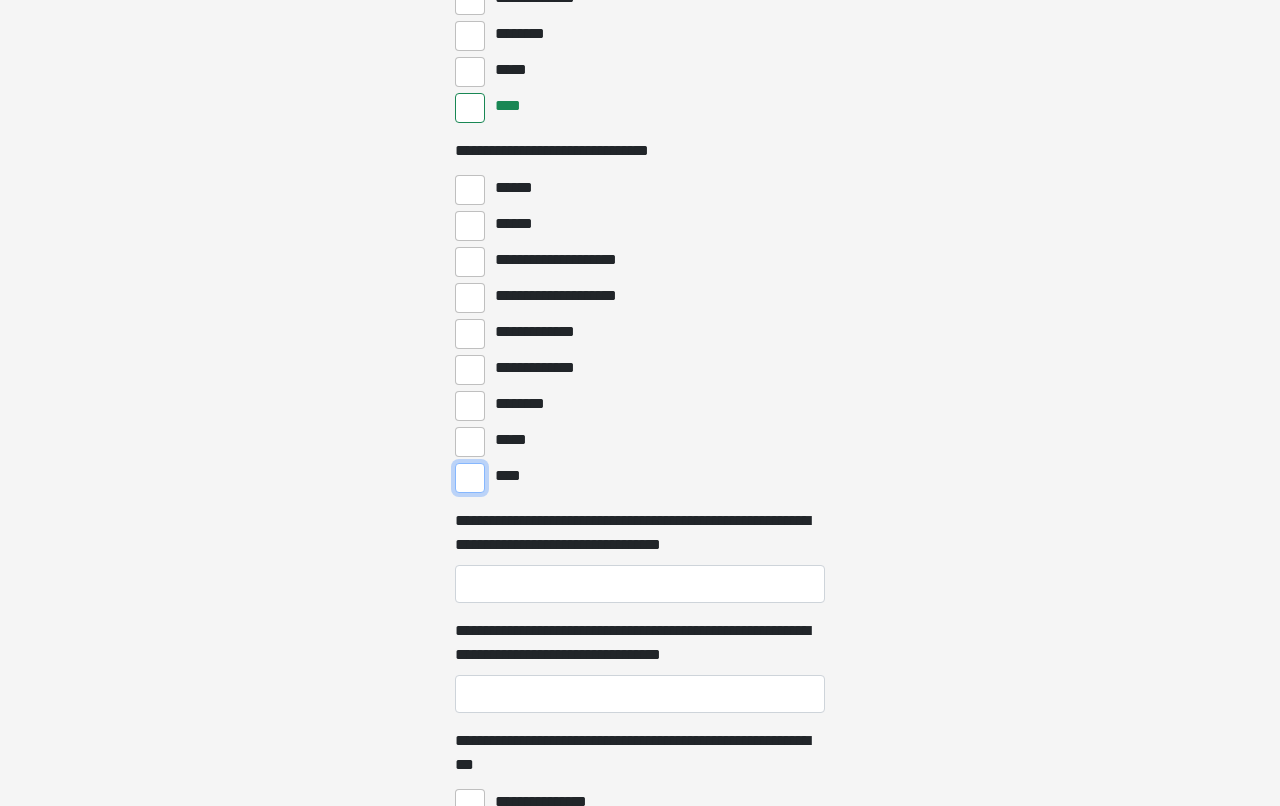 click on "****" at bounding box center [470, 478] 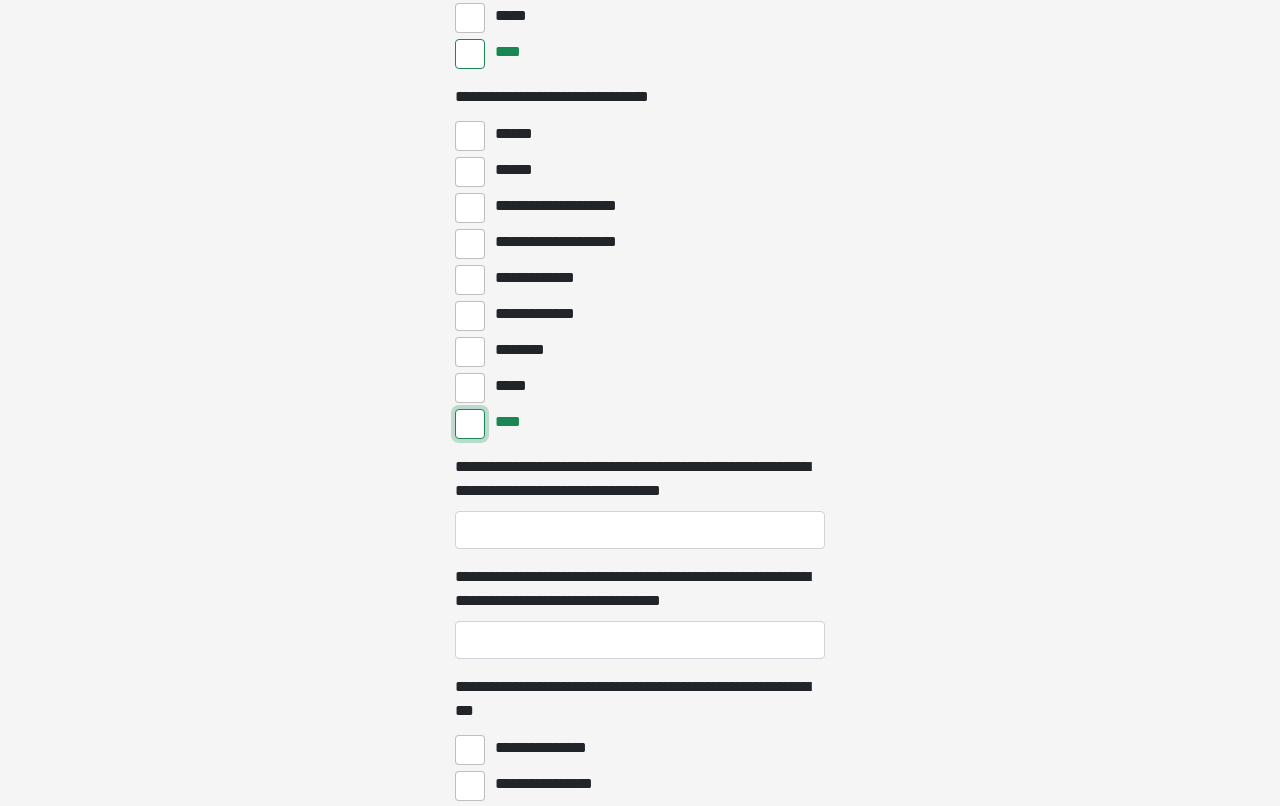 scroll, scrollTop: 4970, scrollLeft: 0, axis: vertical 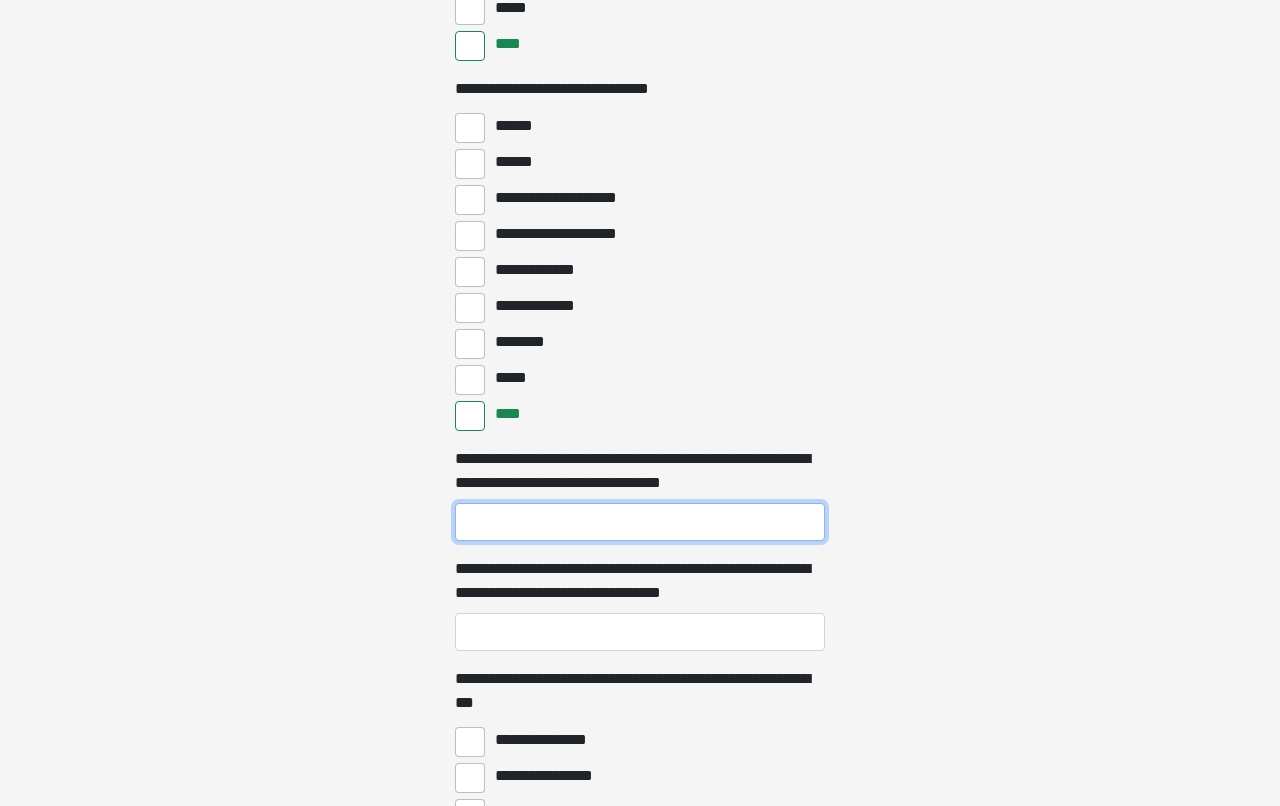 click on "**********" at bounding box center [640, 522] 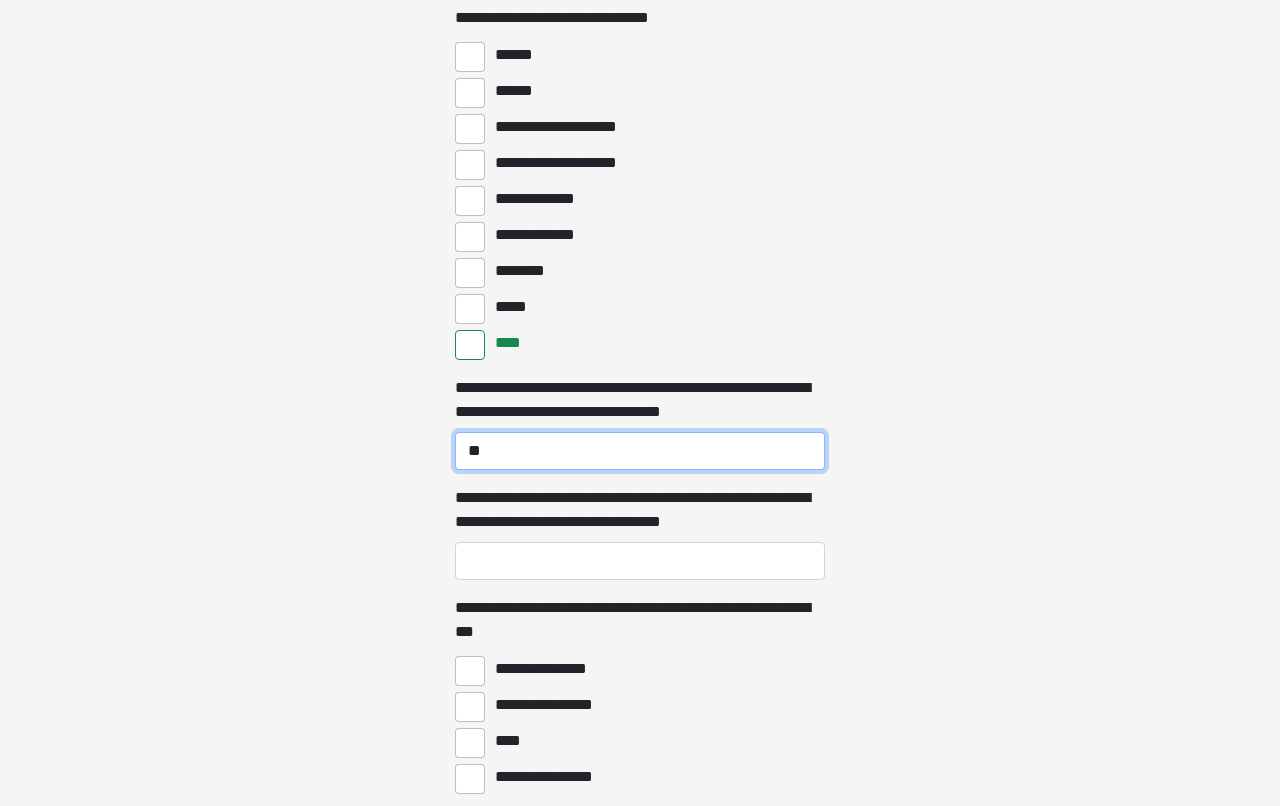 scroll, scrollTop: 5046, scrollLeft: 0, axis: vertical 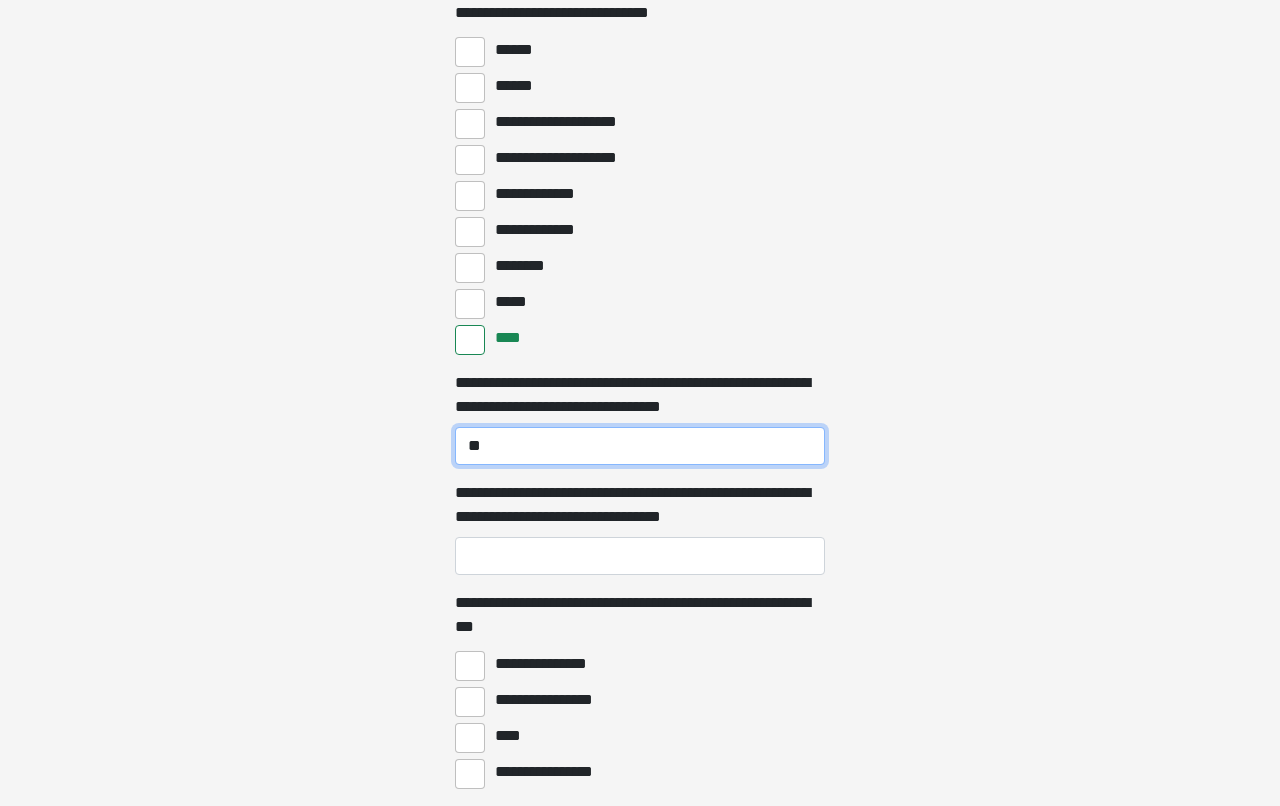 type on "**" 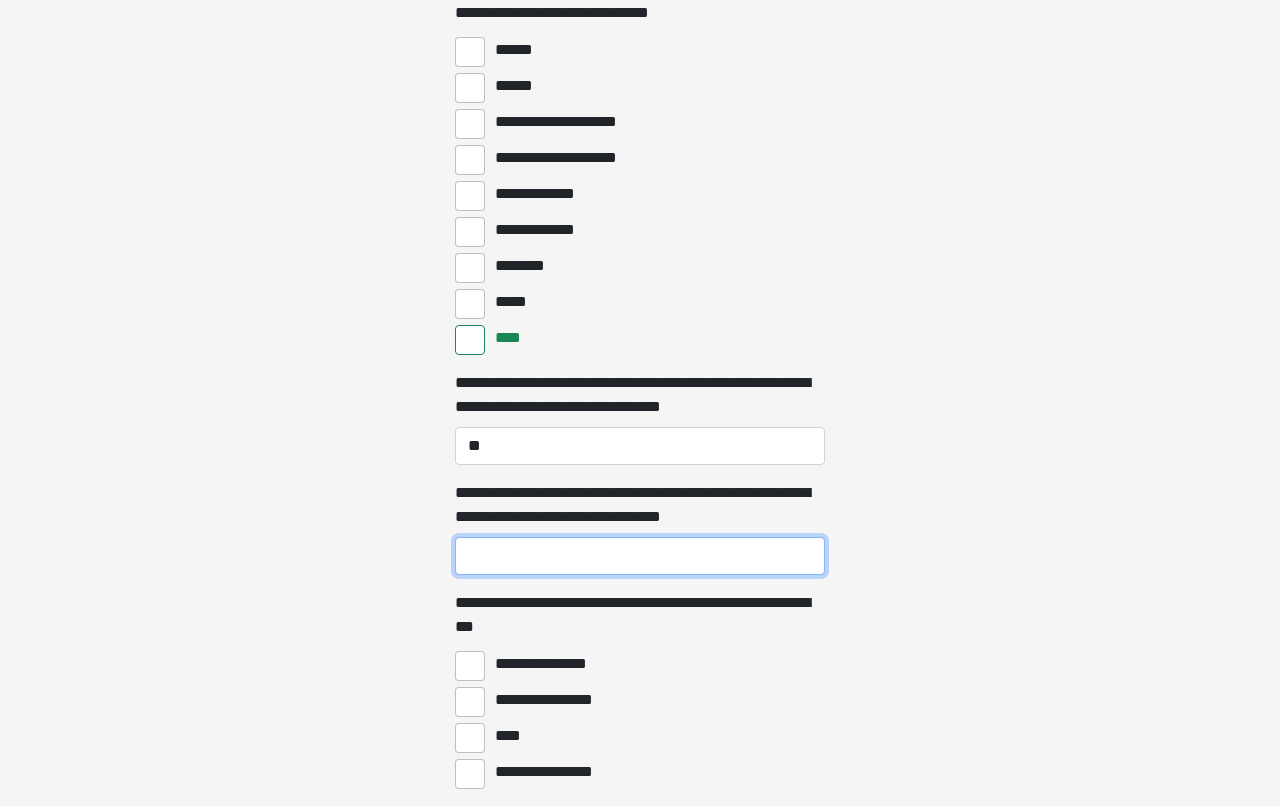 click on "**********" at bounding box center [640, 556] 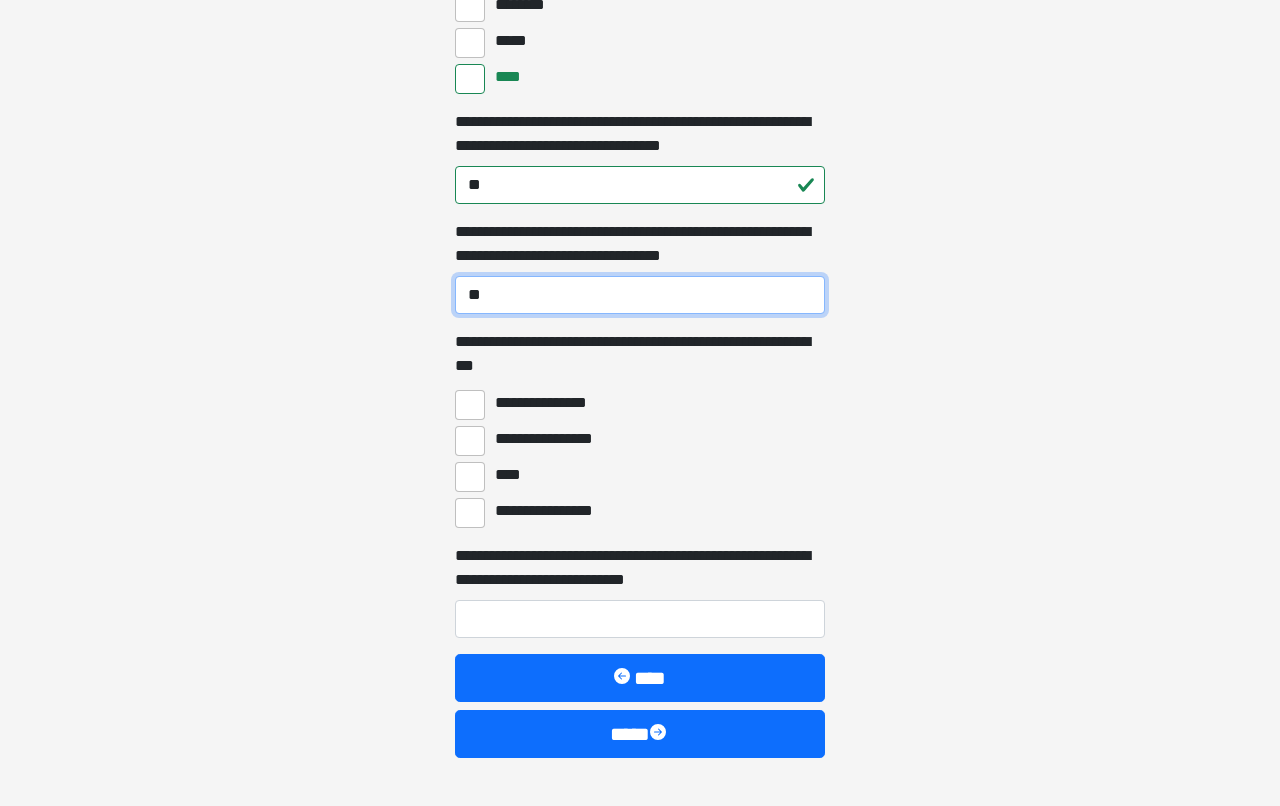 scroll, scrollTop: 5312, scrollLeft: 0, axis: vertical 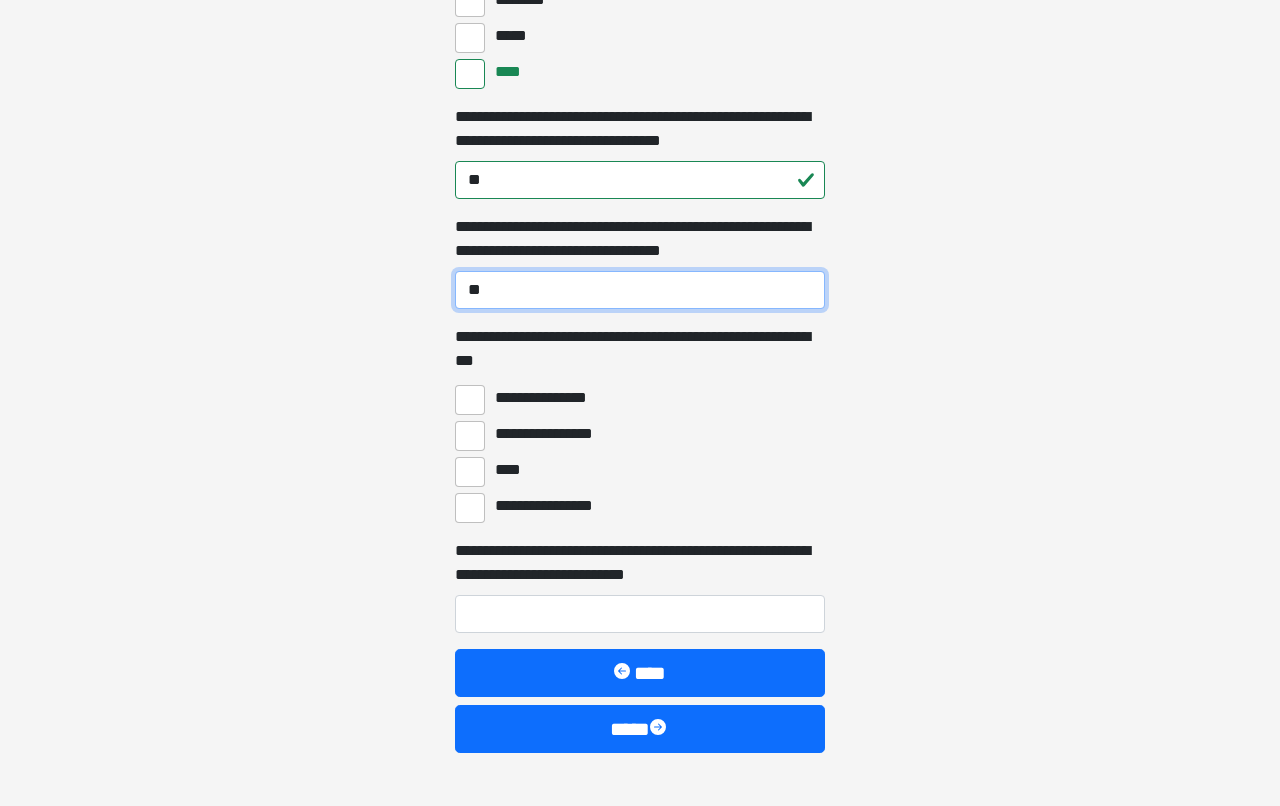 type on "**" 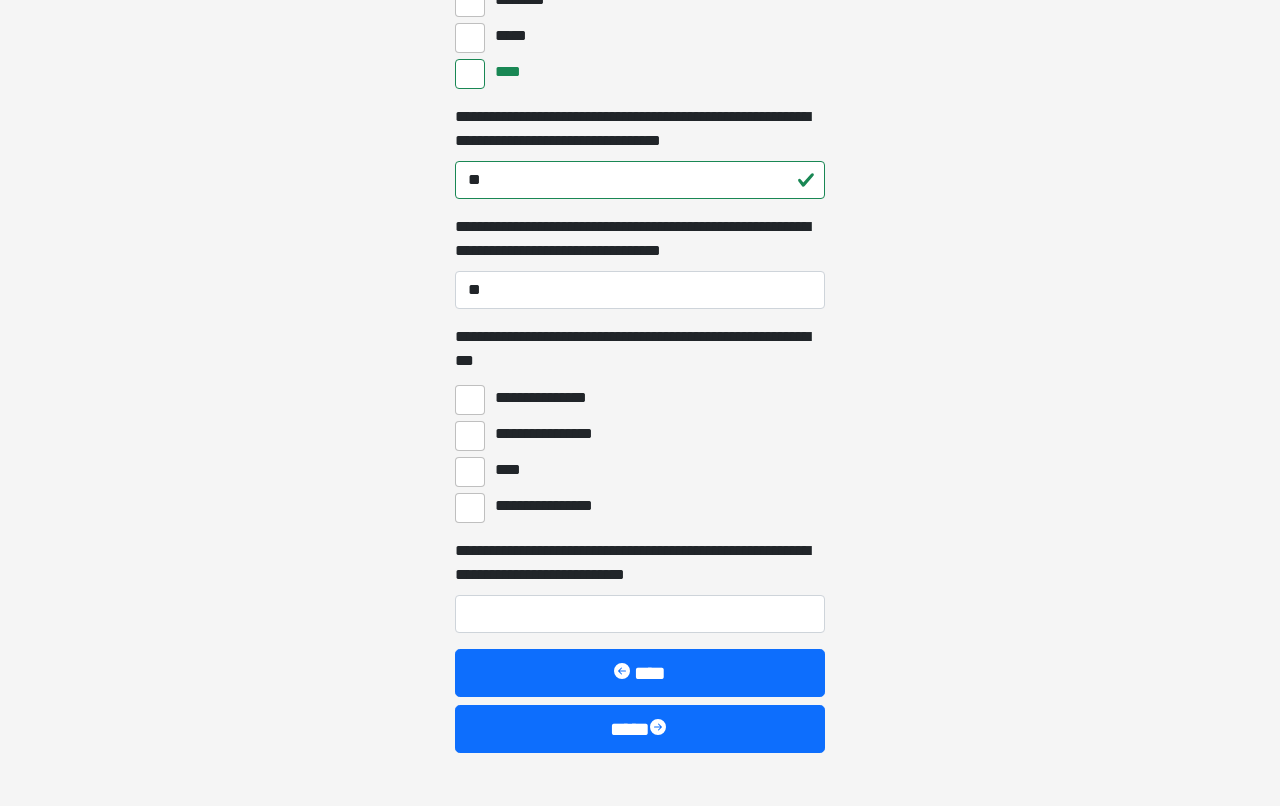 click on "****" at bounding box center (509, 470) 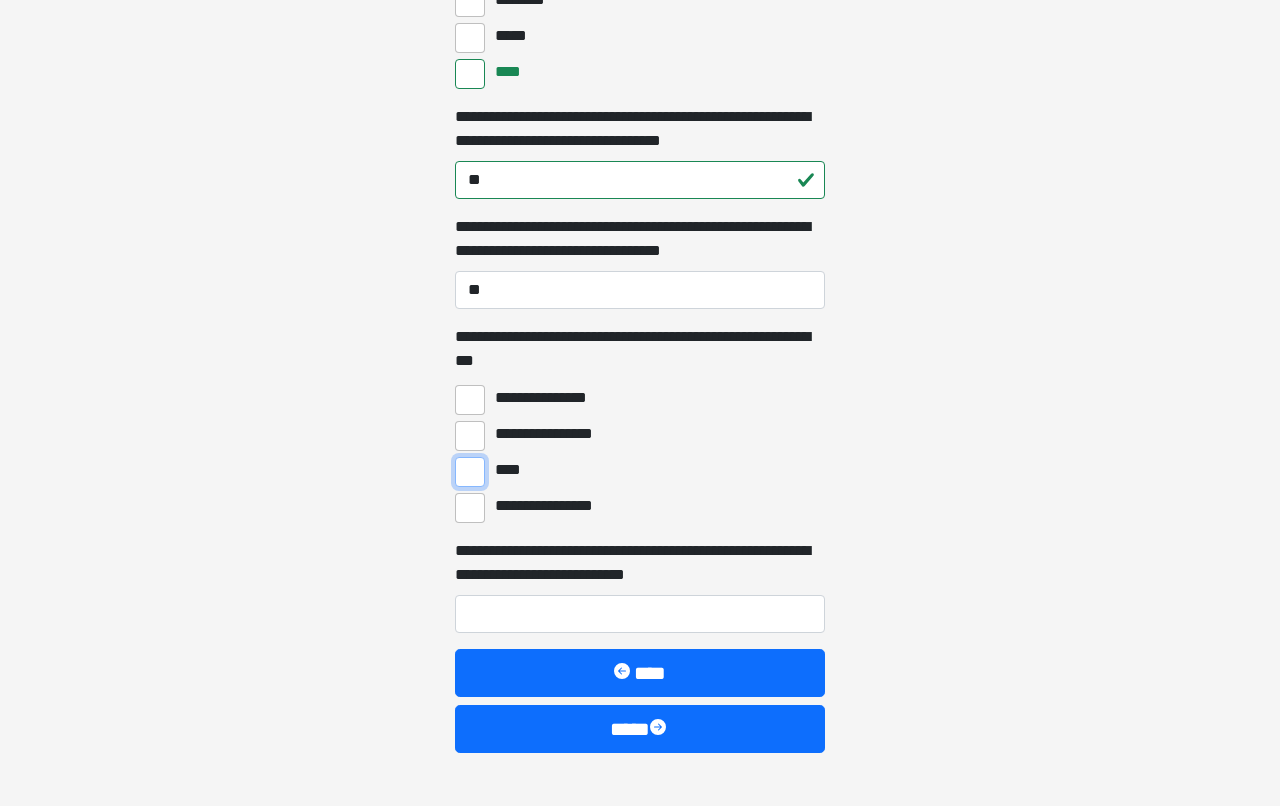 click on "****" at bounding box center [470, 472] 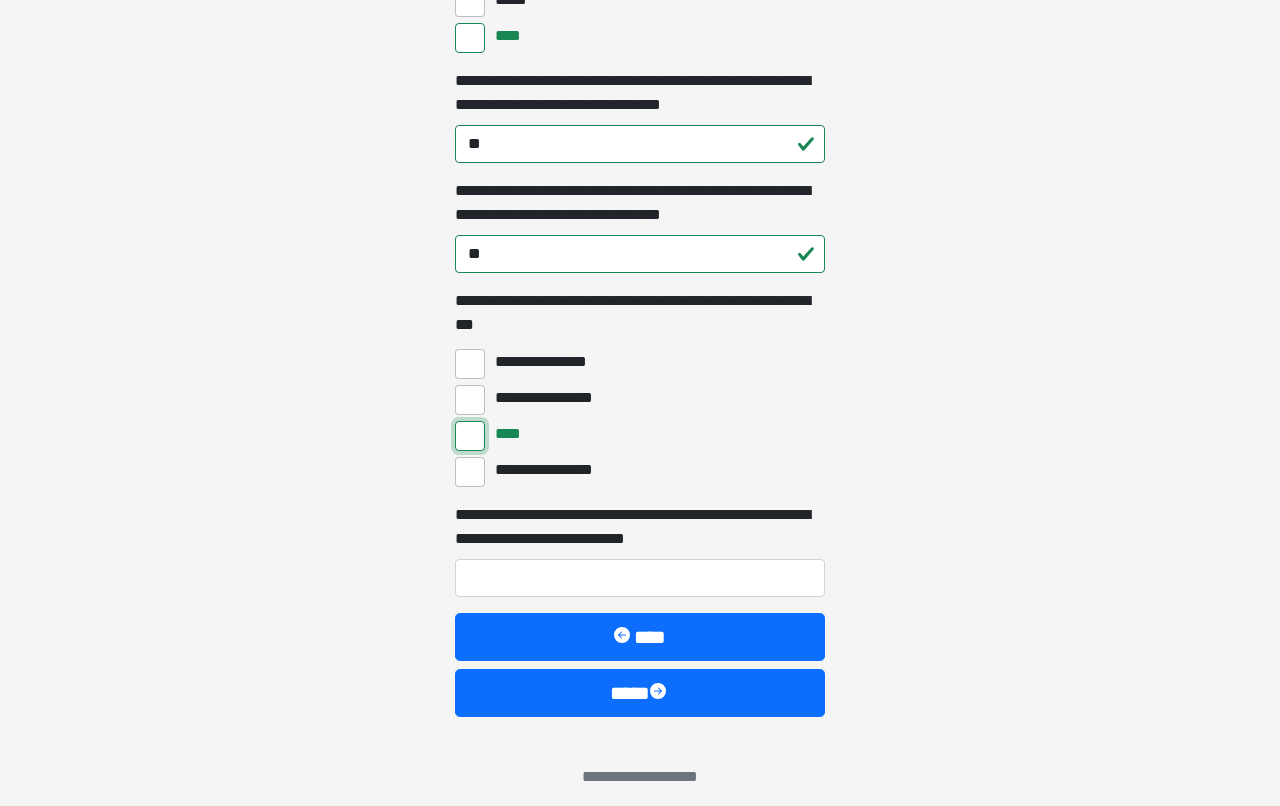 scroll, scrollTop: 5349, scrollLeft: 0, axis: vertical 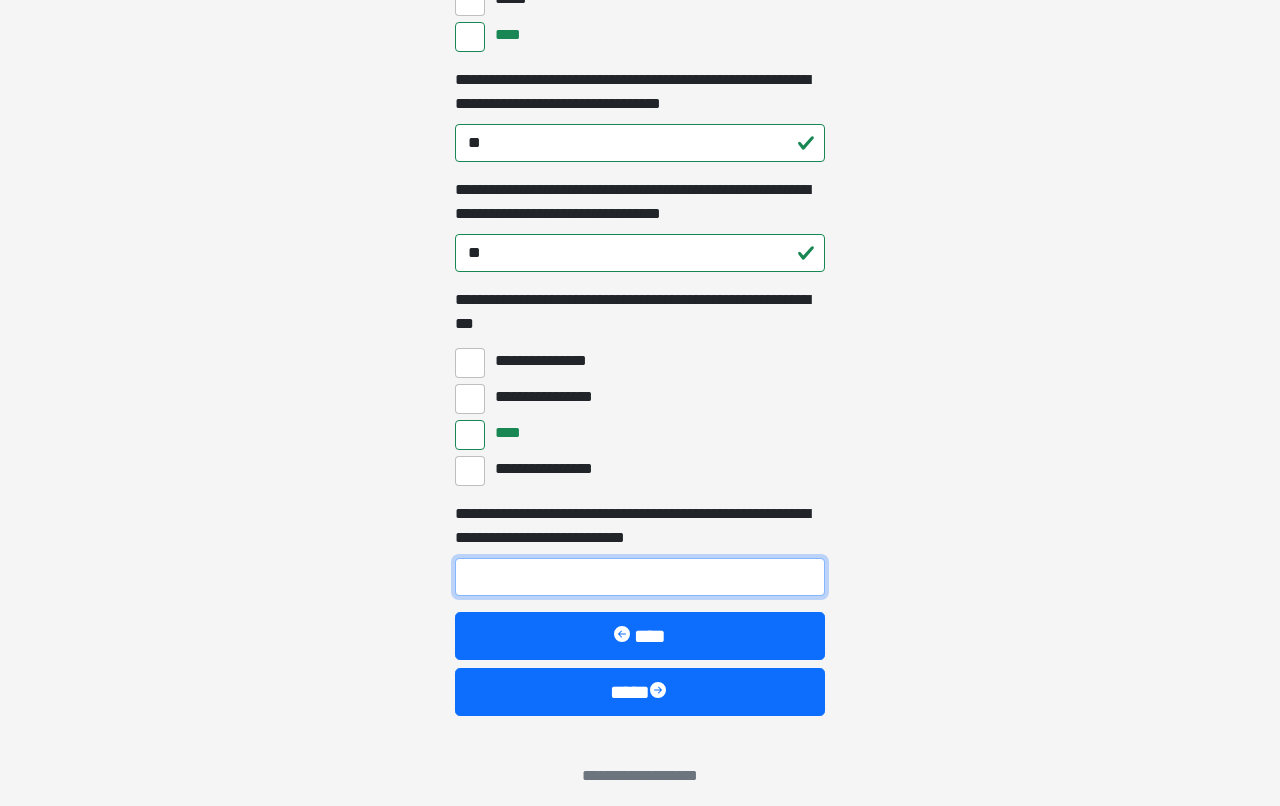 click on "**********" at bounding box center (640, 577) 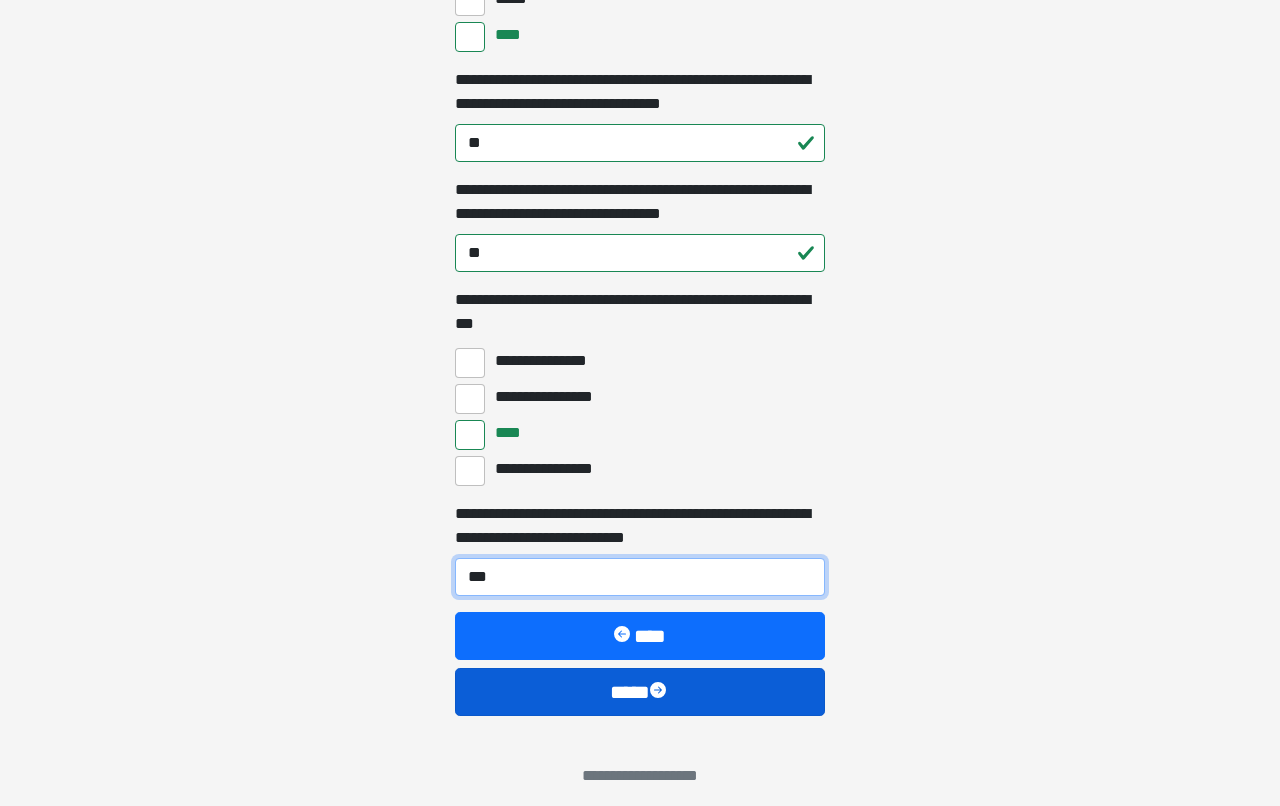 type on "***" 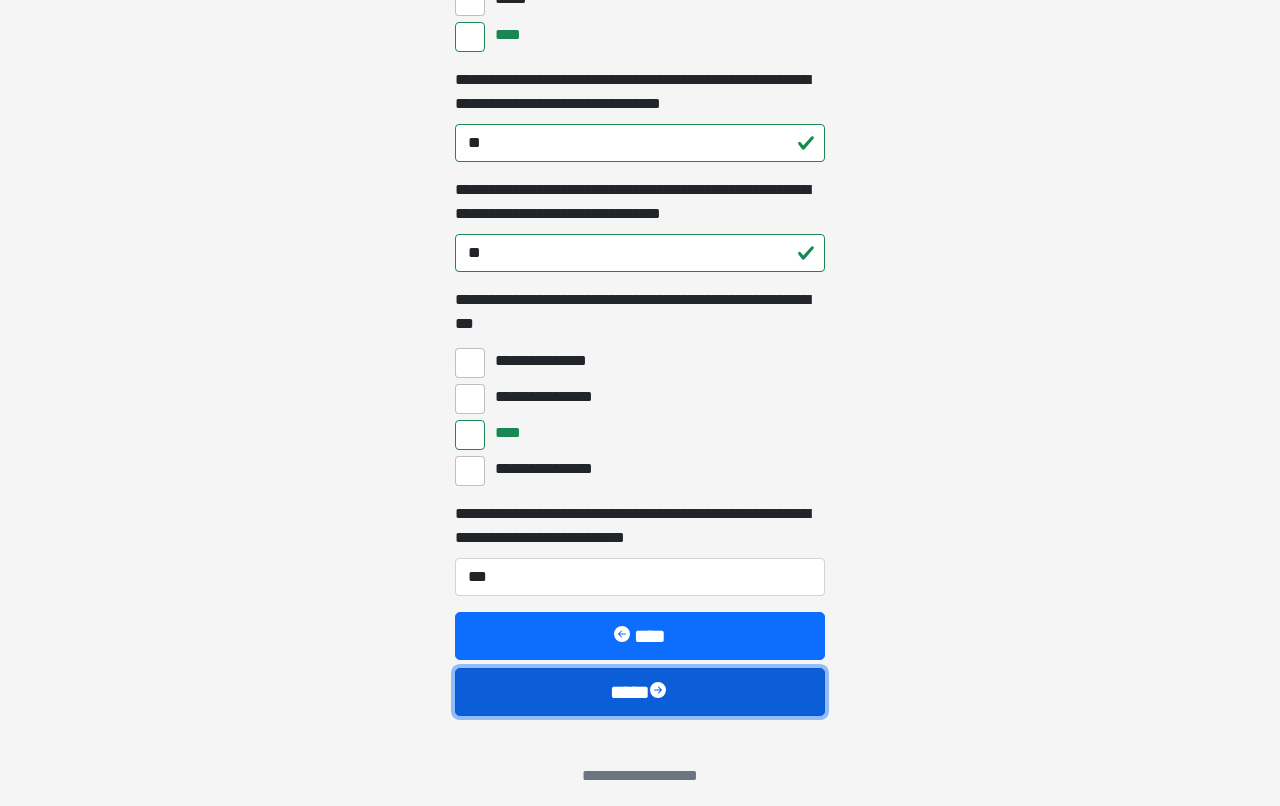 click on "****" at bounding box center [640, 692] 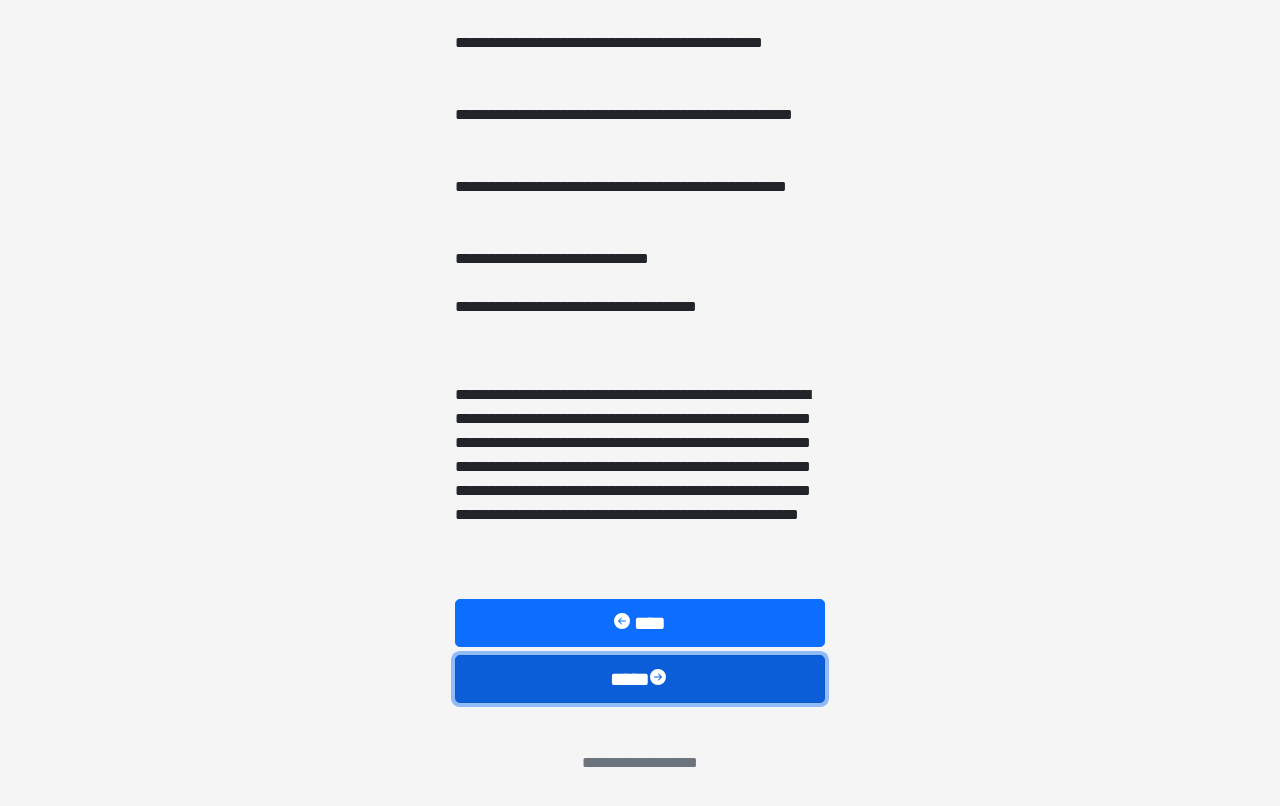 scroll, scrollTop: 1424, scrollLeft: 0, axis: vertical 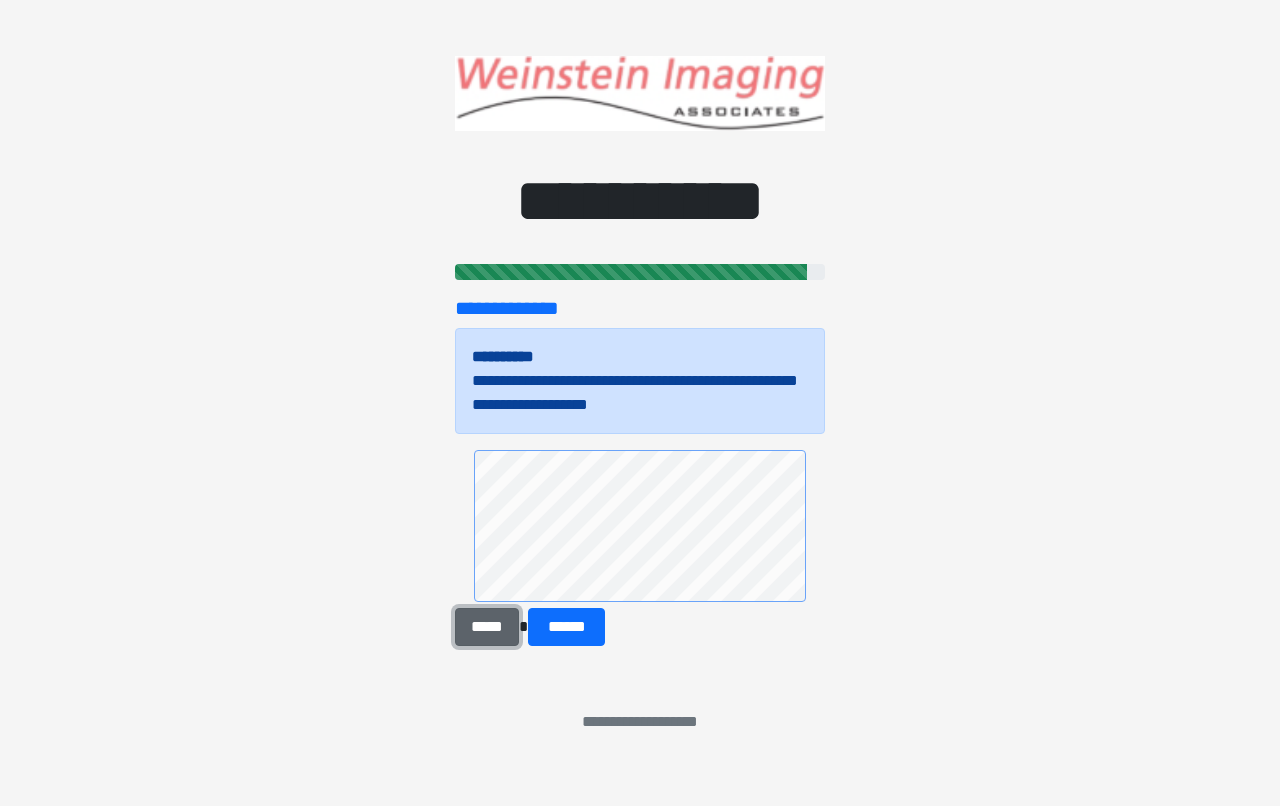 click on "*****" at bounding box center [487, 627] 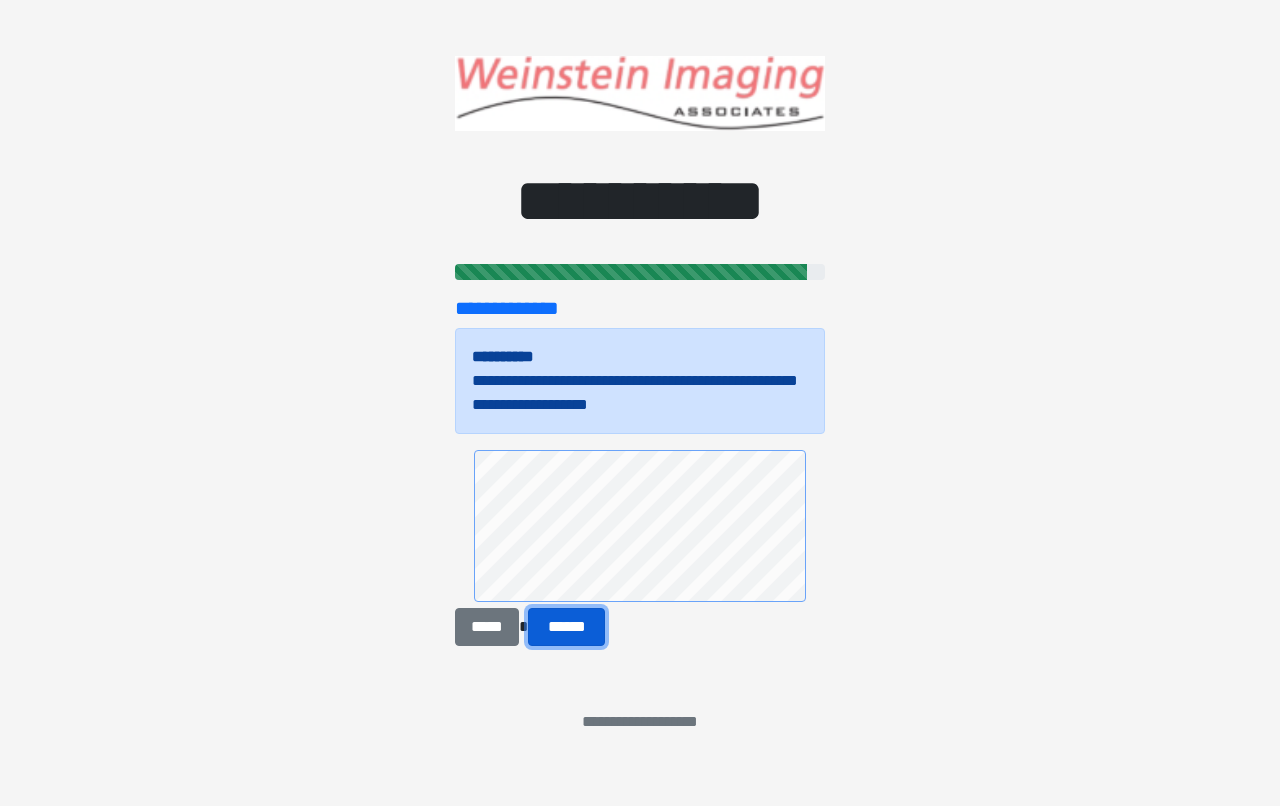 click on "******" at bounding box center (566, 627) 